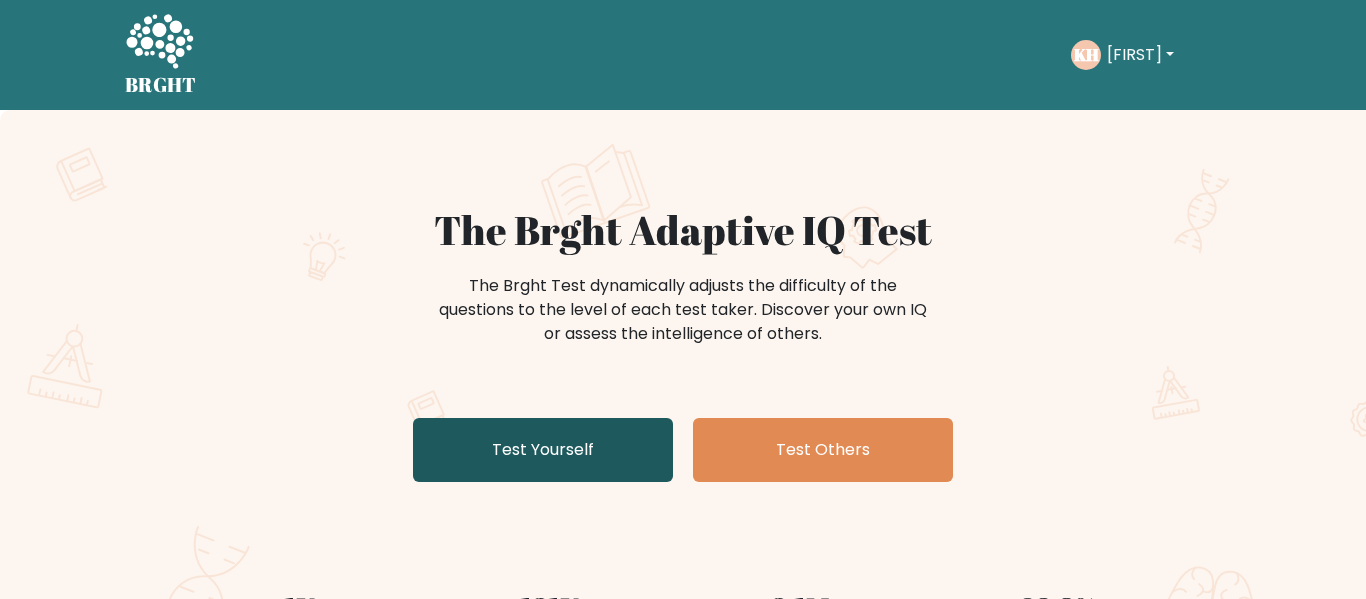 click on "Test Yourself" at bounding box center (543, 450) 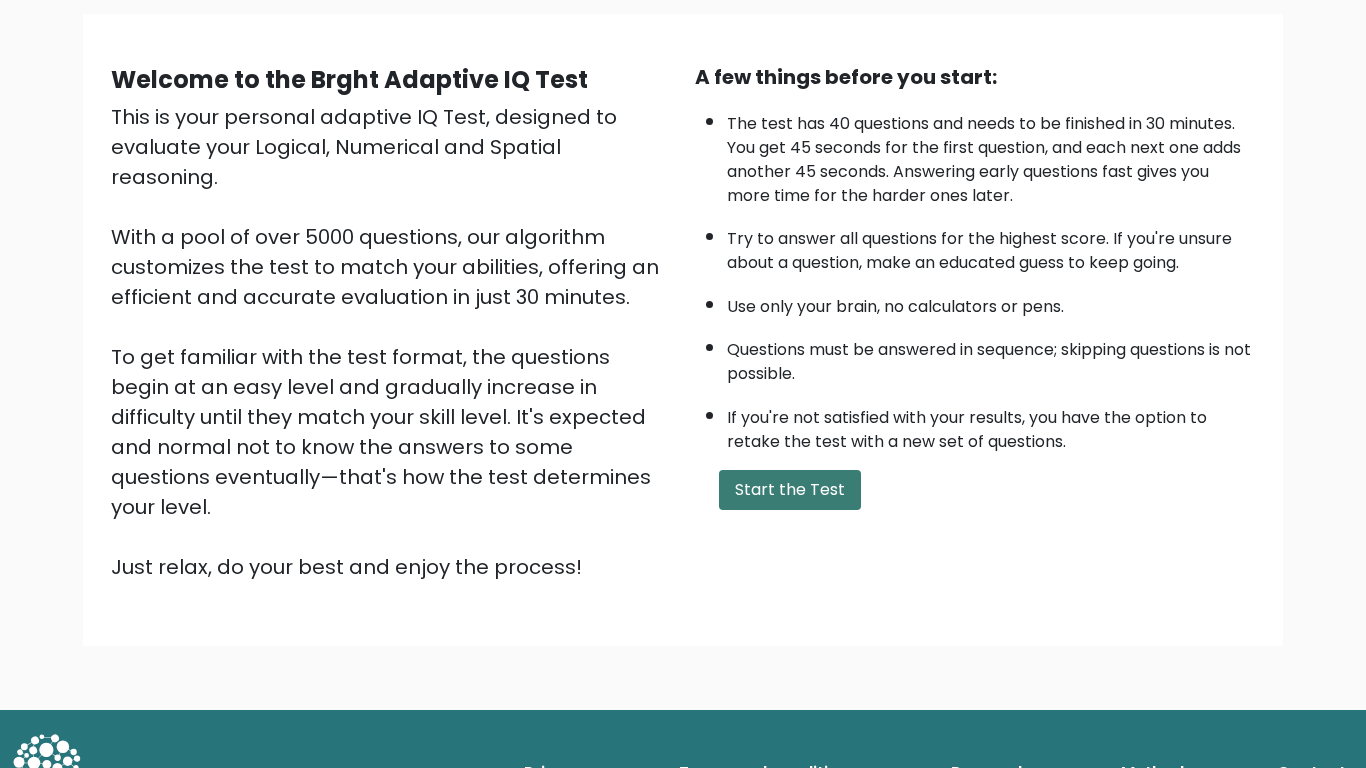 click on "Start the Test" at bounding box center [790, 490] 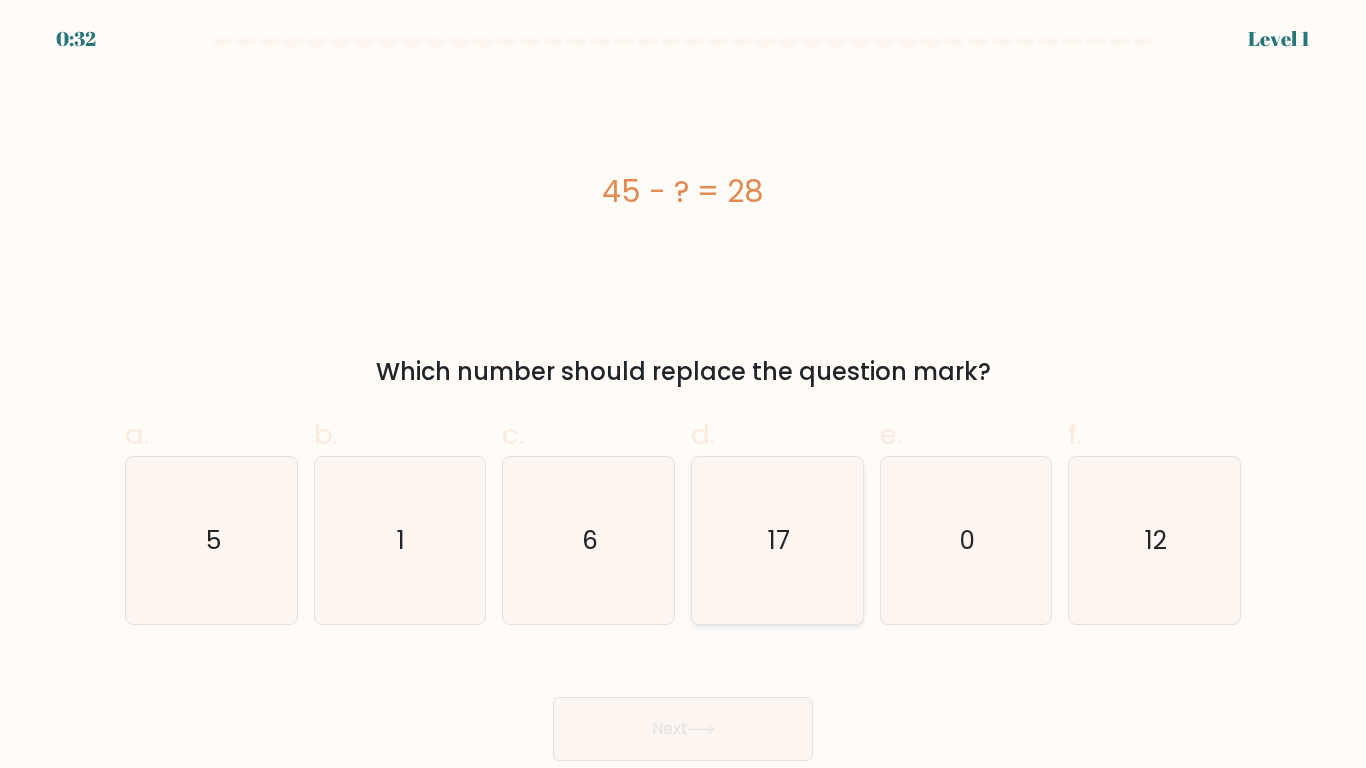click on "17" at bounding box center [777, 540] 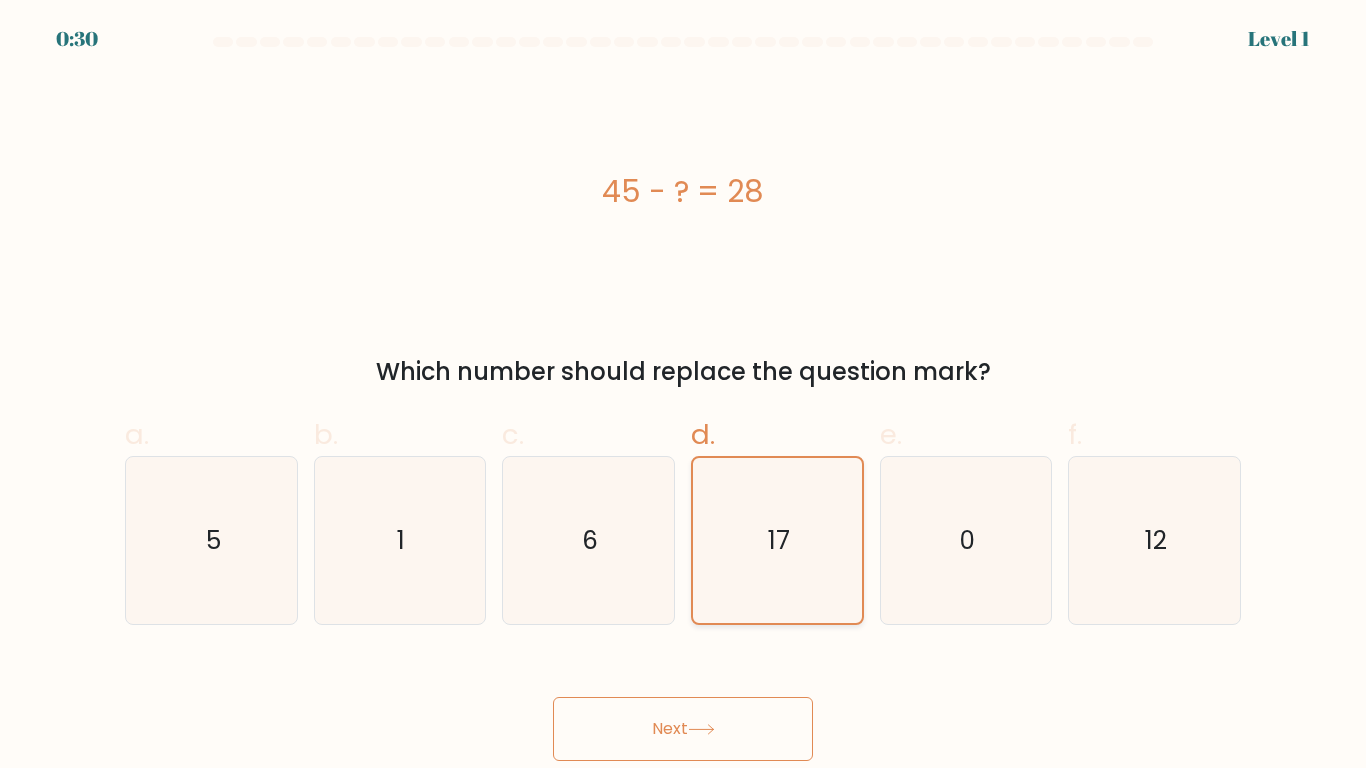 click on "17" at bounding box center (777, 540) 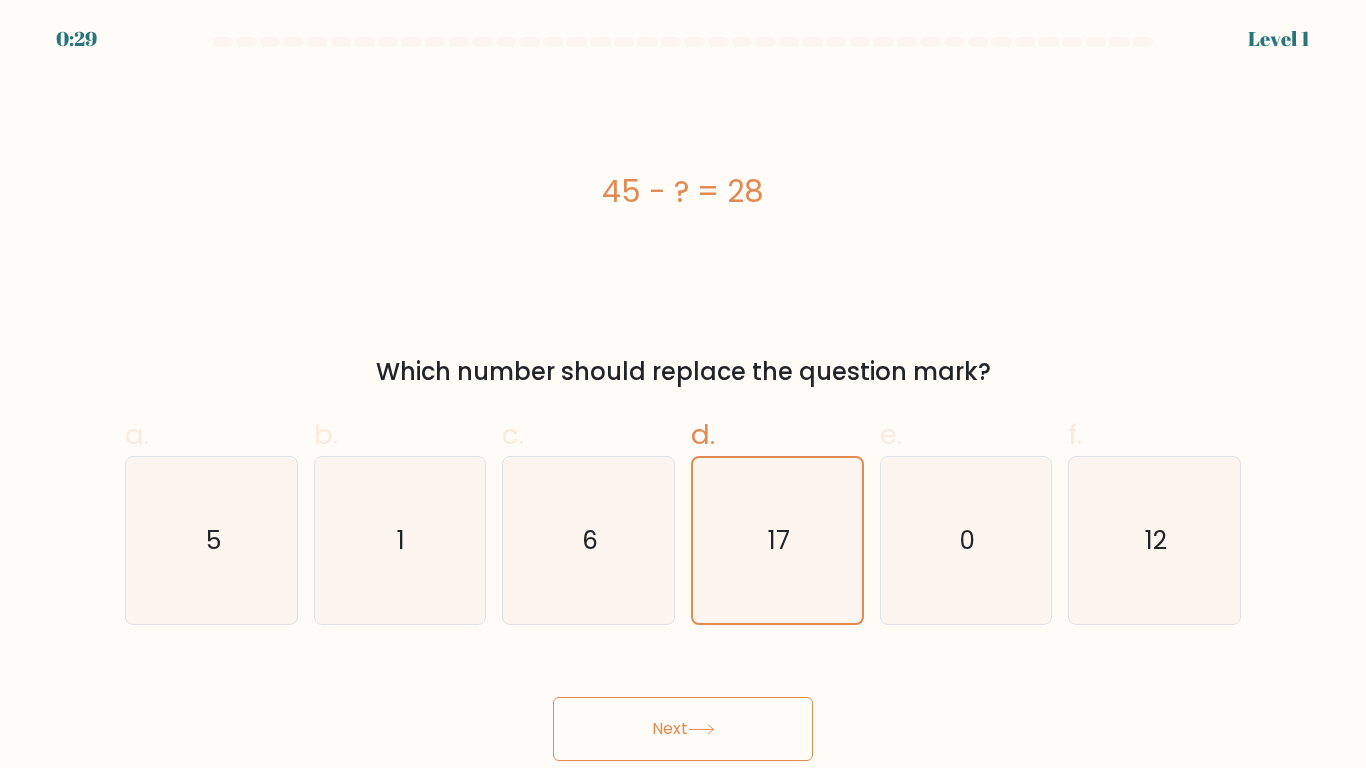 click on "Next" at bounding box center [683, 729] 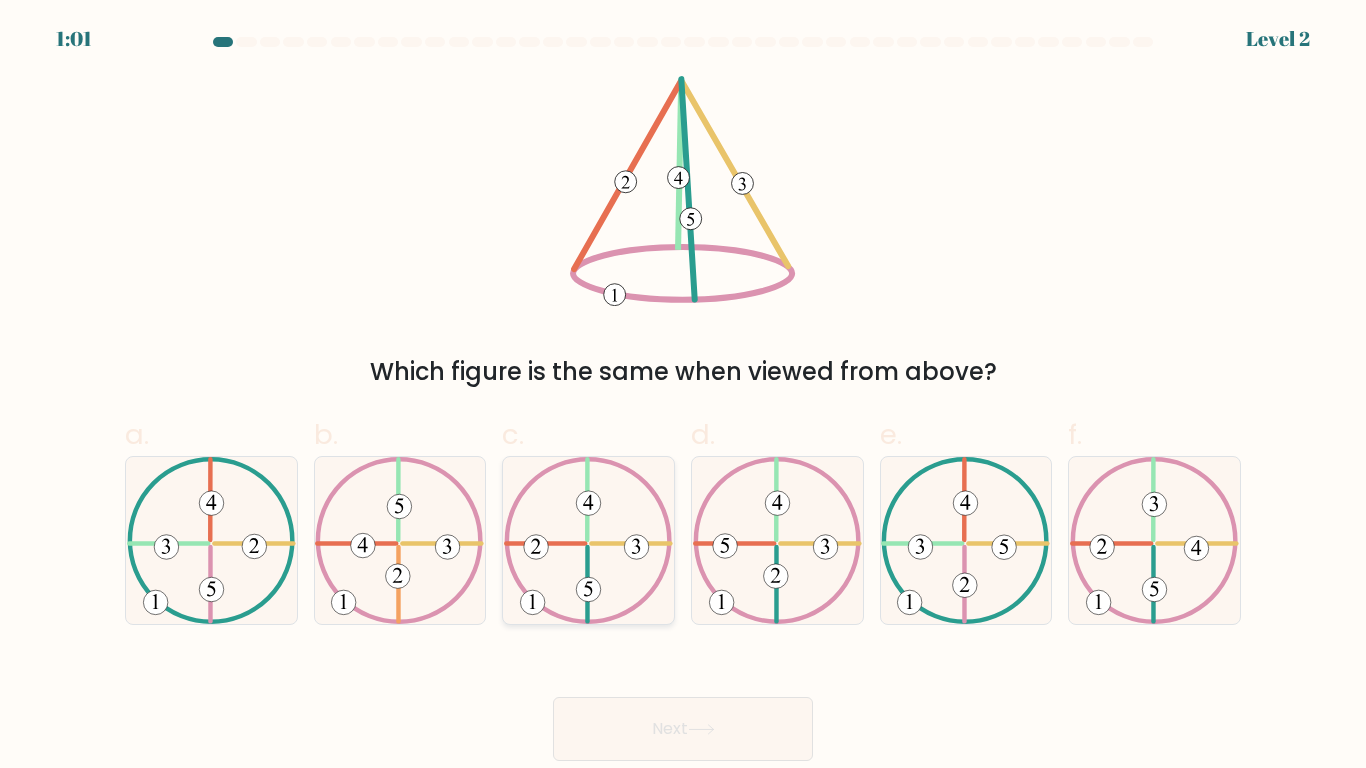 click at bounding box center (588, 540) 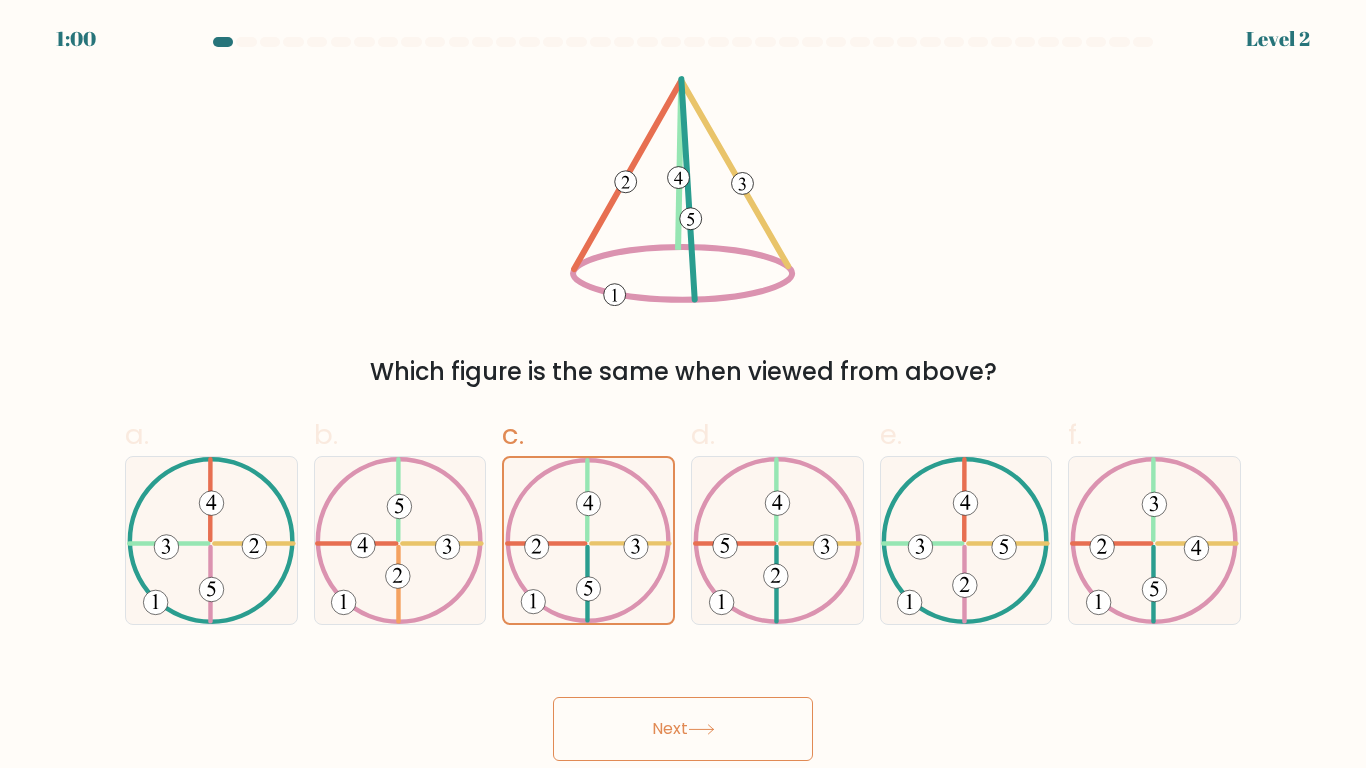 click on "Next" at bounding box center (683, 729) 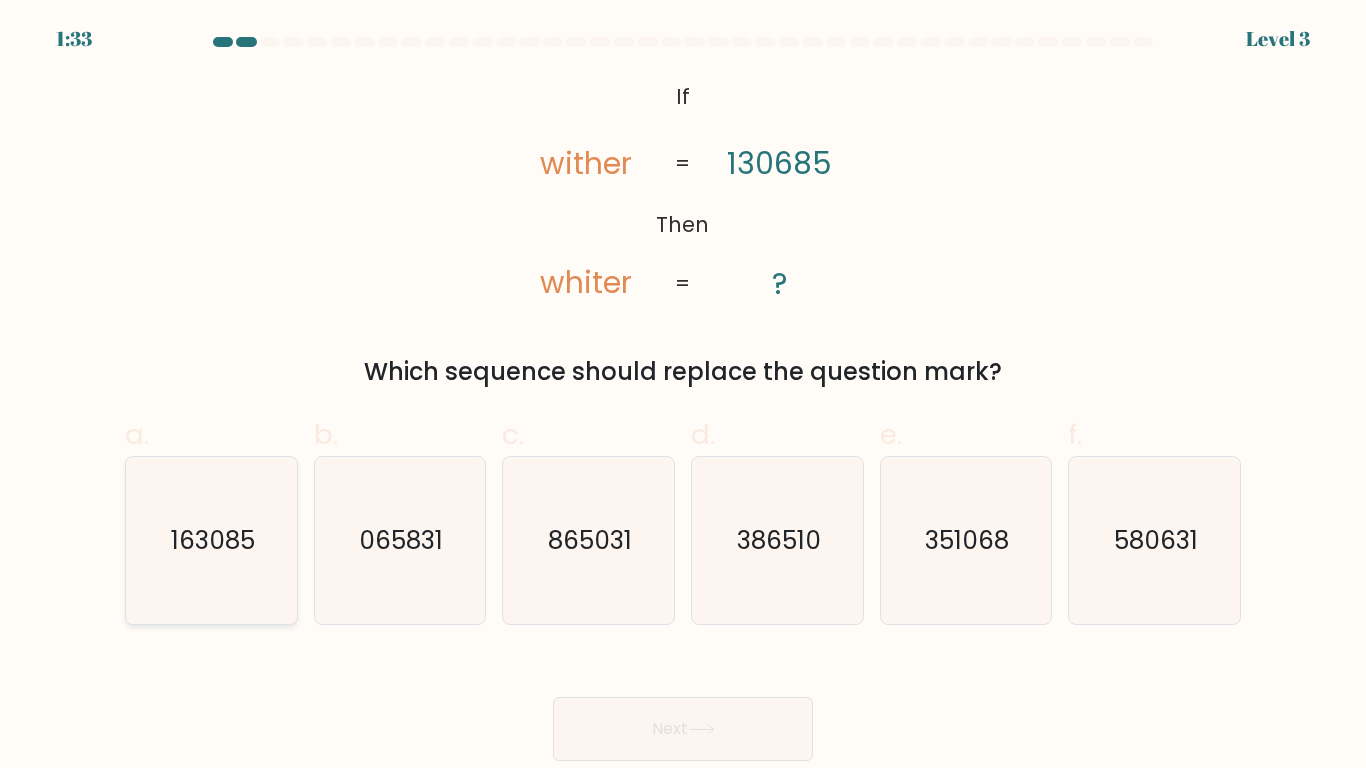 click on "163085" at bounding box center (211, 540) 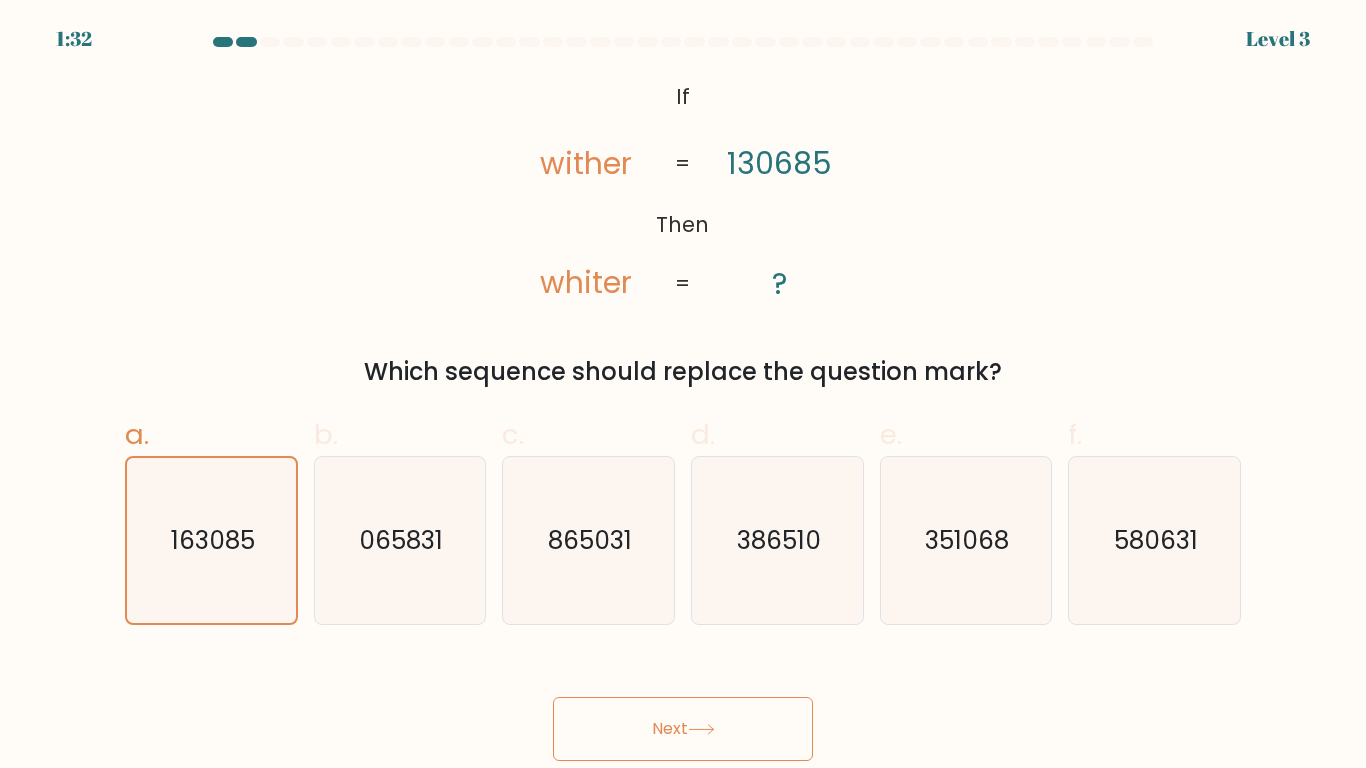 click on "Next" at bounding box center [683, 729] 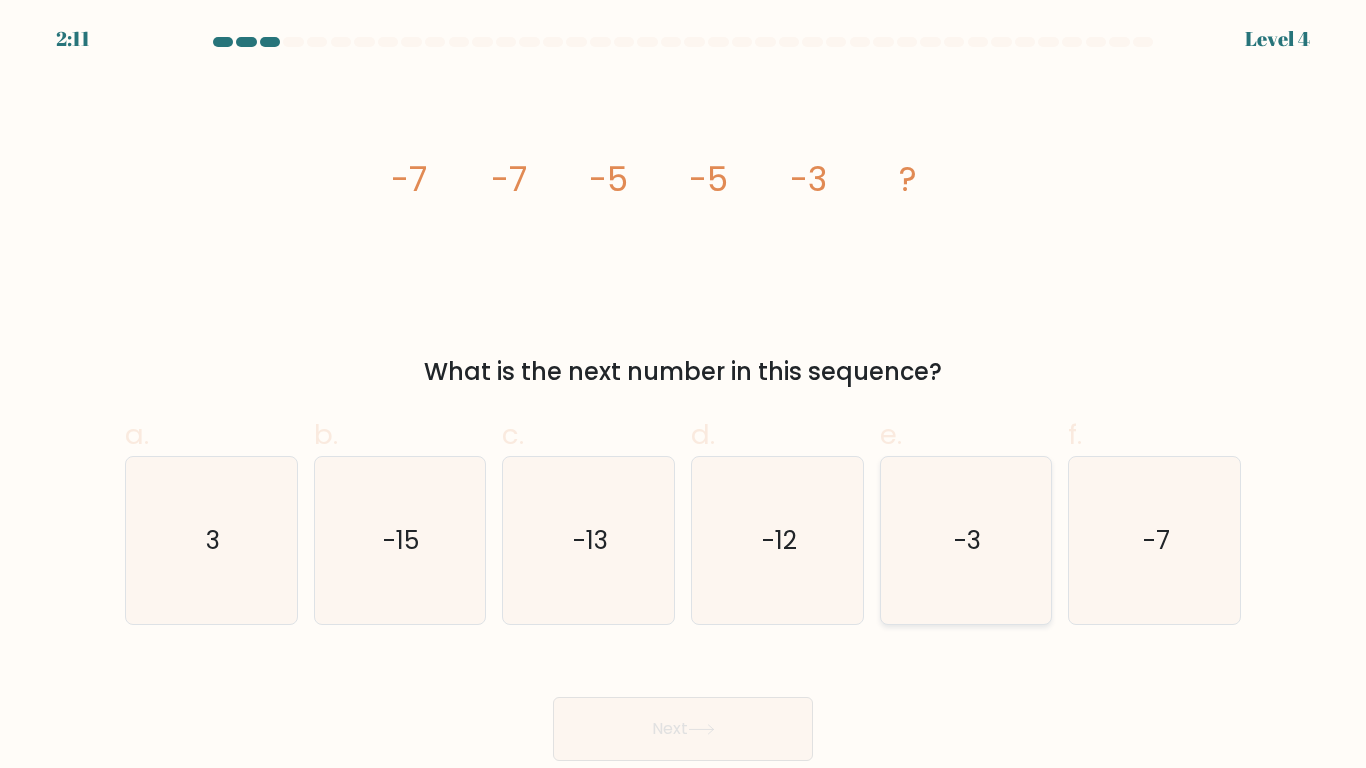 click on "-3" at bounding box center (965, 540) 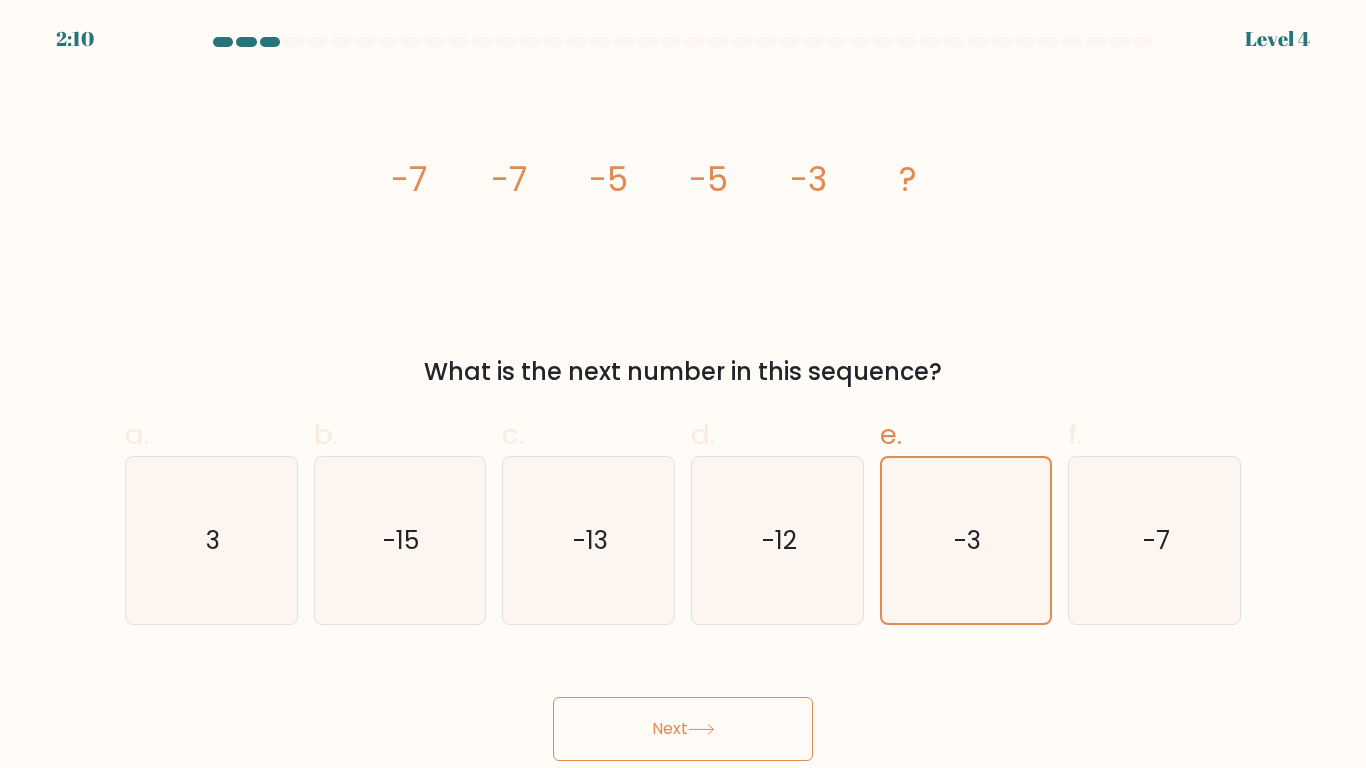 click on "Next" at bounding box center (683, 729) 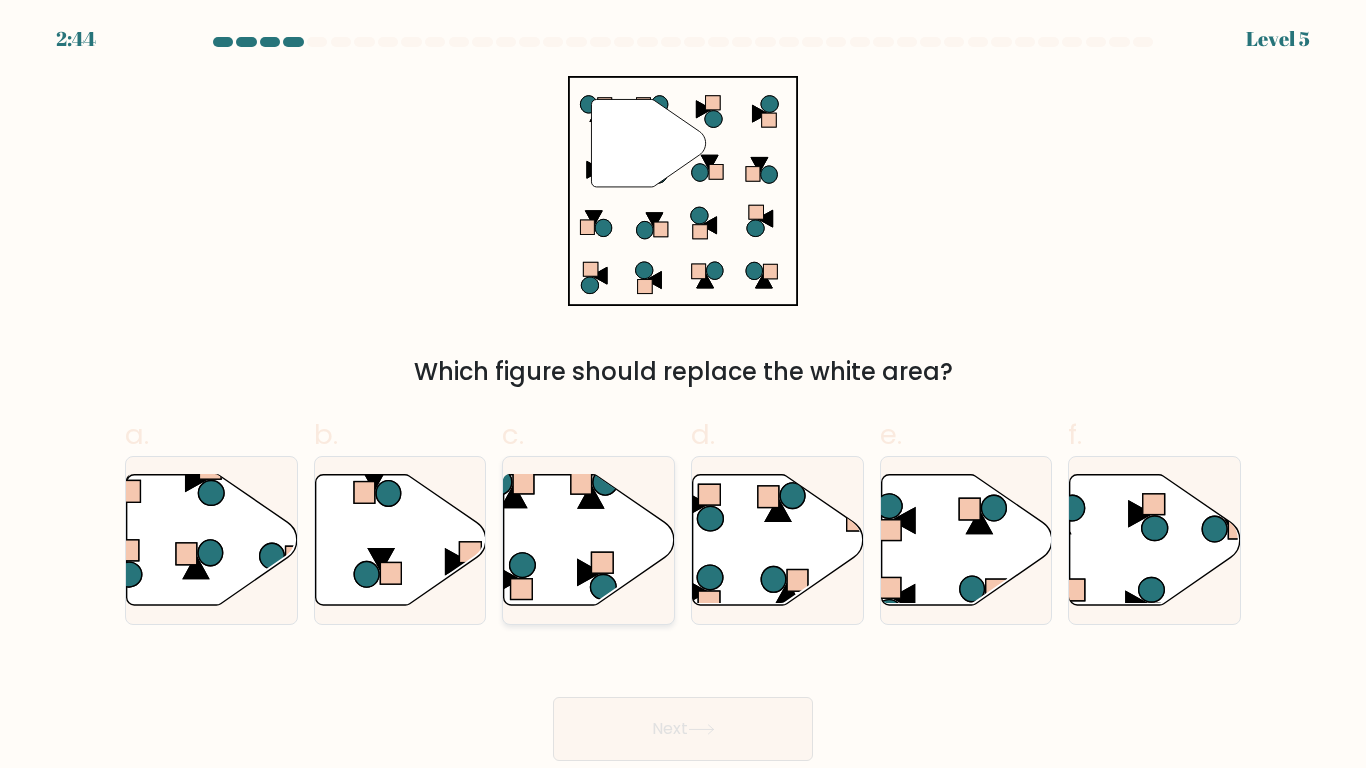 click at bounding box center [589, 539] 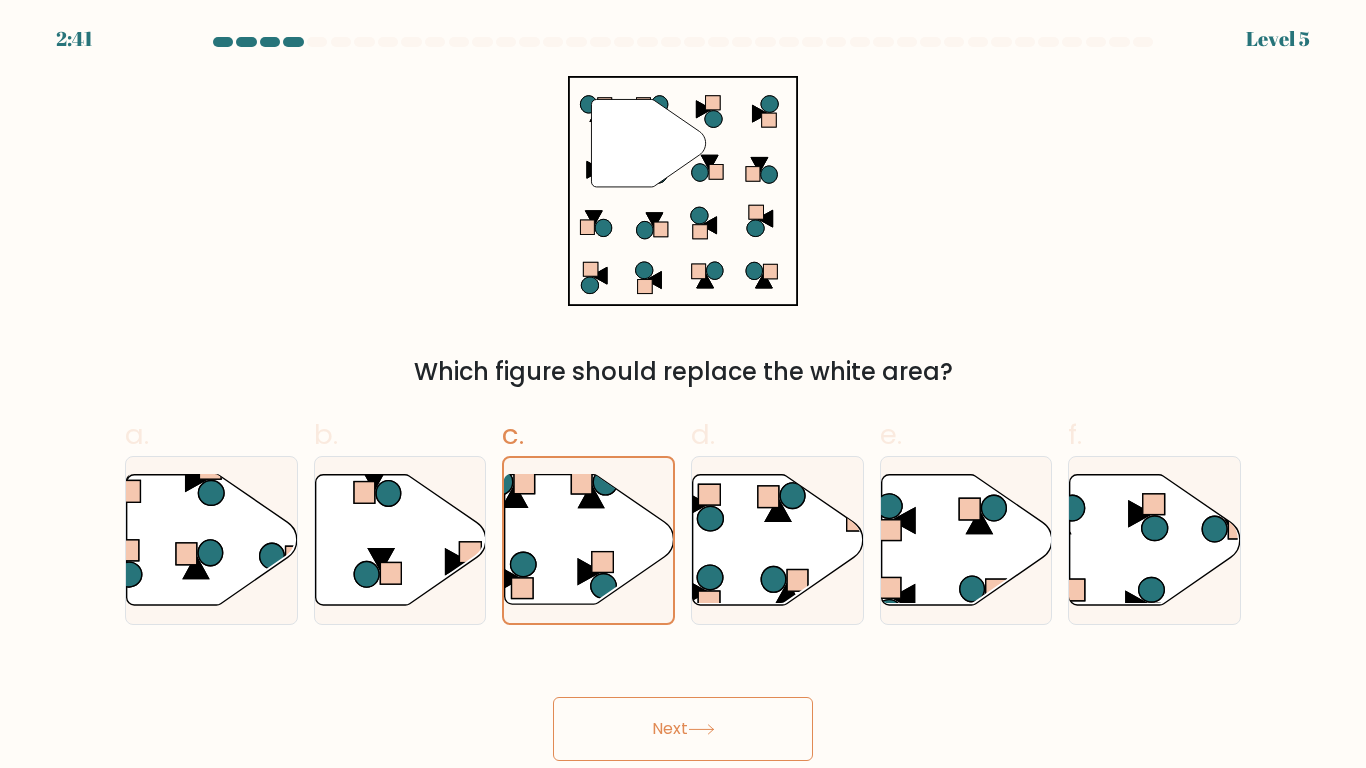 click at bounding box center [701, 729] 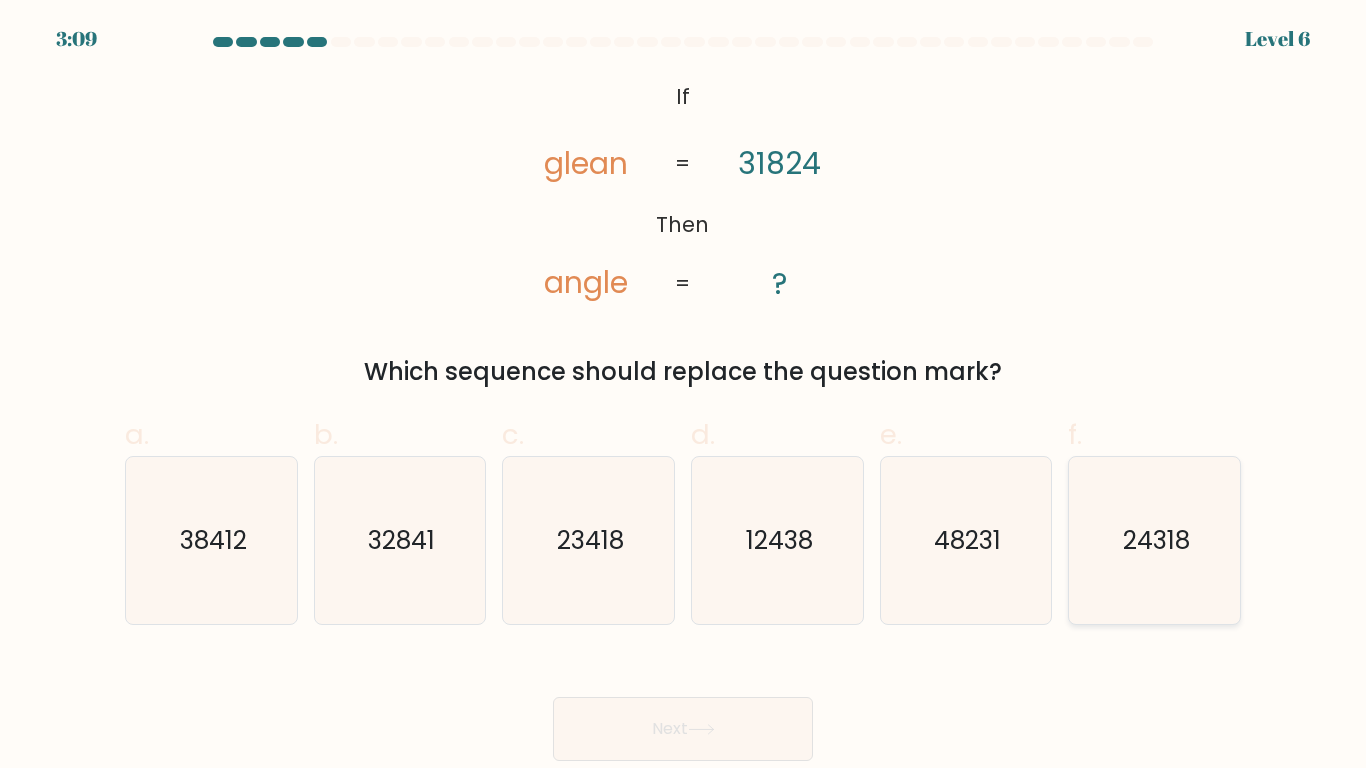 click on "24318" at bounding box center [1156, 540] 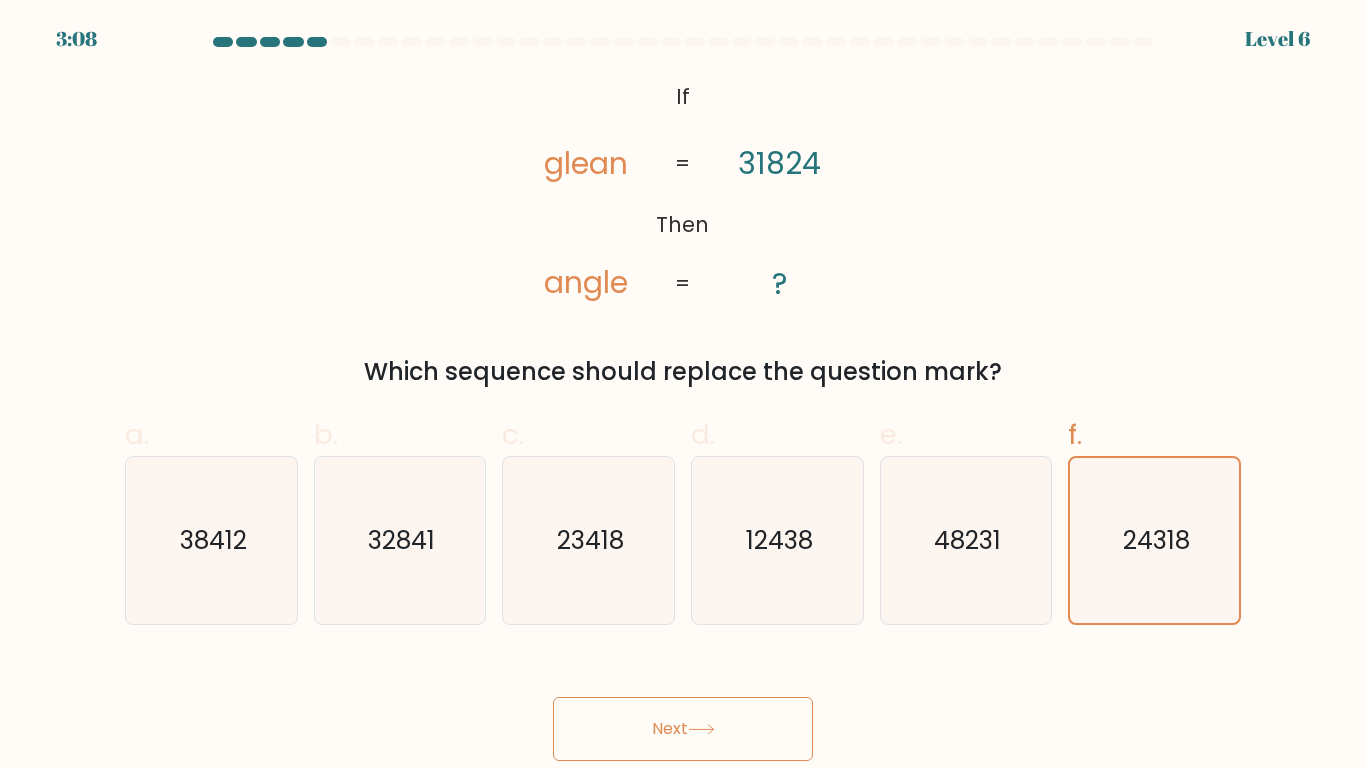 click on "Next" at bounding box center [683, 729] 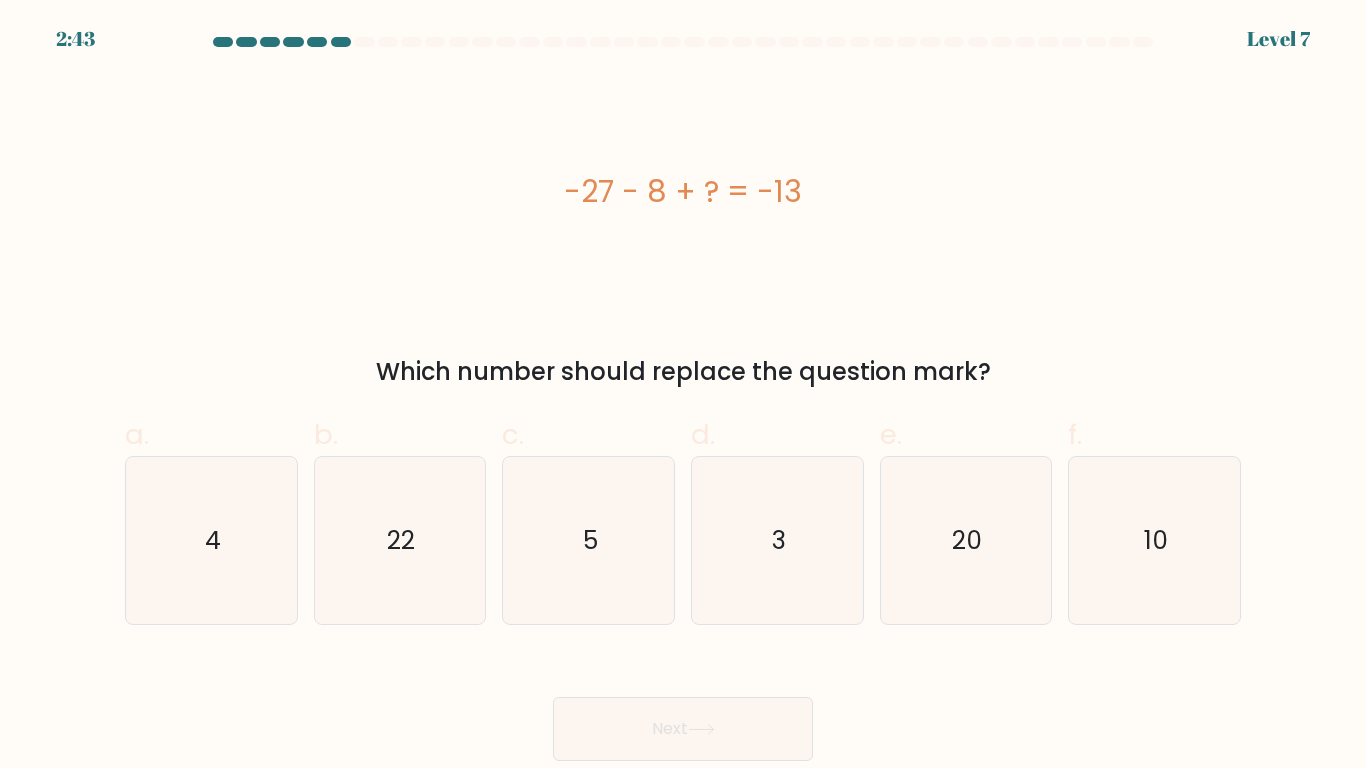 click on "Next" at bounding box center [683, 705] 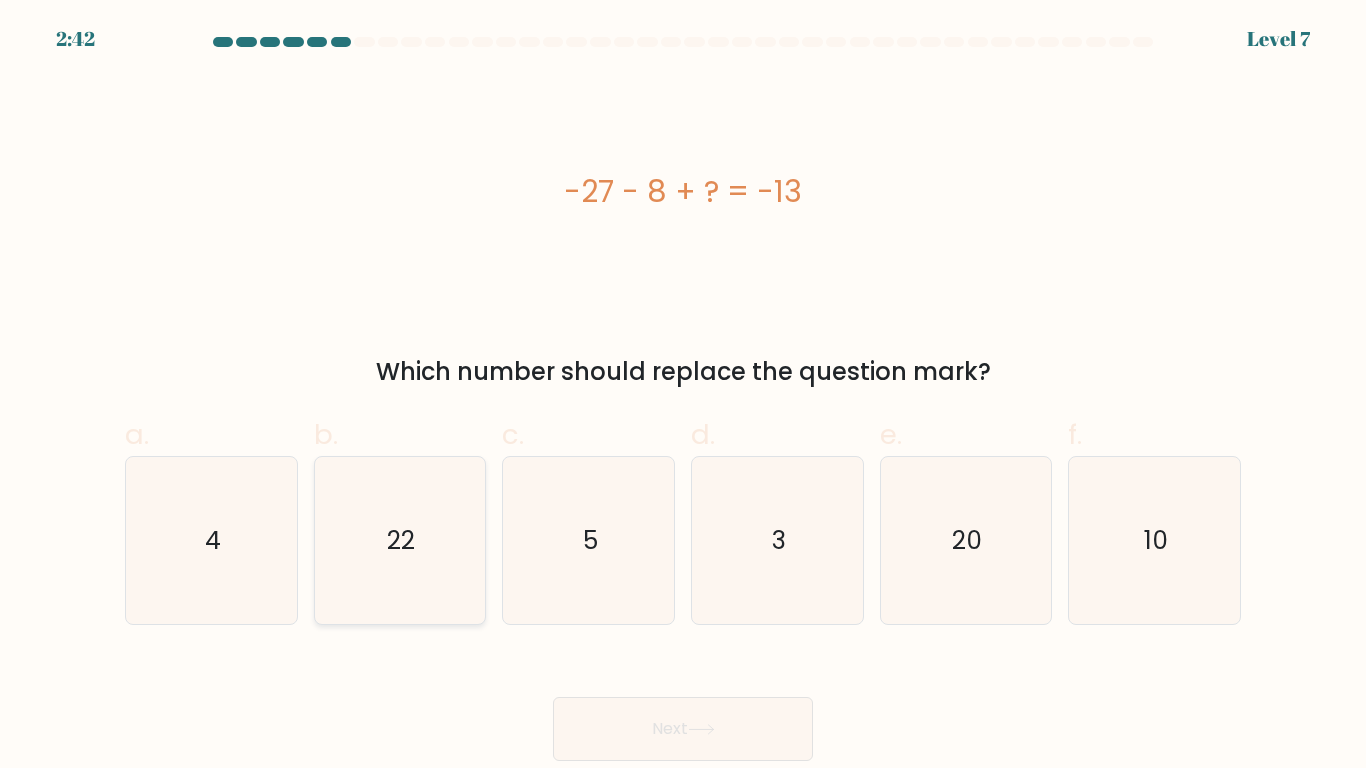 click on "22" at bounding box center [399, 540] 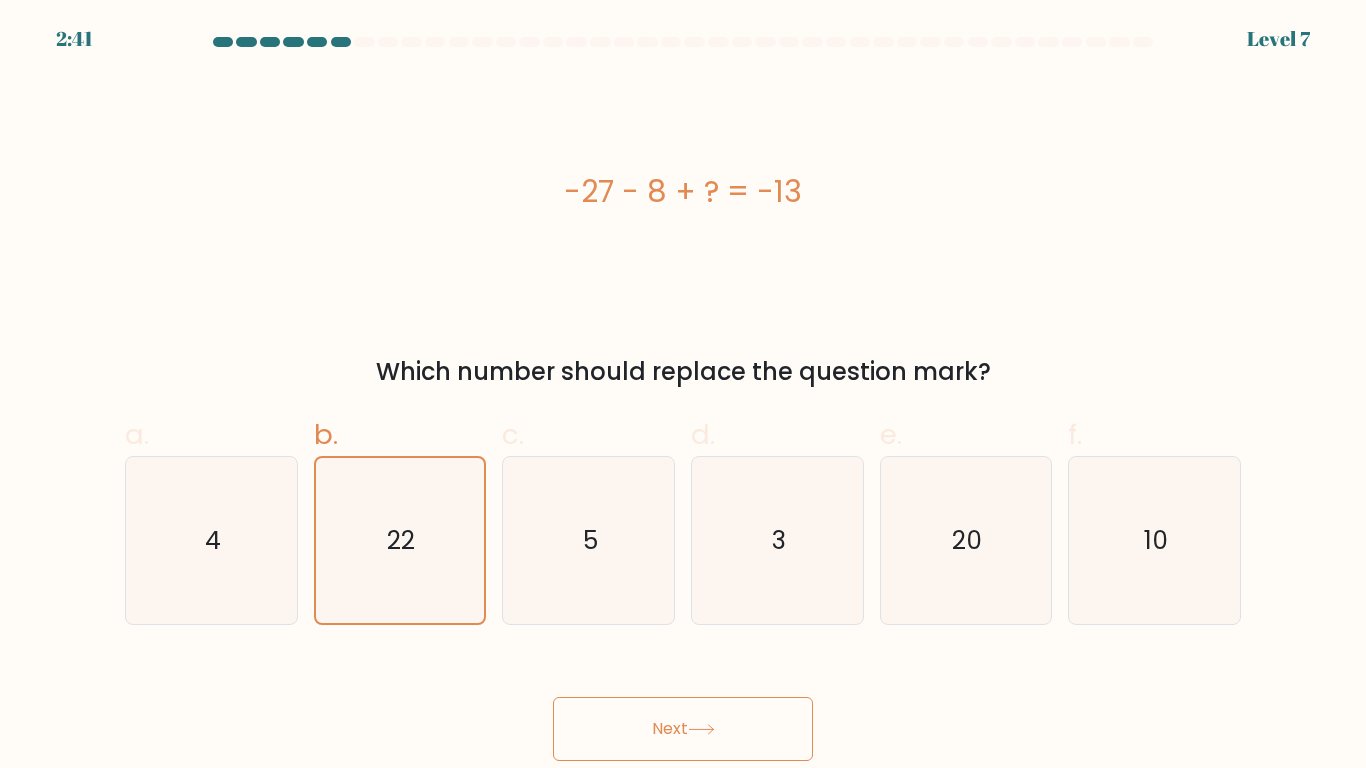 click on "Next" at bounding box center (683, 729) 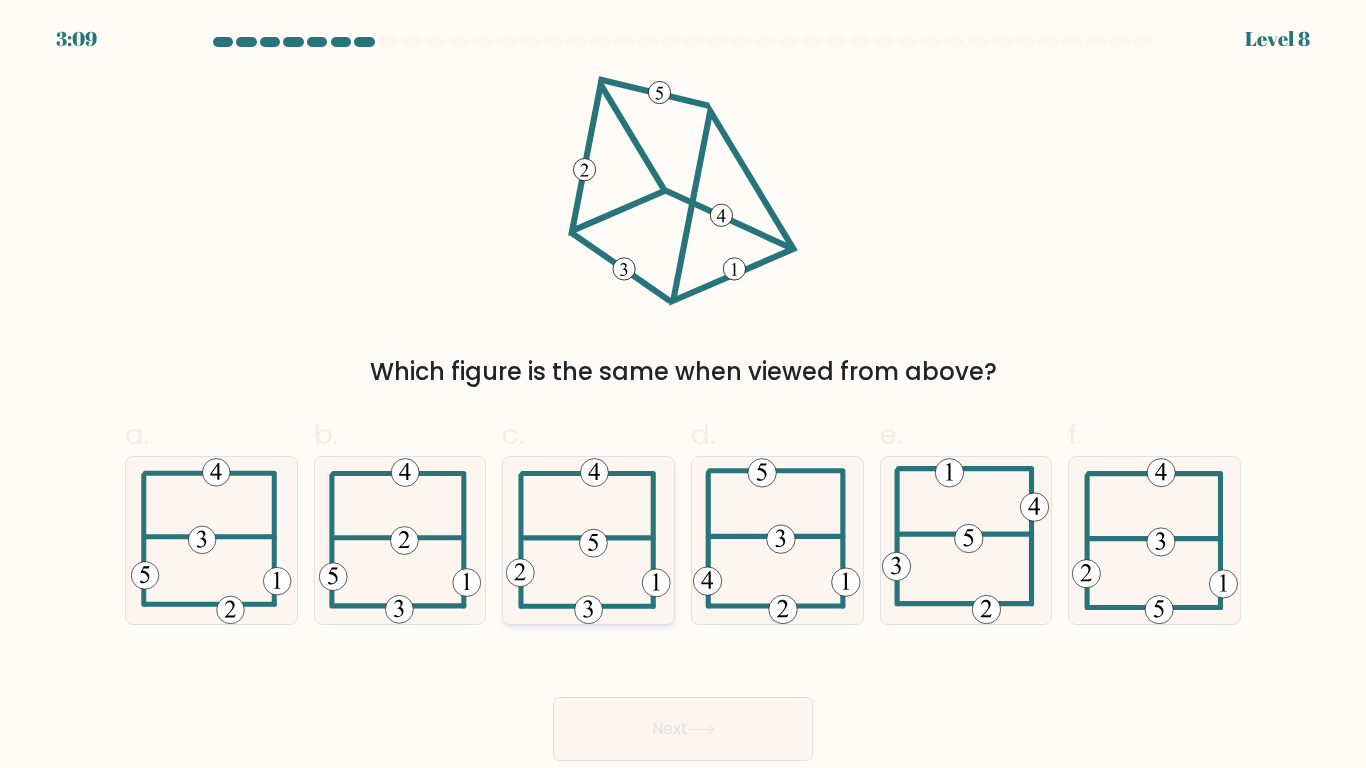 click at bounding box center (588, 540) 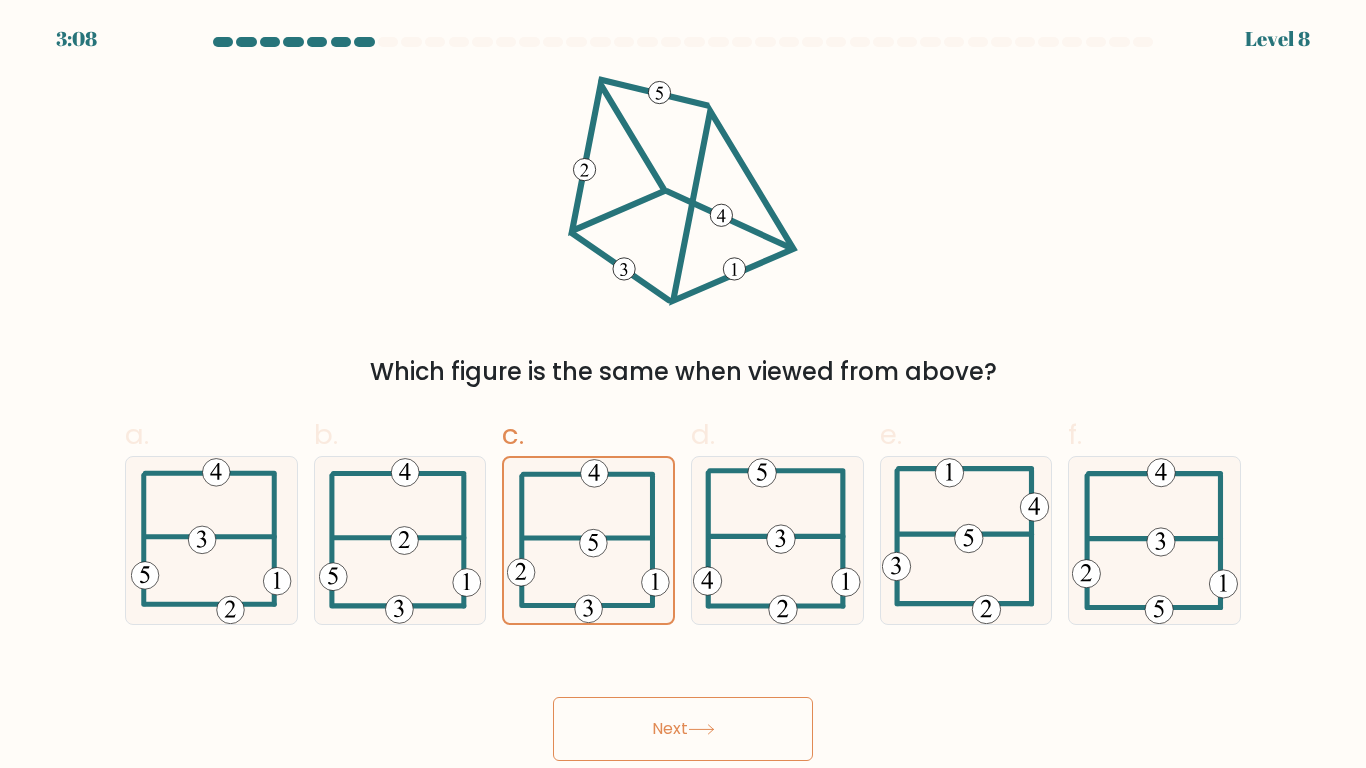 click on "Next" at bounding box center (683, 729) 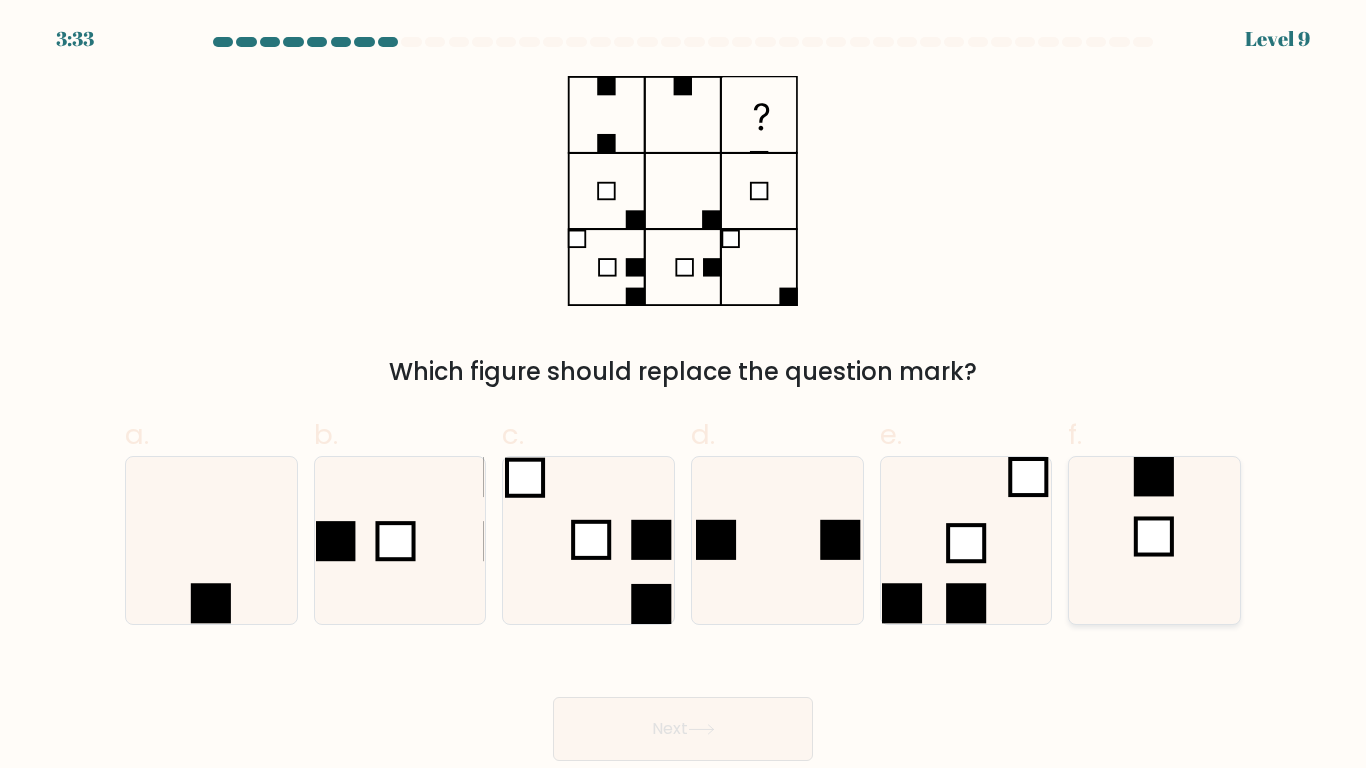click at bounding box center (1154, 540) 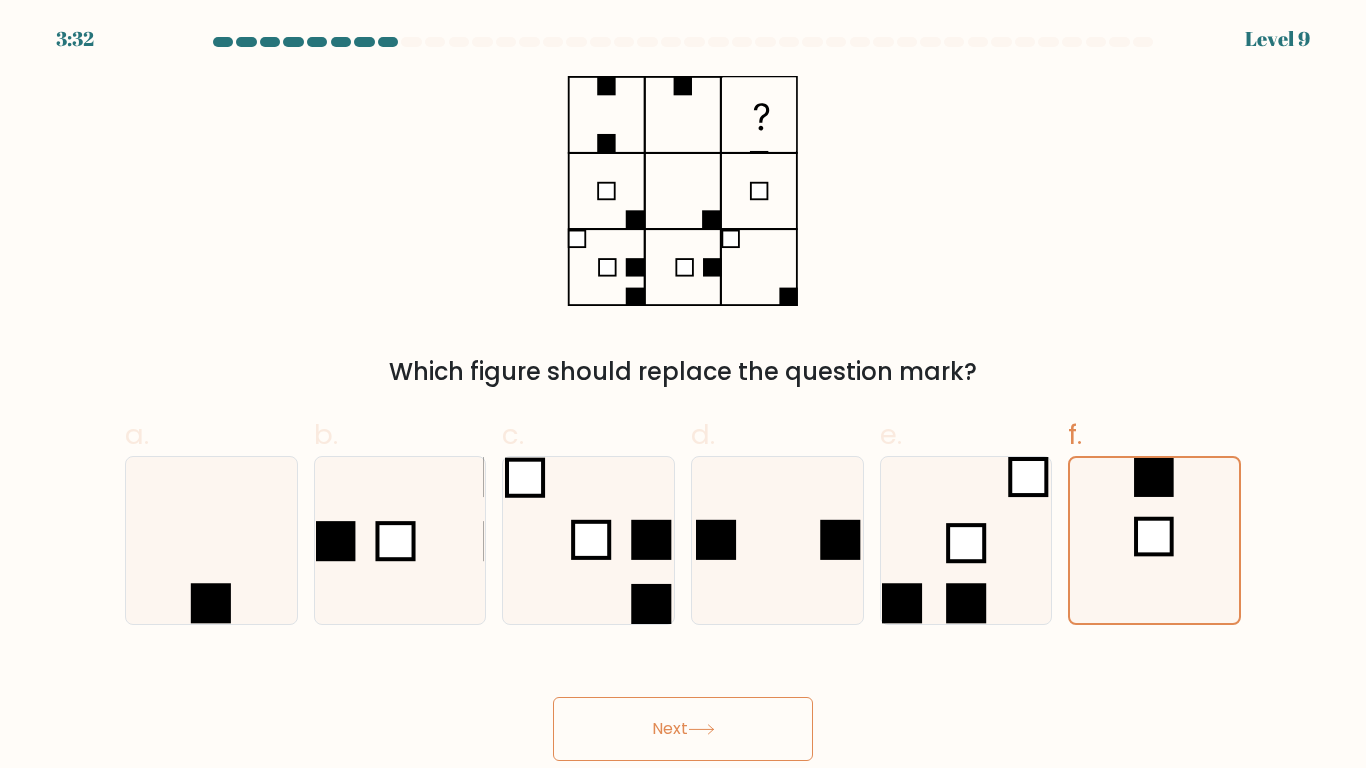 click on "Next" at bounding box center [683, 729] 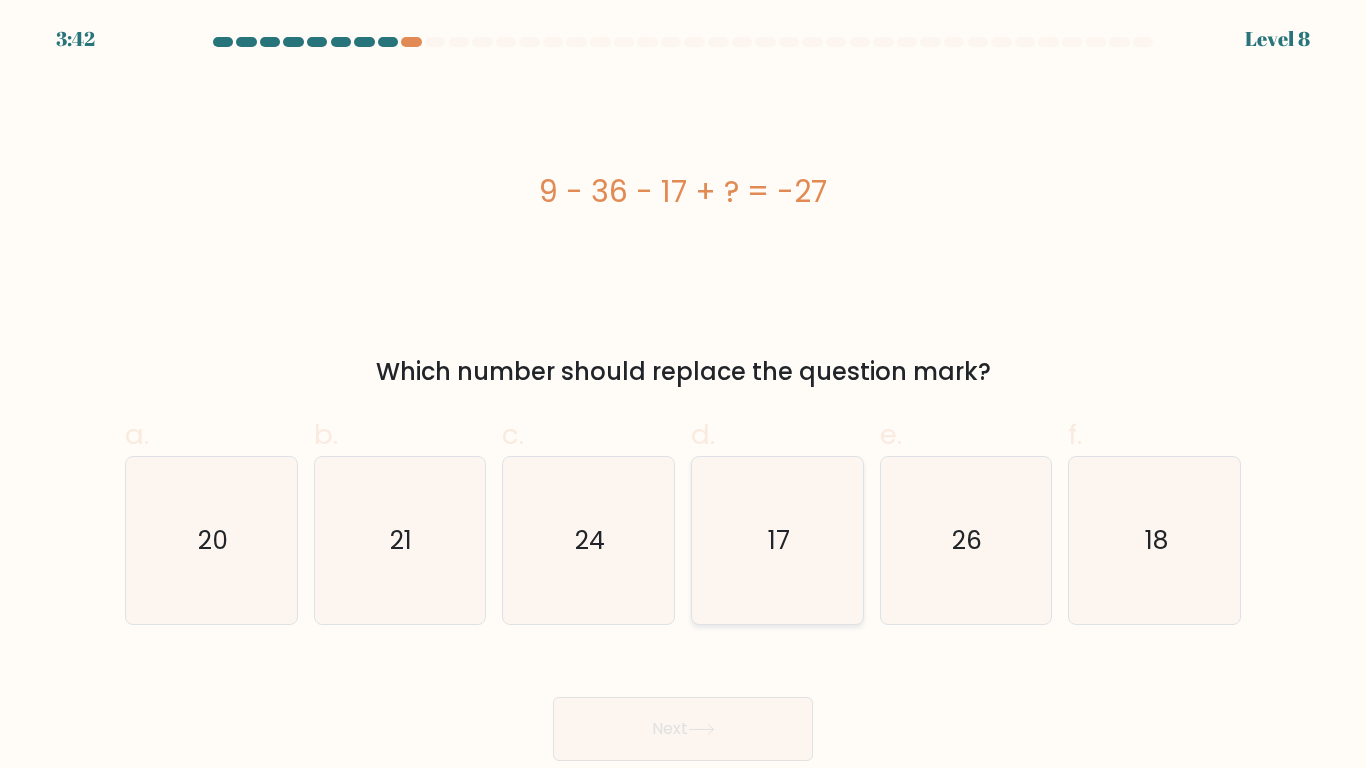 click on "17" at bounding box center [777, 540] 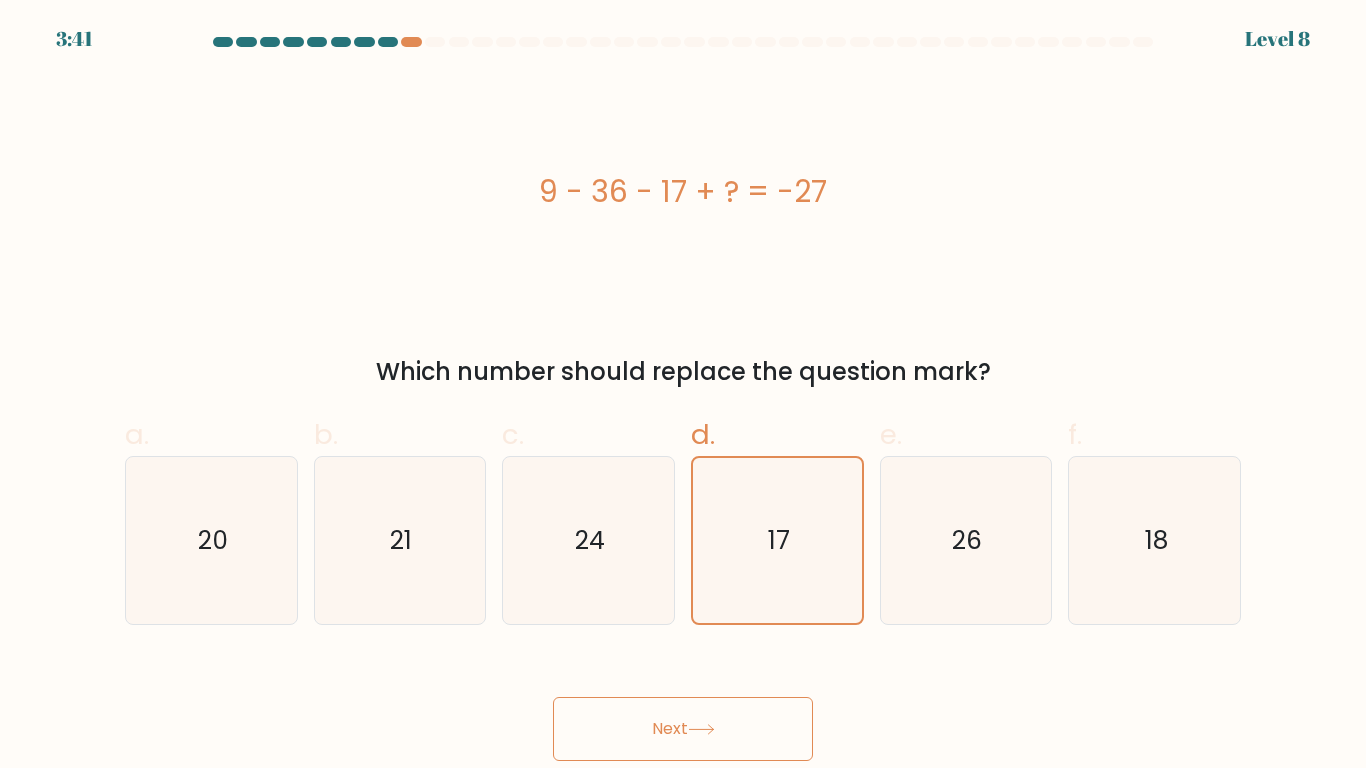 click on "Next" at bounding box center (683, 729) 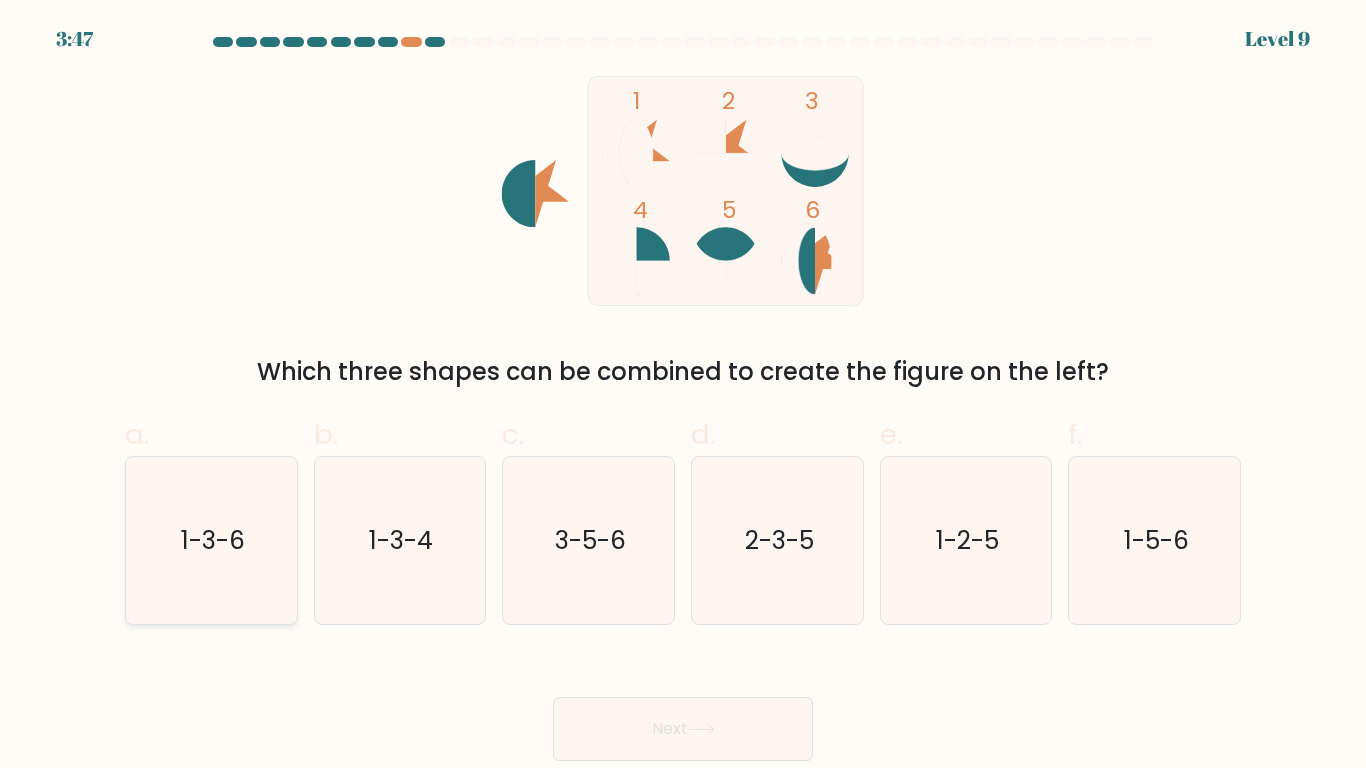 click on "1-3-6" at bounding box center (211, 540) 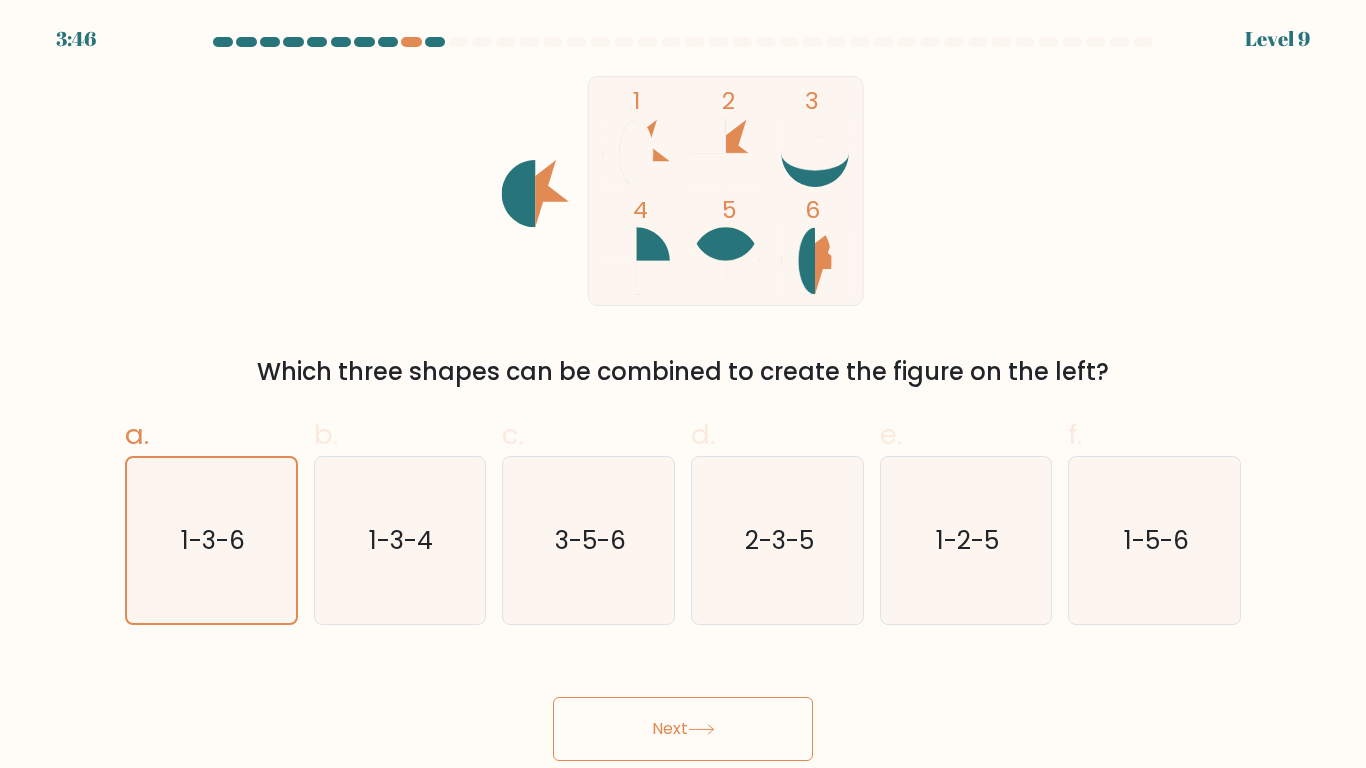 click on "Next" at bounding box center (683, 729) 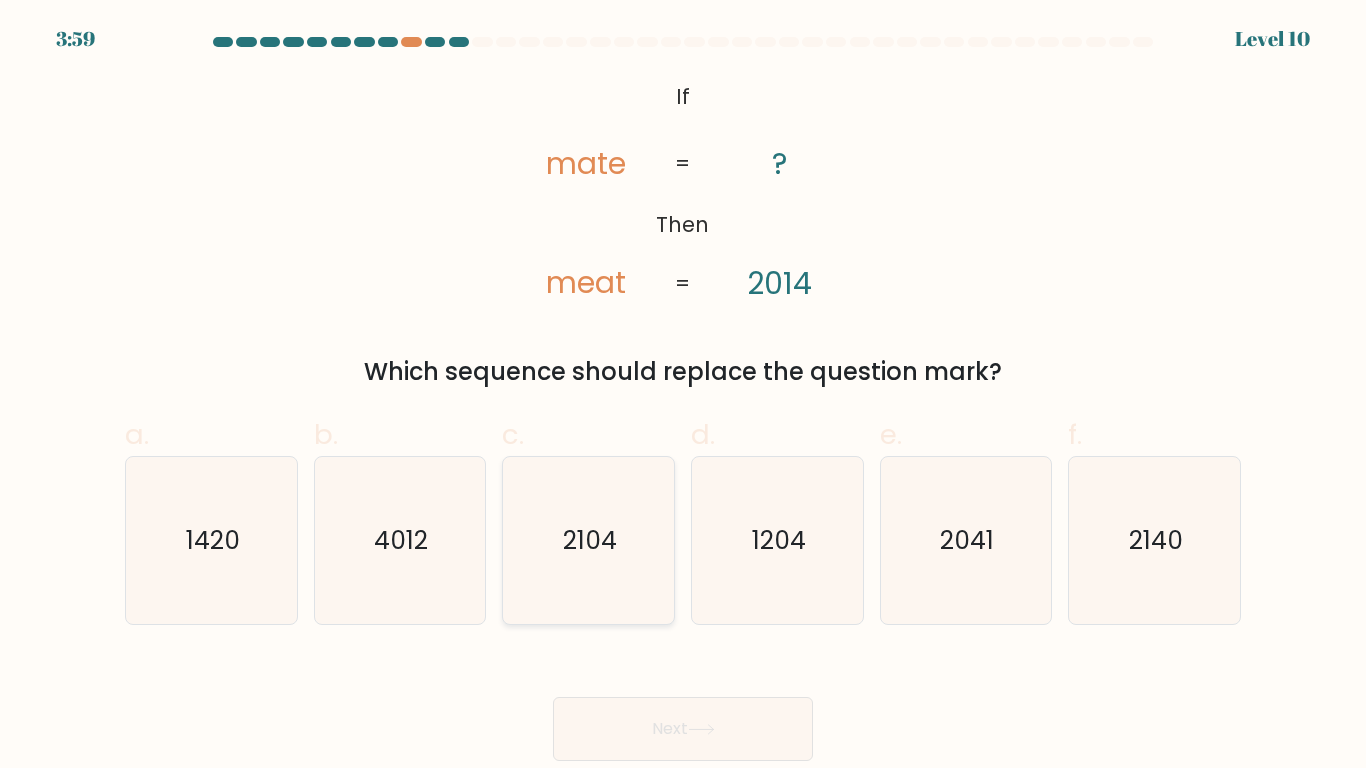 click on "2104" at bounding box center [588, 540] 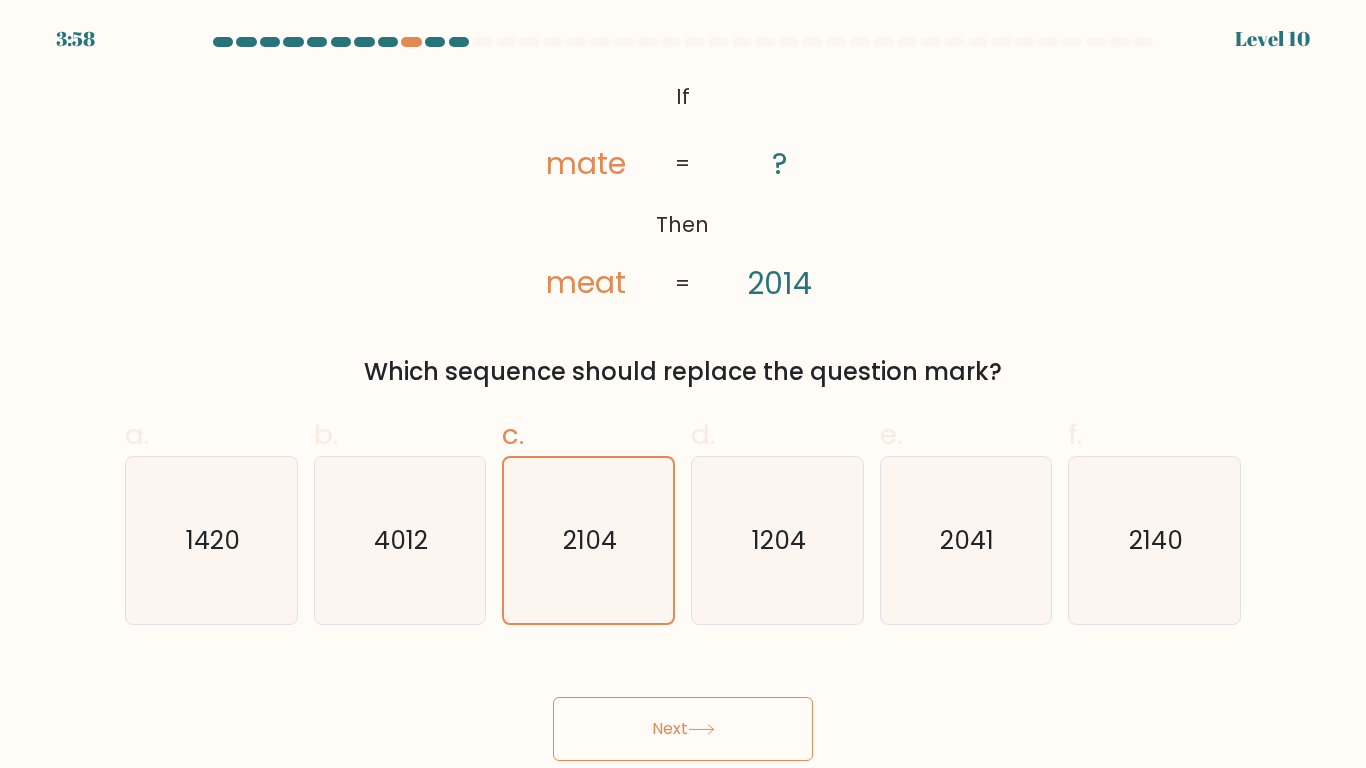 click on "Next" at bounding box center (683, 729) 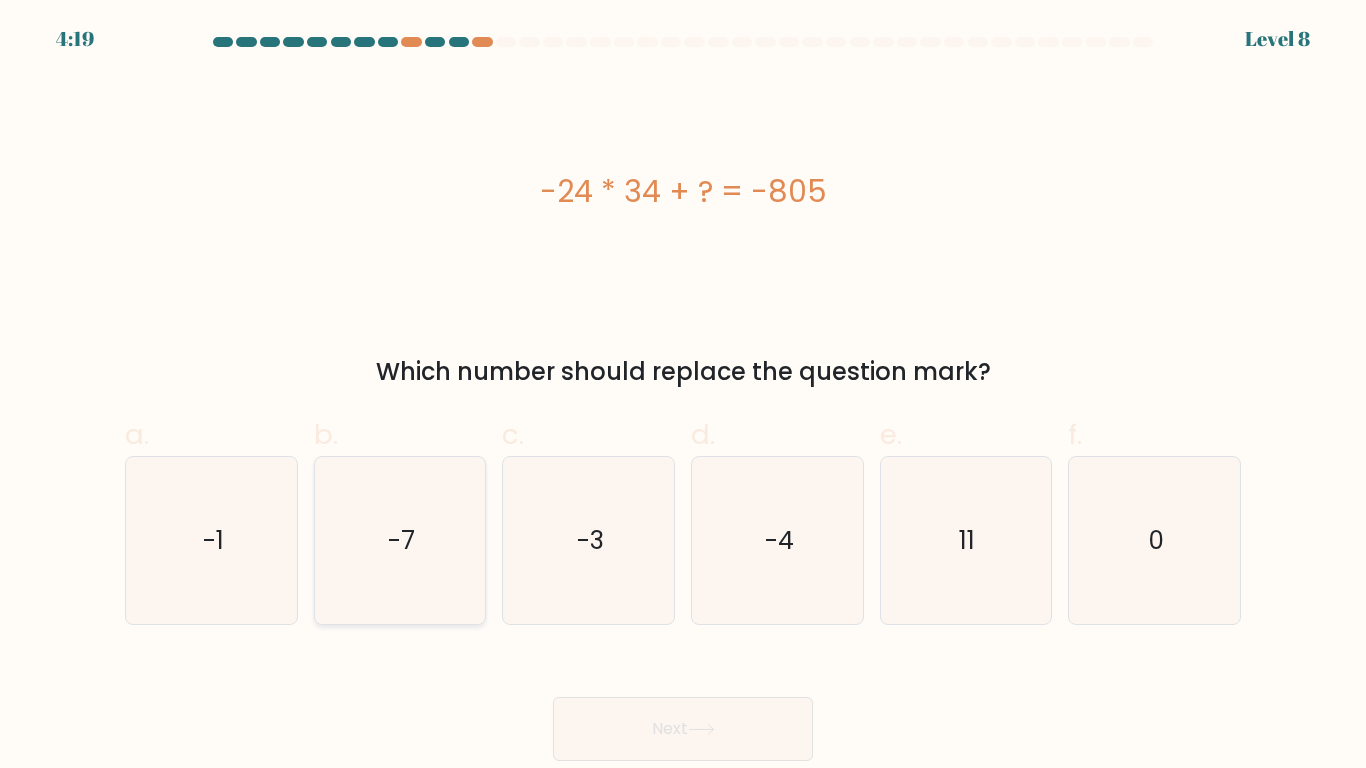 click on "-7" at bounding box center [399, 540] 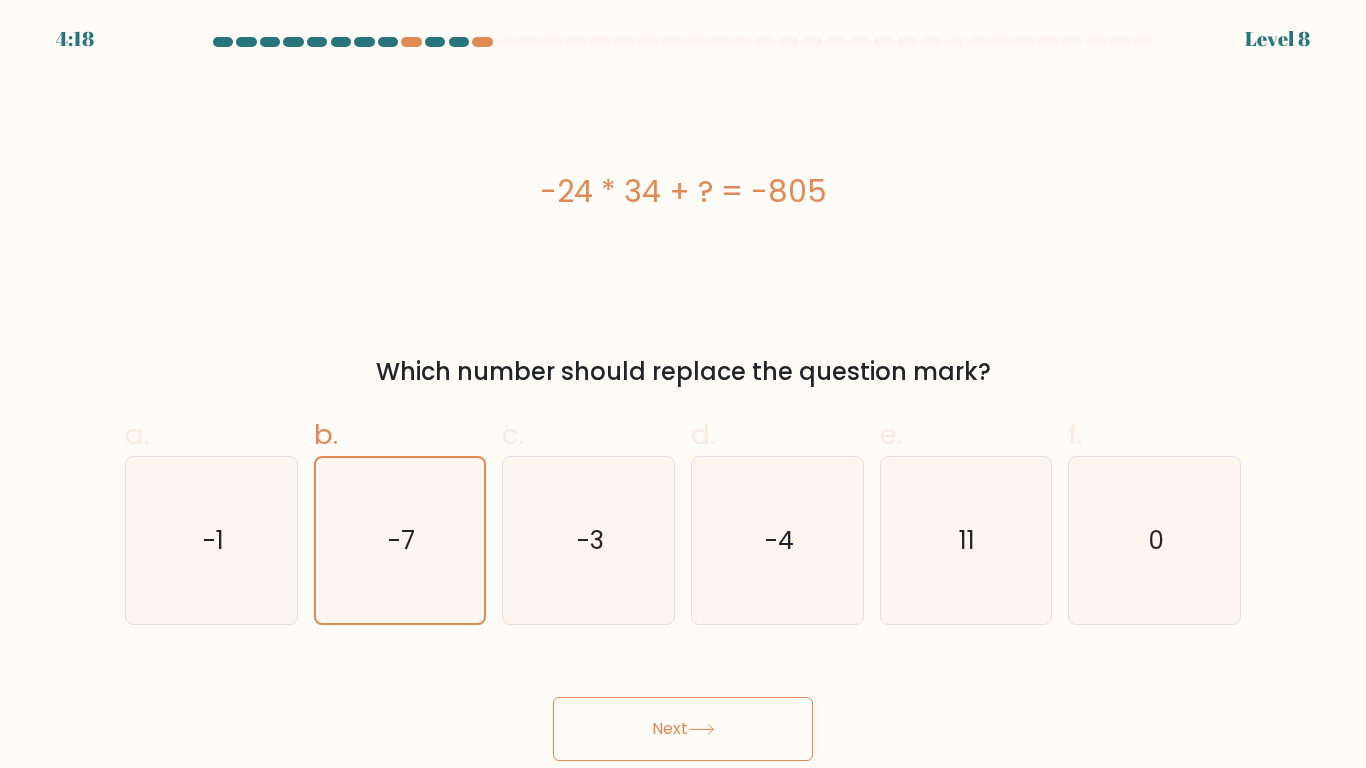 click on "Next" at bounding box center [683, 729] 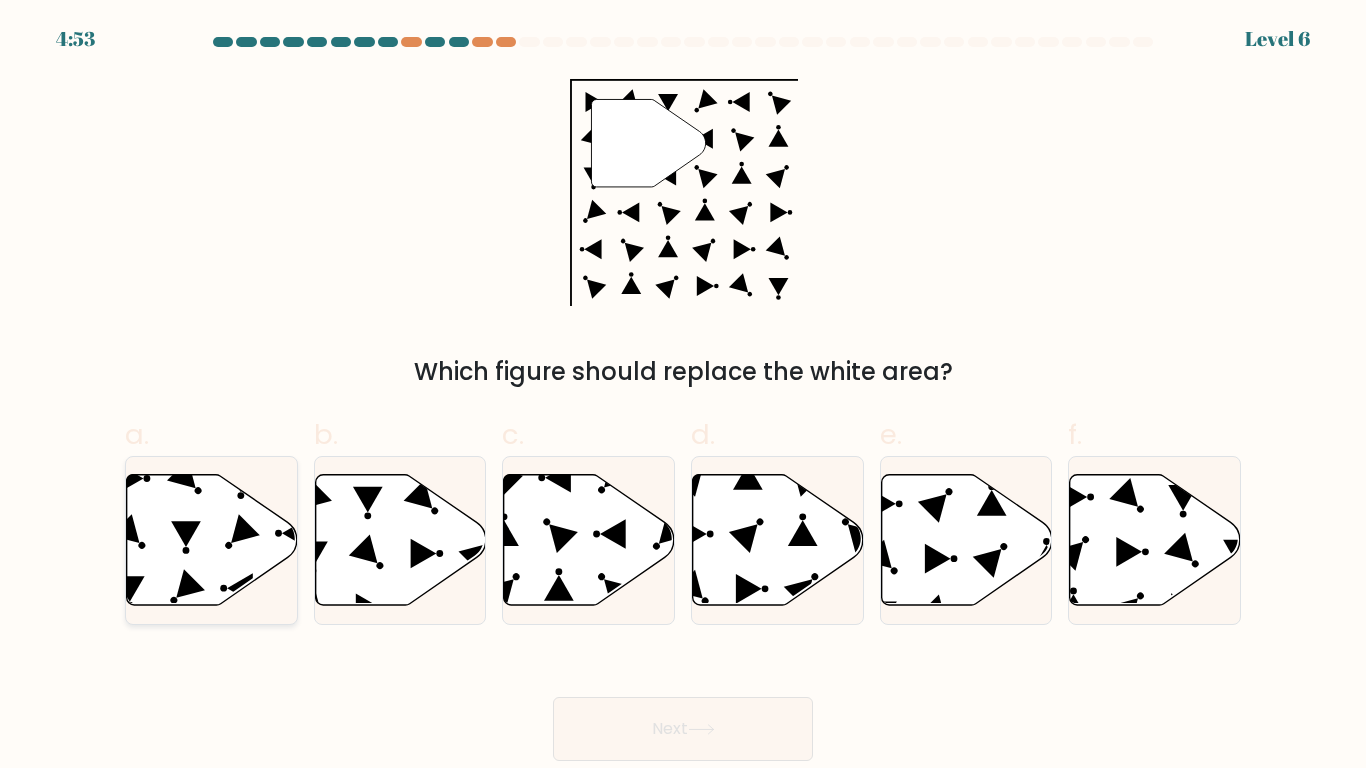 click at bounding box center (212, 539) 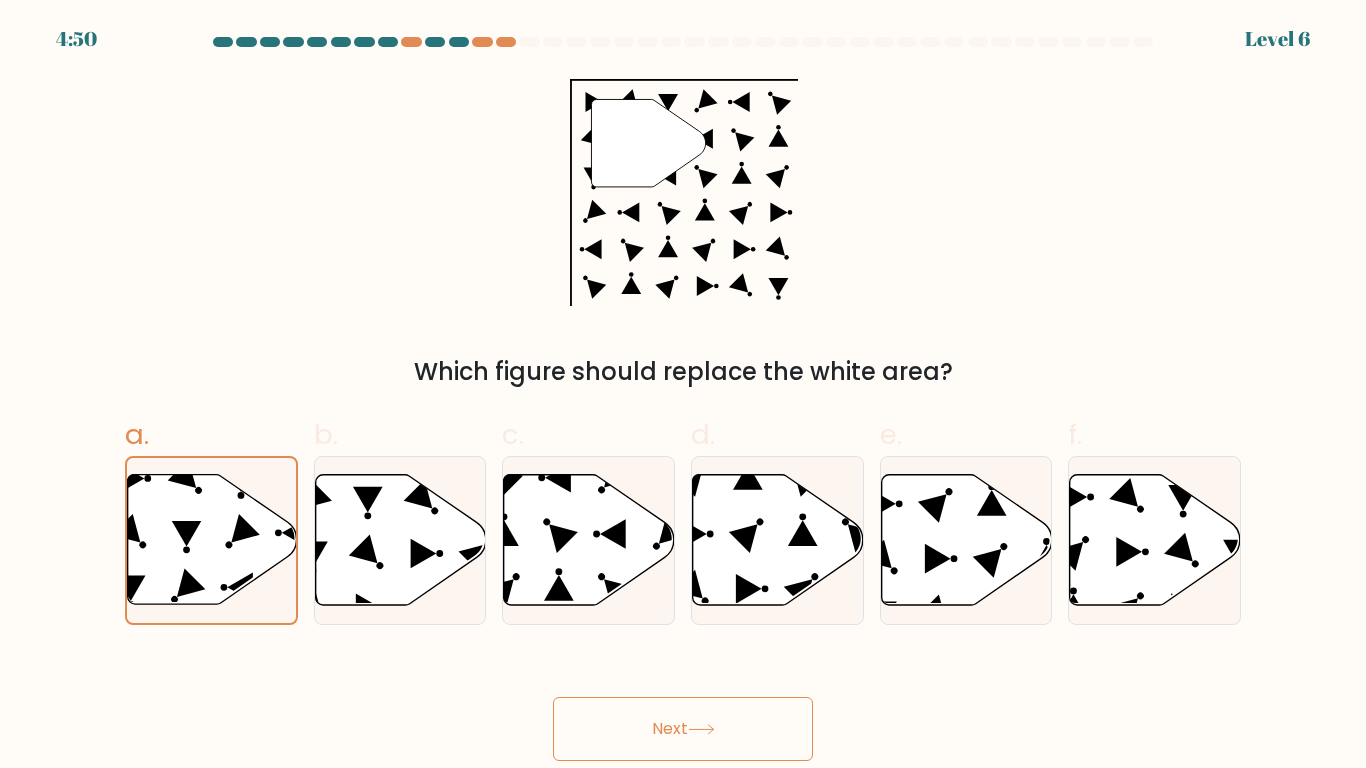 click on "Next" at bounding box center (683, 729) 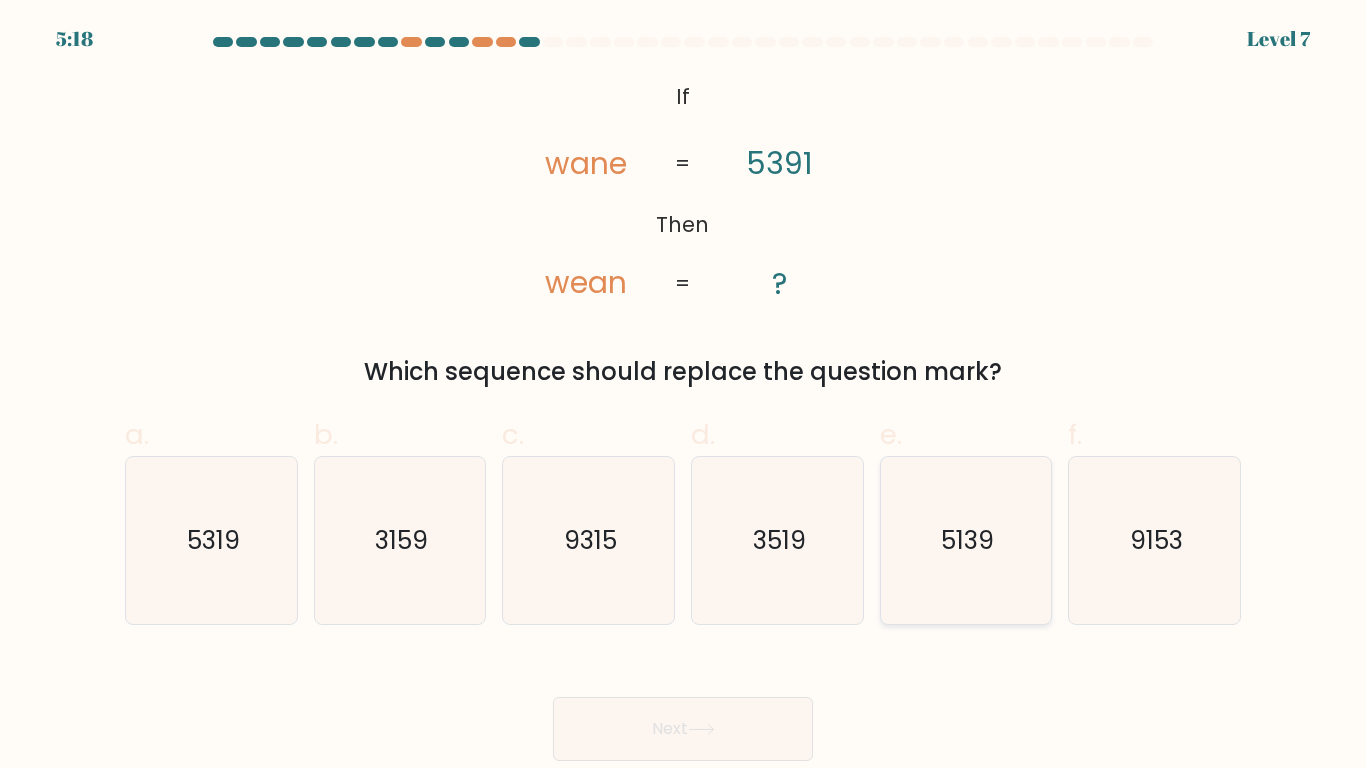 click on "5139" at bounding box center (965, 540) 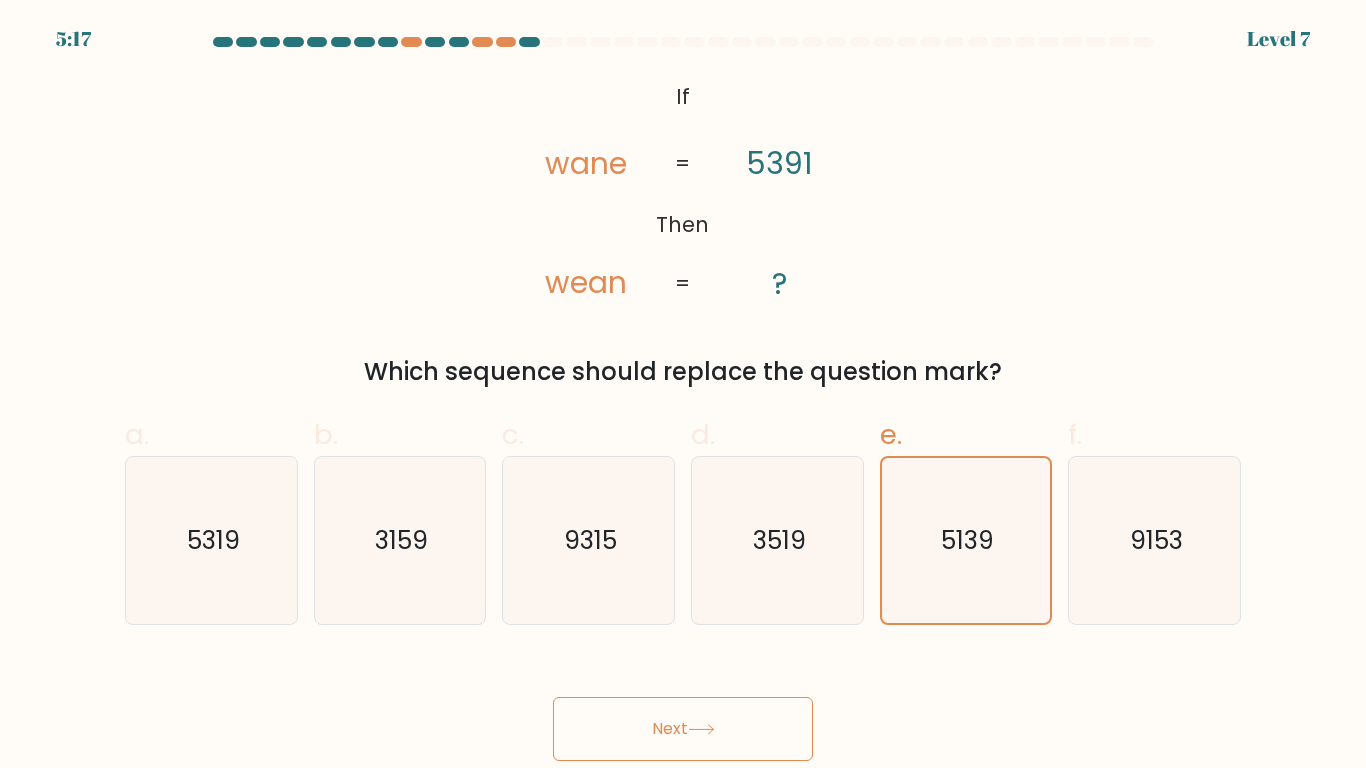 click on "Next" at bounding box center (683, 729) 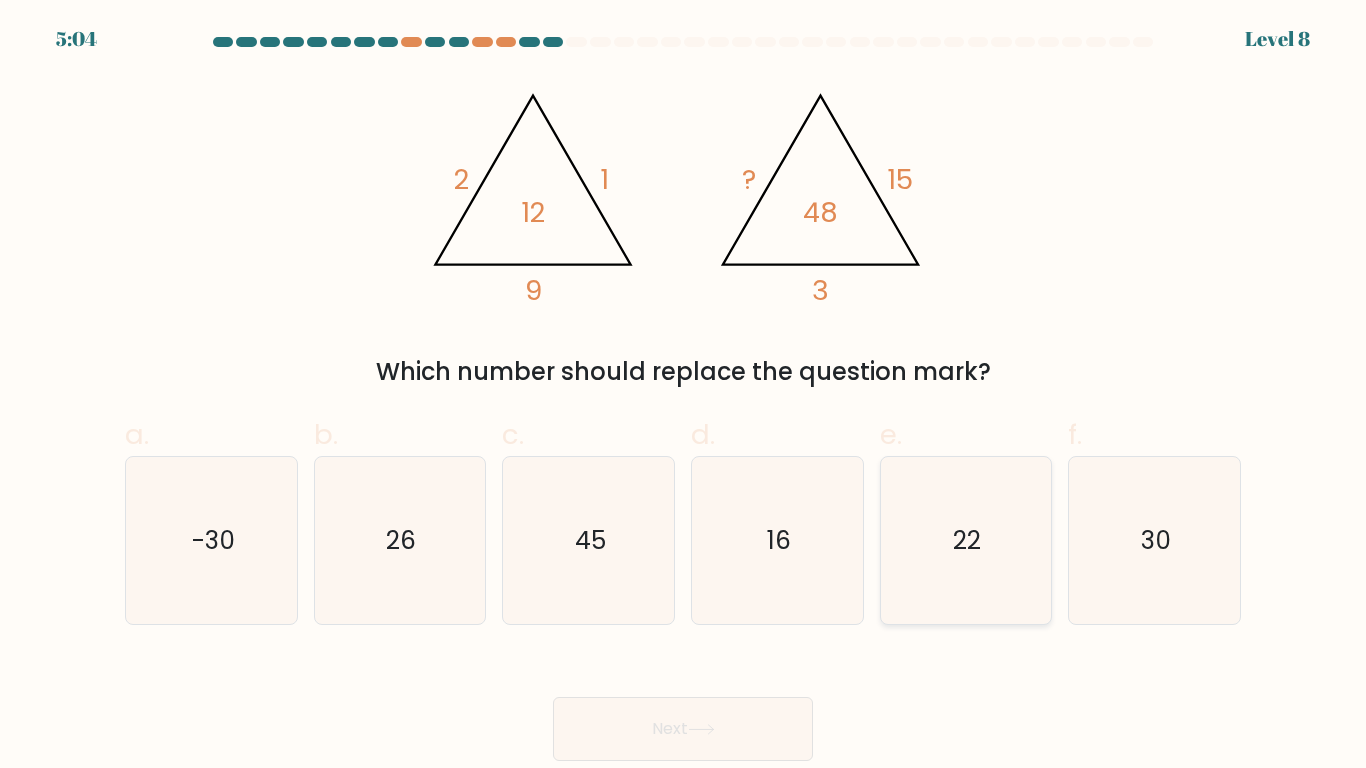 click on "22" at bounding box center (965, 540) 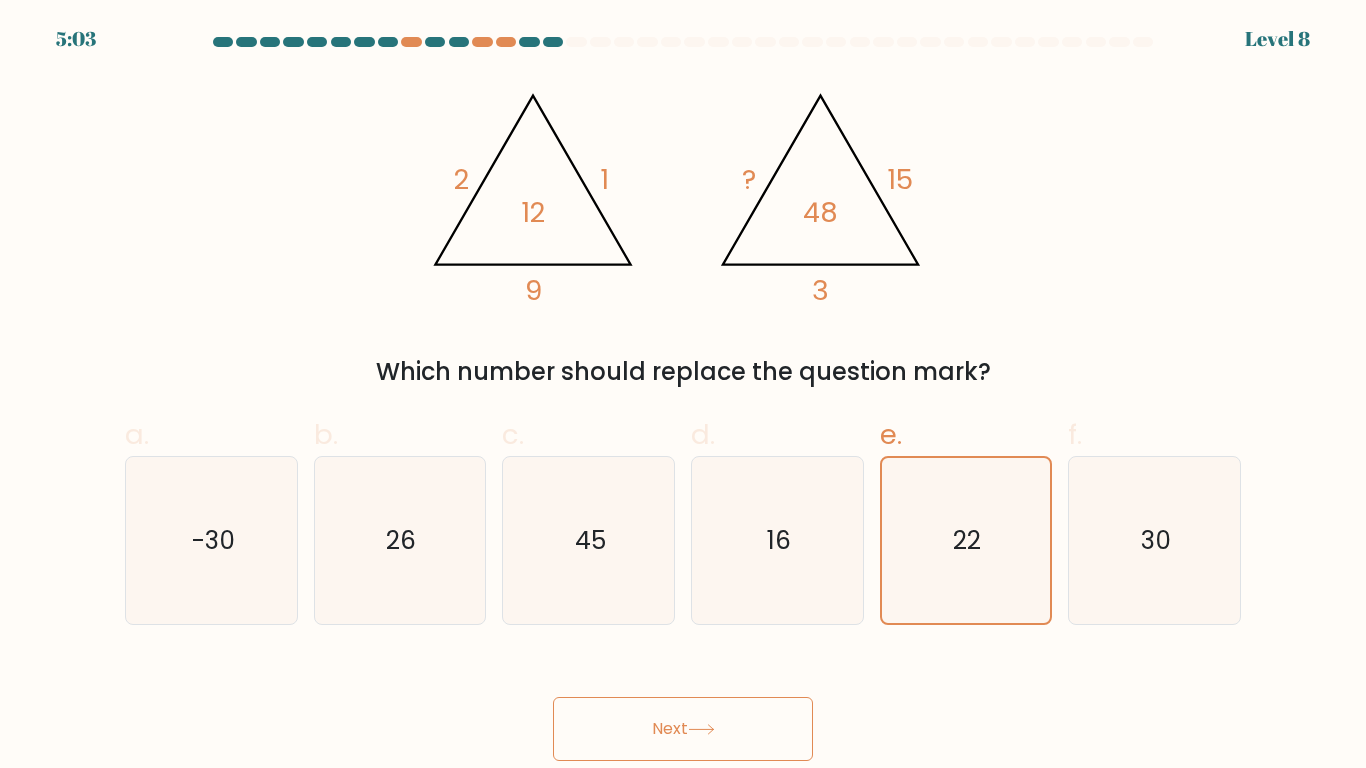 click on "Next" at bounding box center [683, 729] 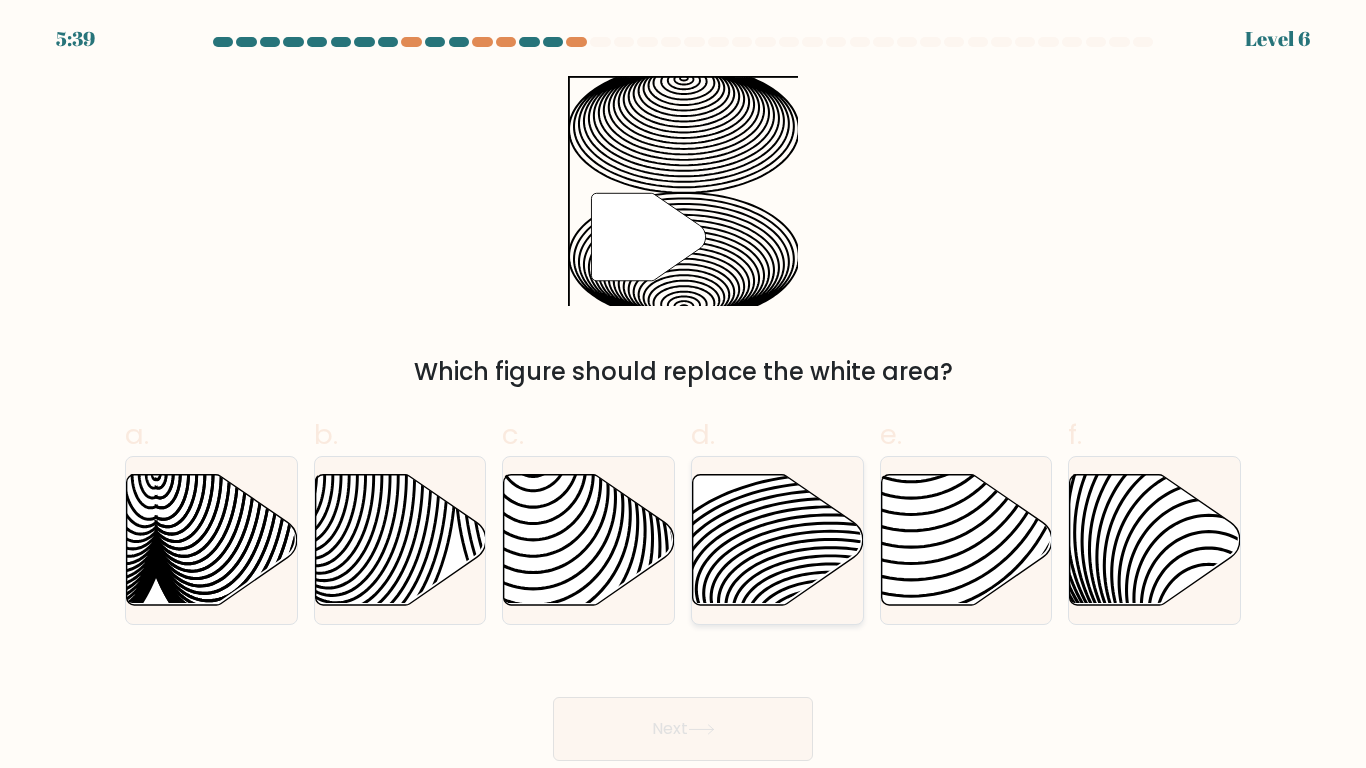 click at bounding box center (778, 539) 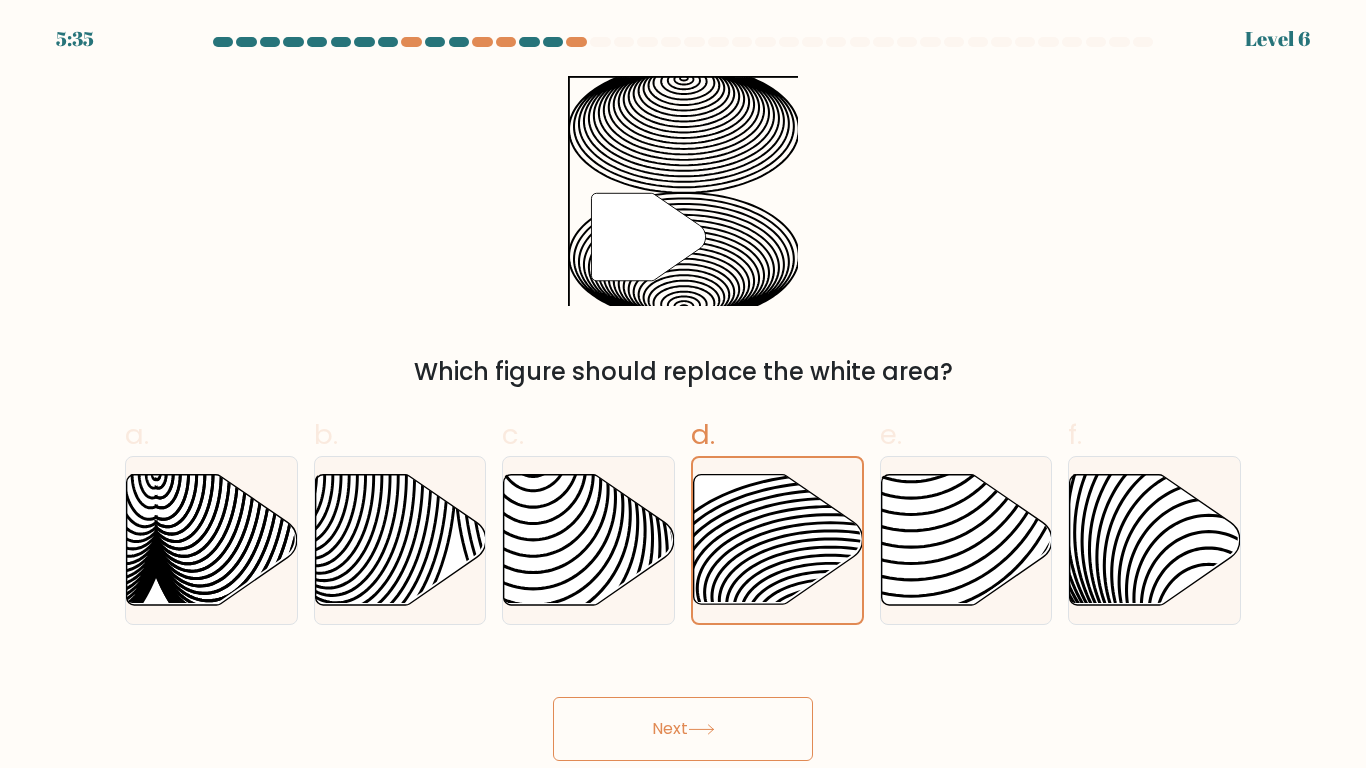 click on "Next" at bounding box center [683, 729] 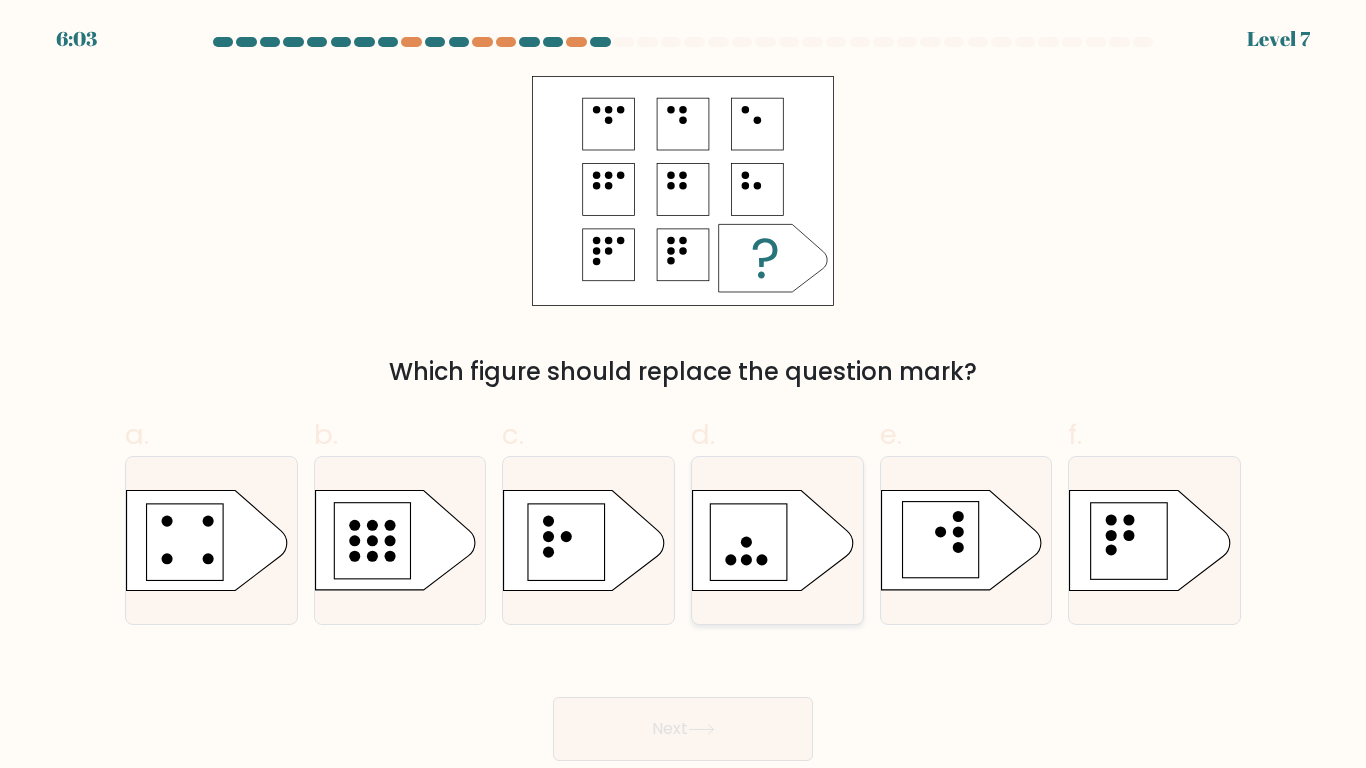 click at bounding box center (748, 542) 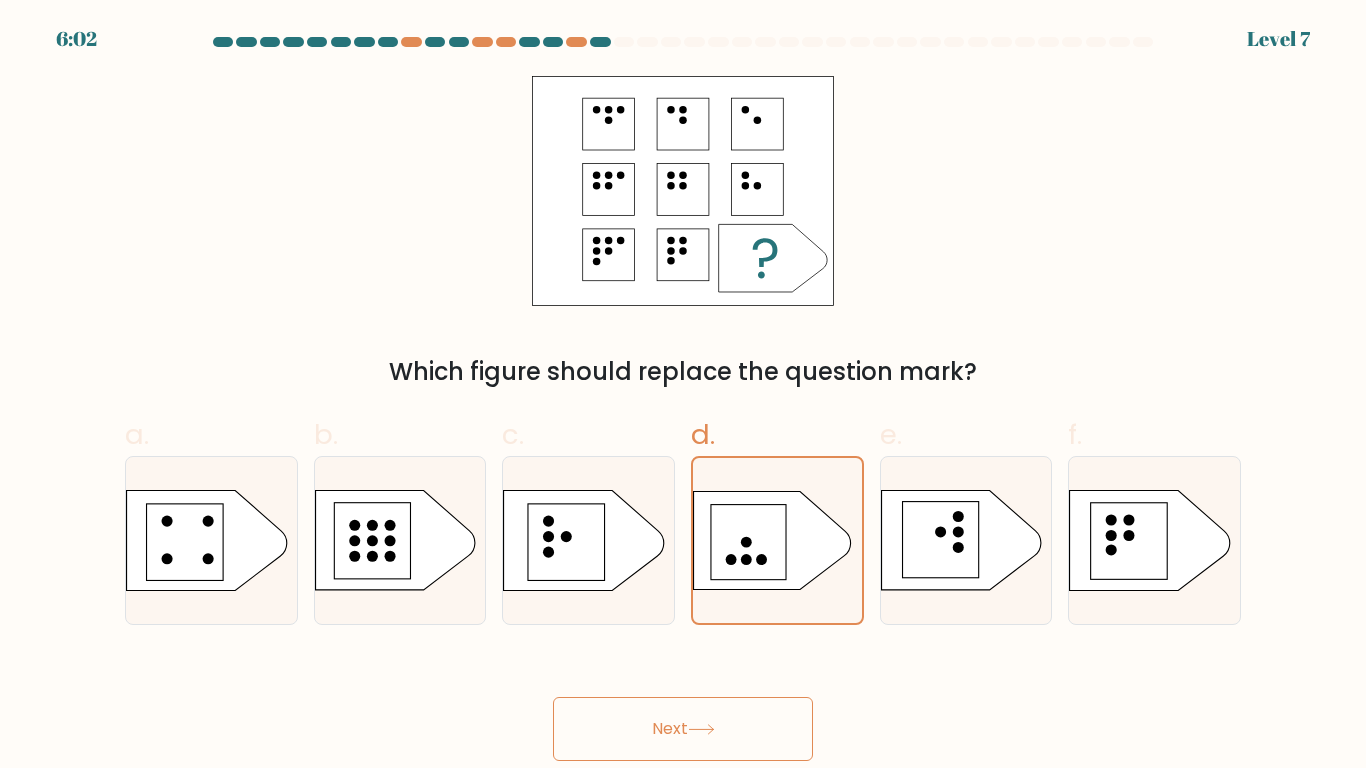 click on "Next" at bounding box center [683, 729] 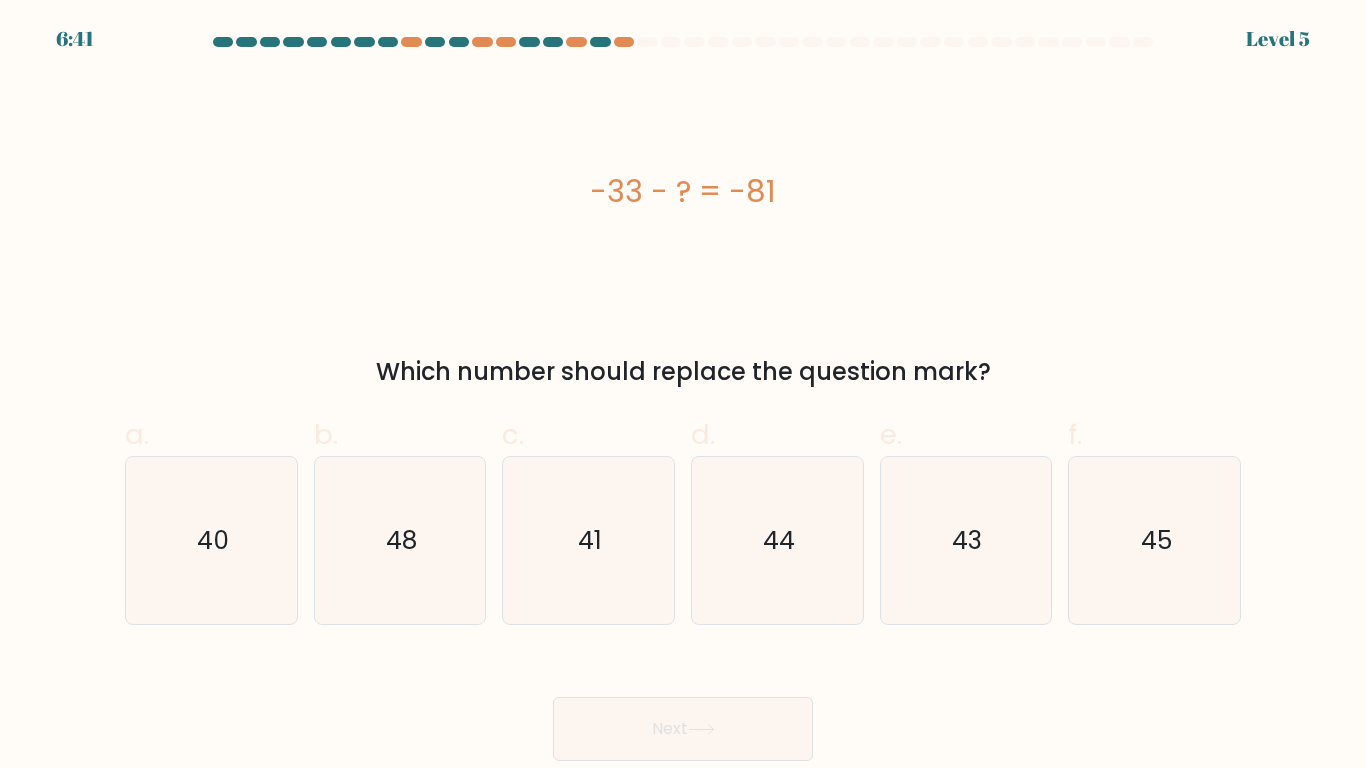 click on "Next" at bounding box center (683, 729) 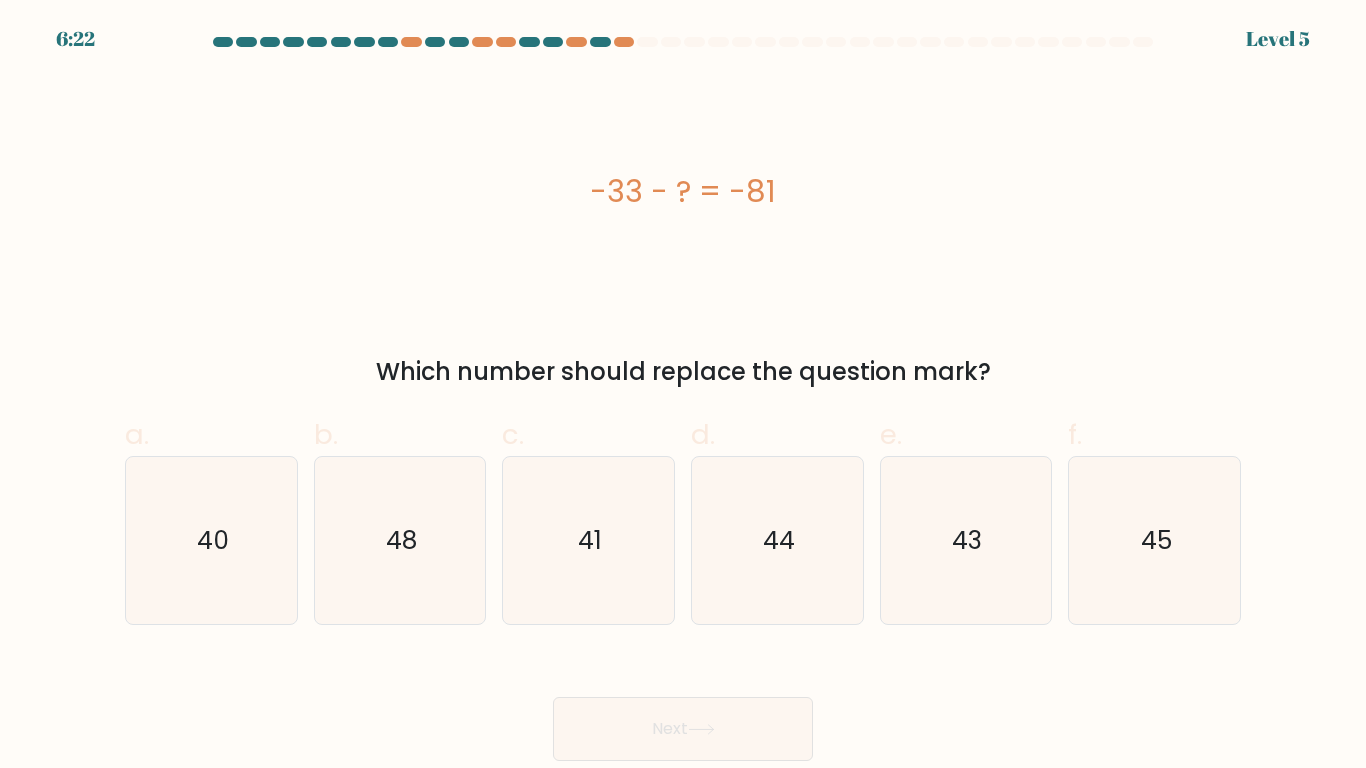 click on "Next" at bounding box center [683, 705] 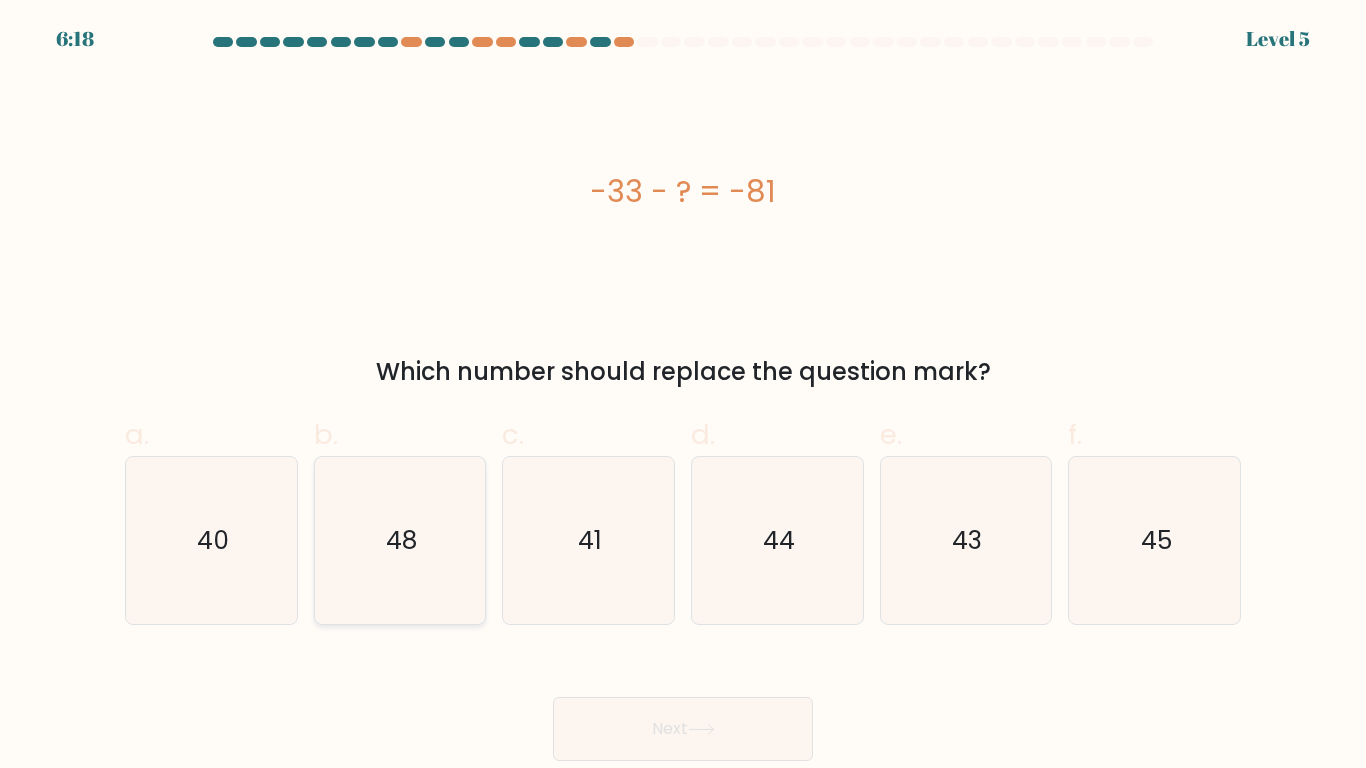click on "48" at bounding box center (399, 540) 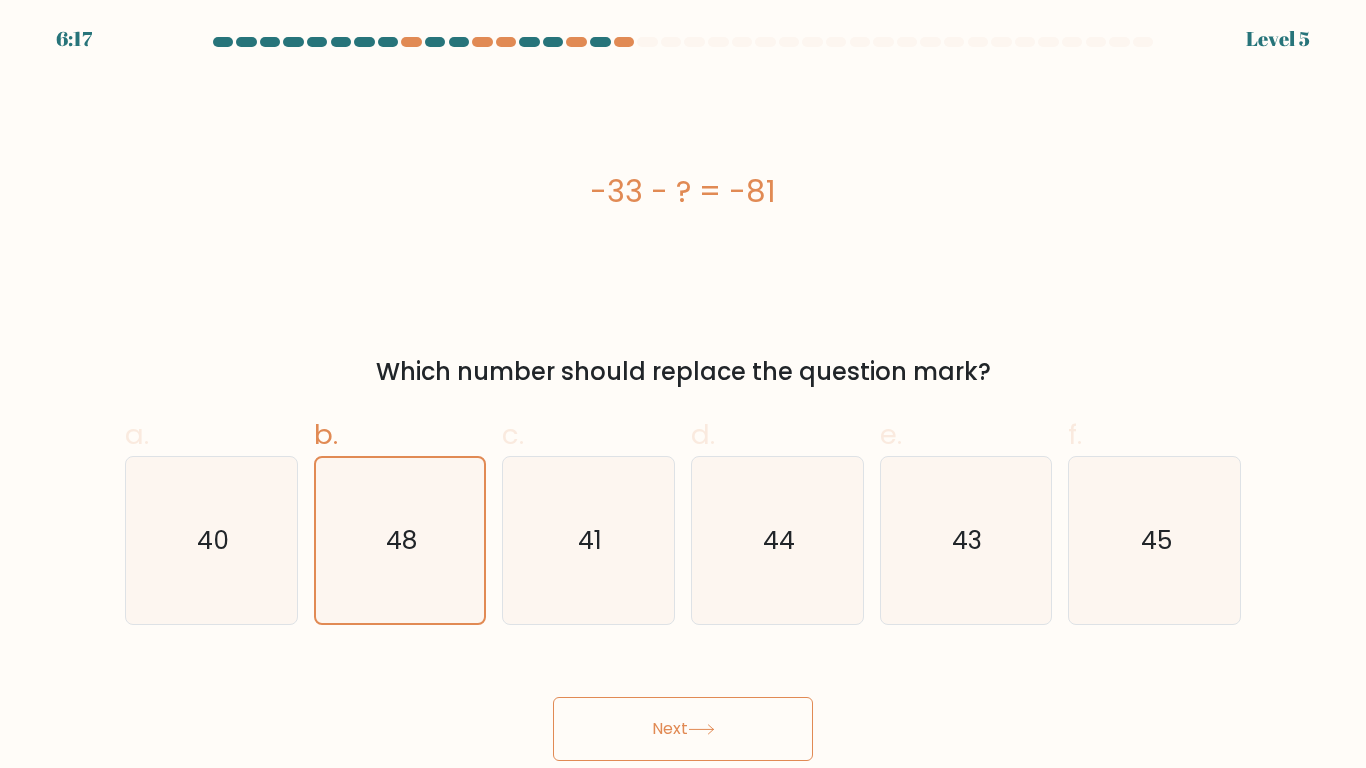 click on "Next" at bounding box center [683, 729] 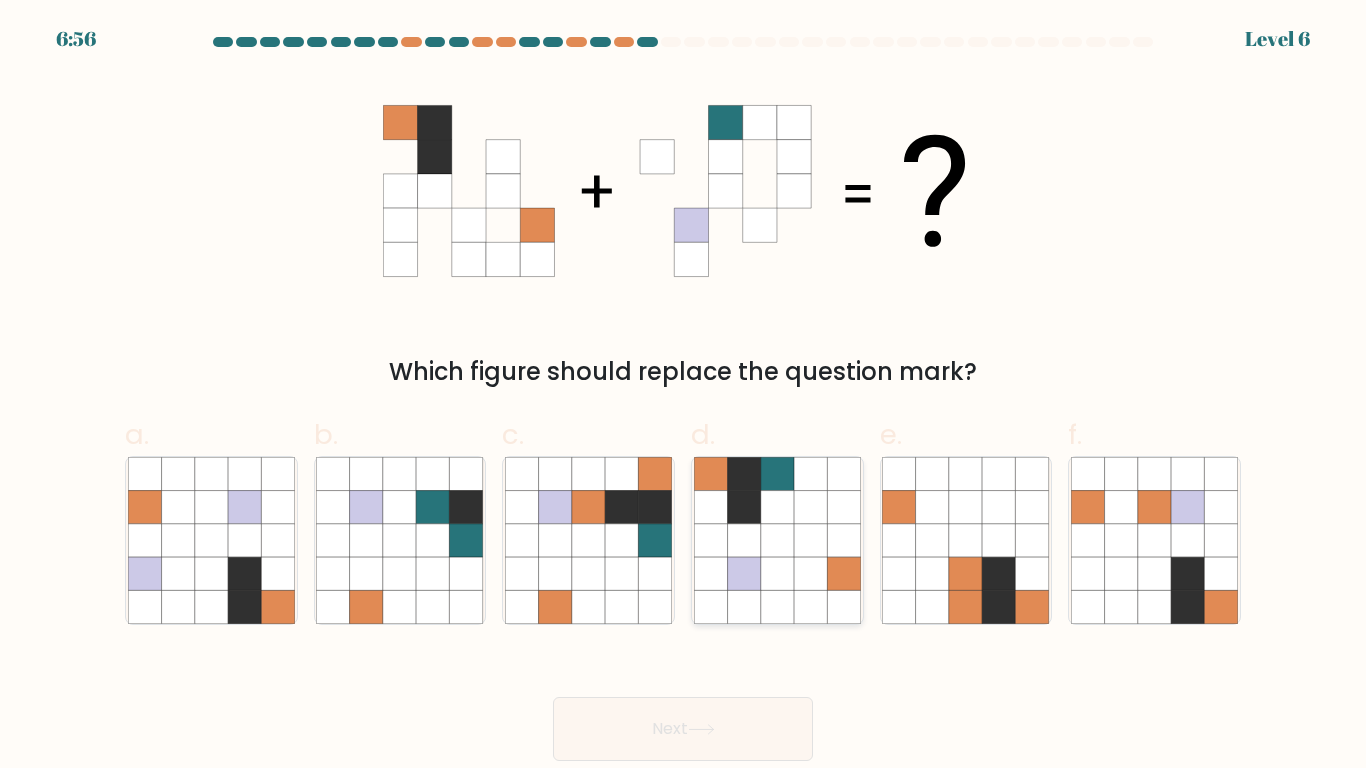 click at bounding box center (743, 540) 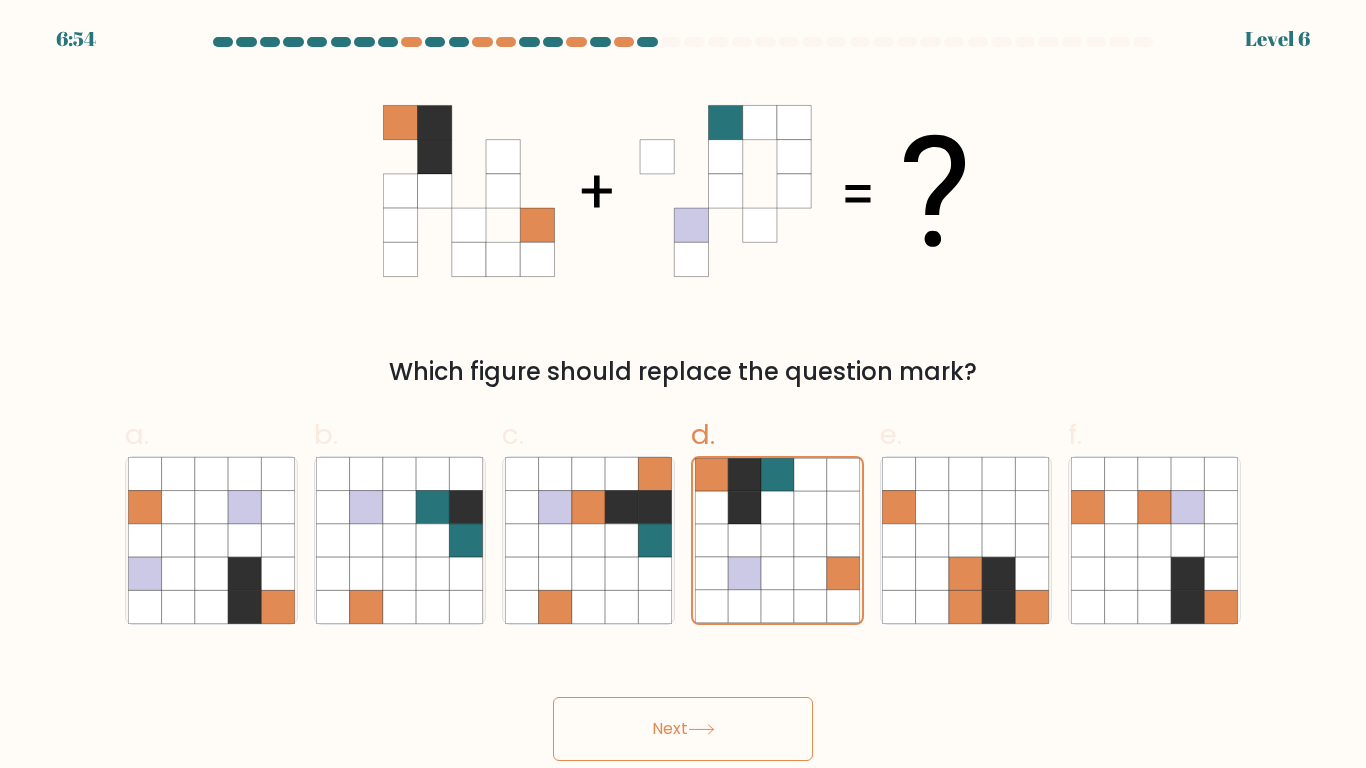 click on "Next" at bounding box center [683, 729] 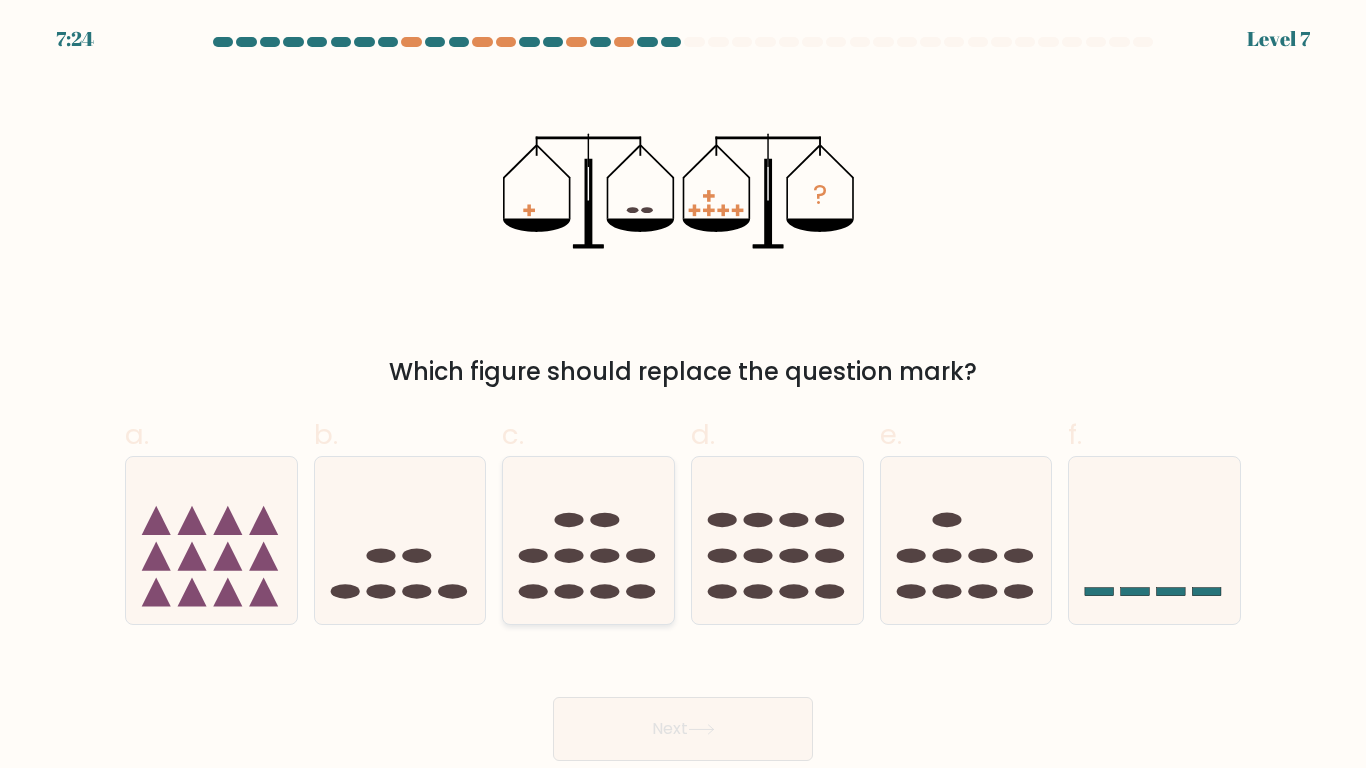 click at bounding box center [588, 540] 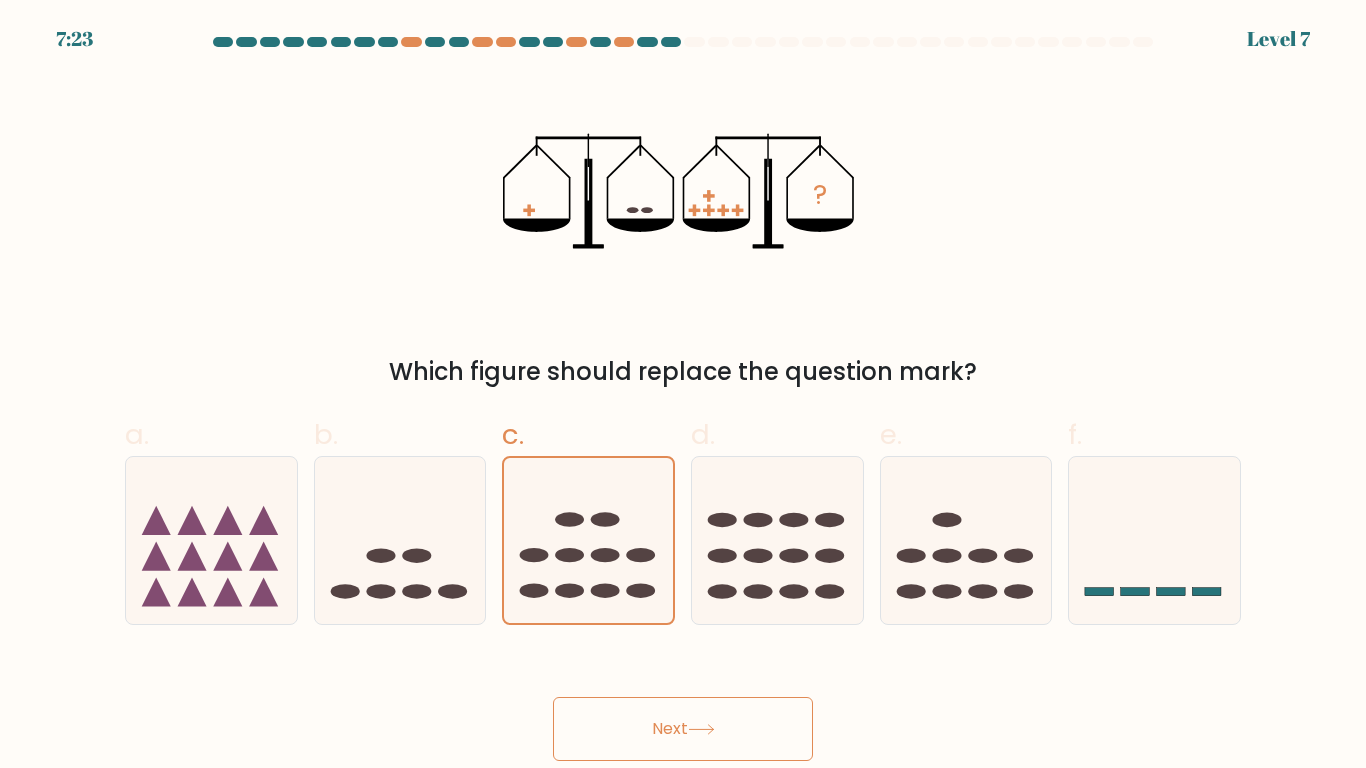 click on "Next" at bounding box center (683, 729) 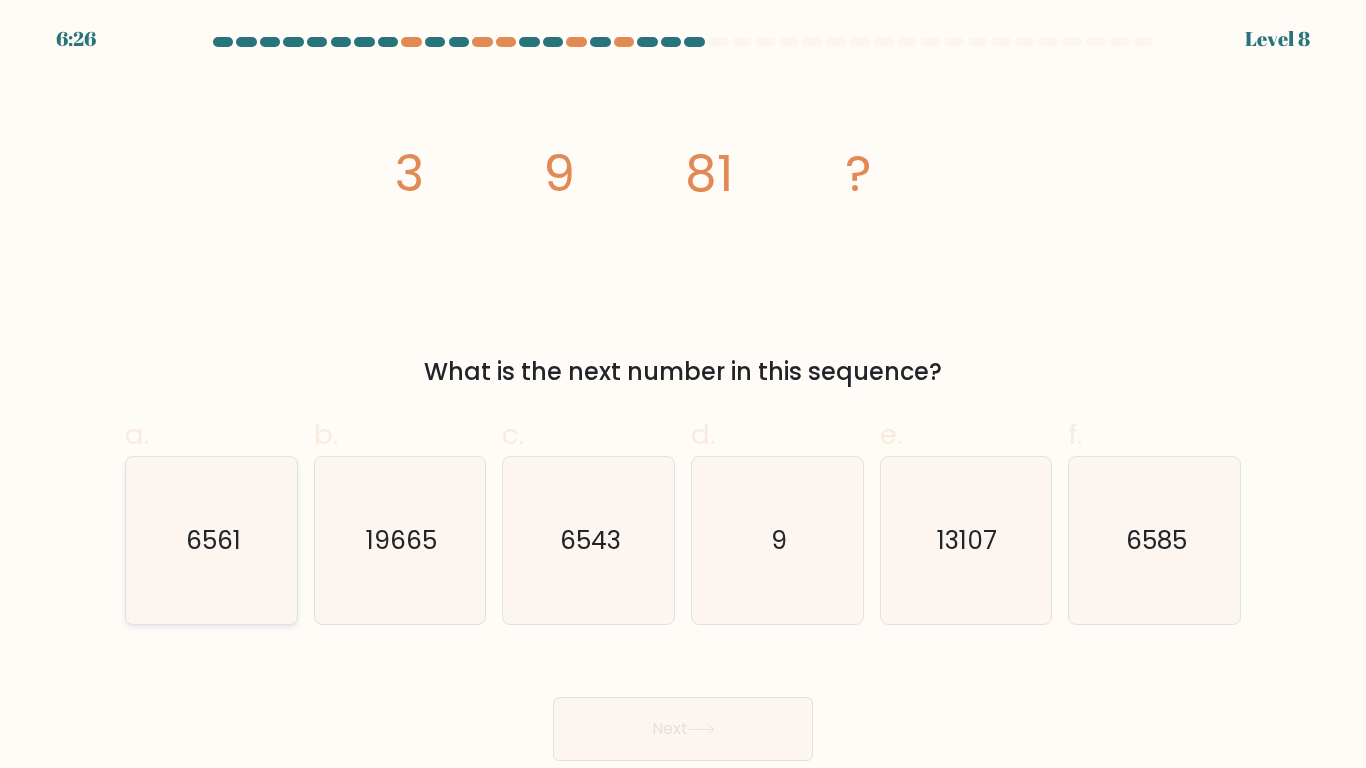 click on "6561" at bounding box center (211, 540) 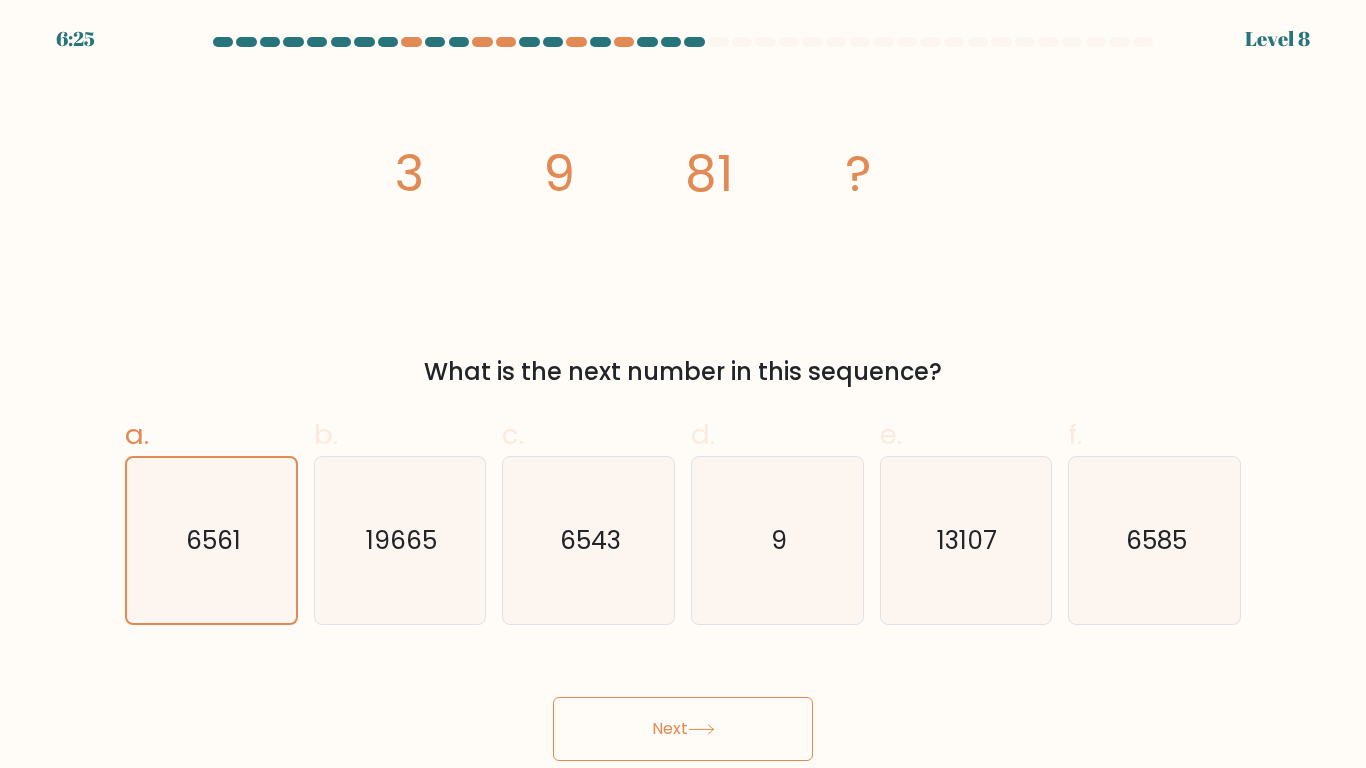 click on "Next" at bounding box center (683, 729) 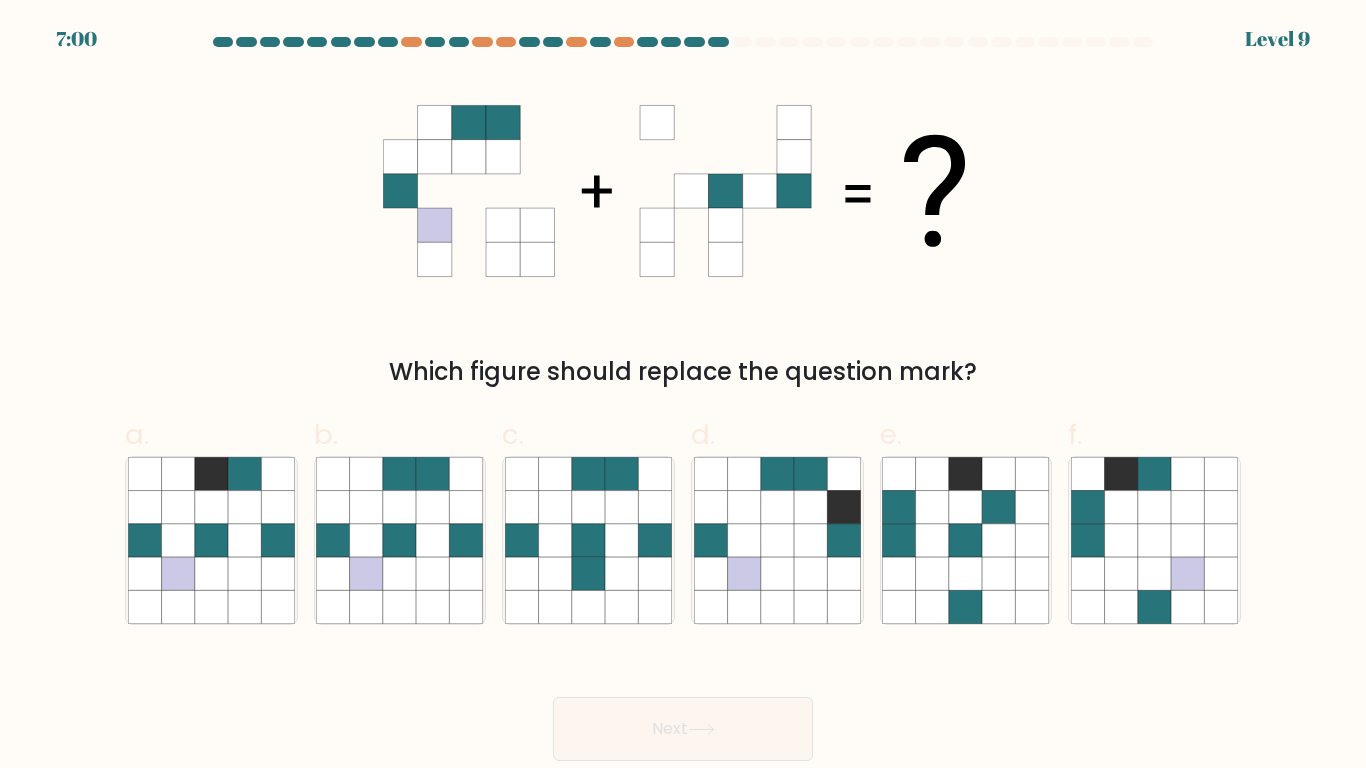 click on "b." at bounding box center (400, 519) 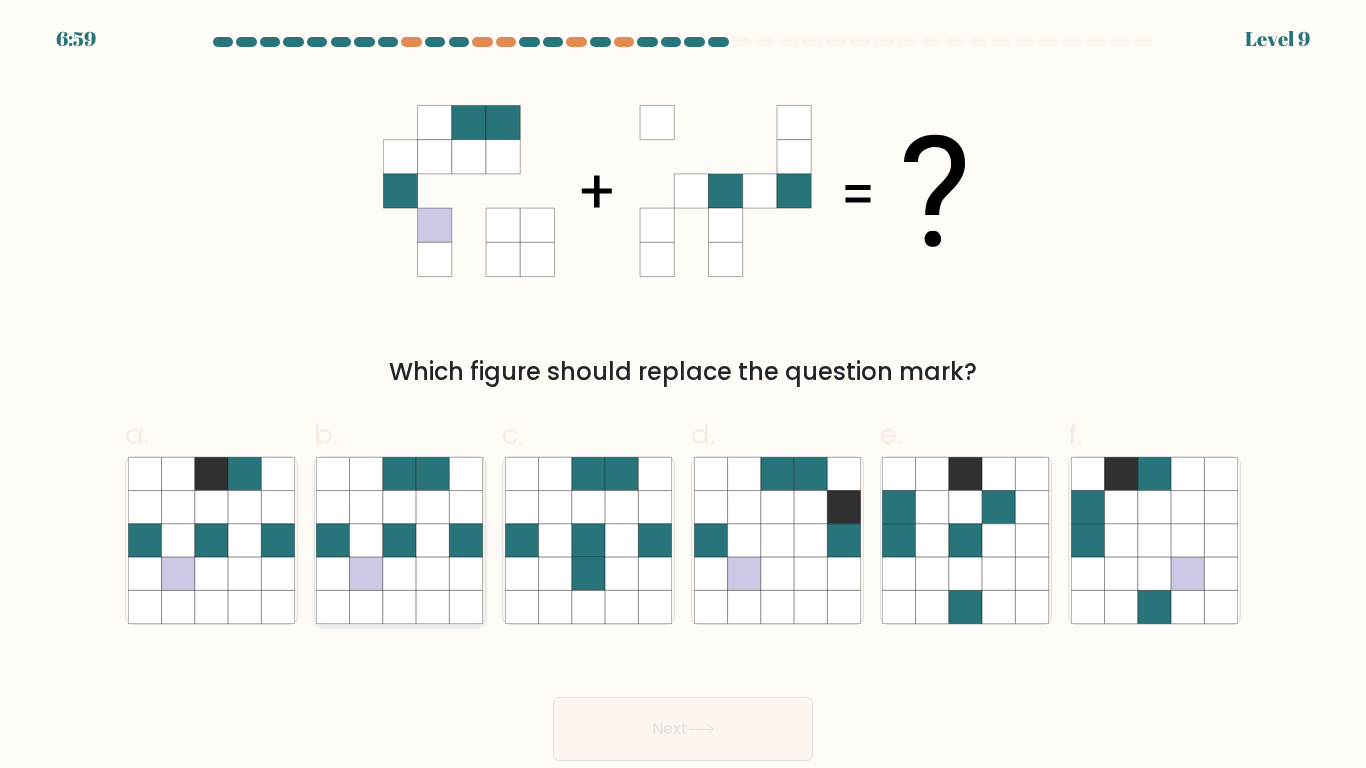 click at bounding box center [466, 540] 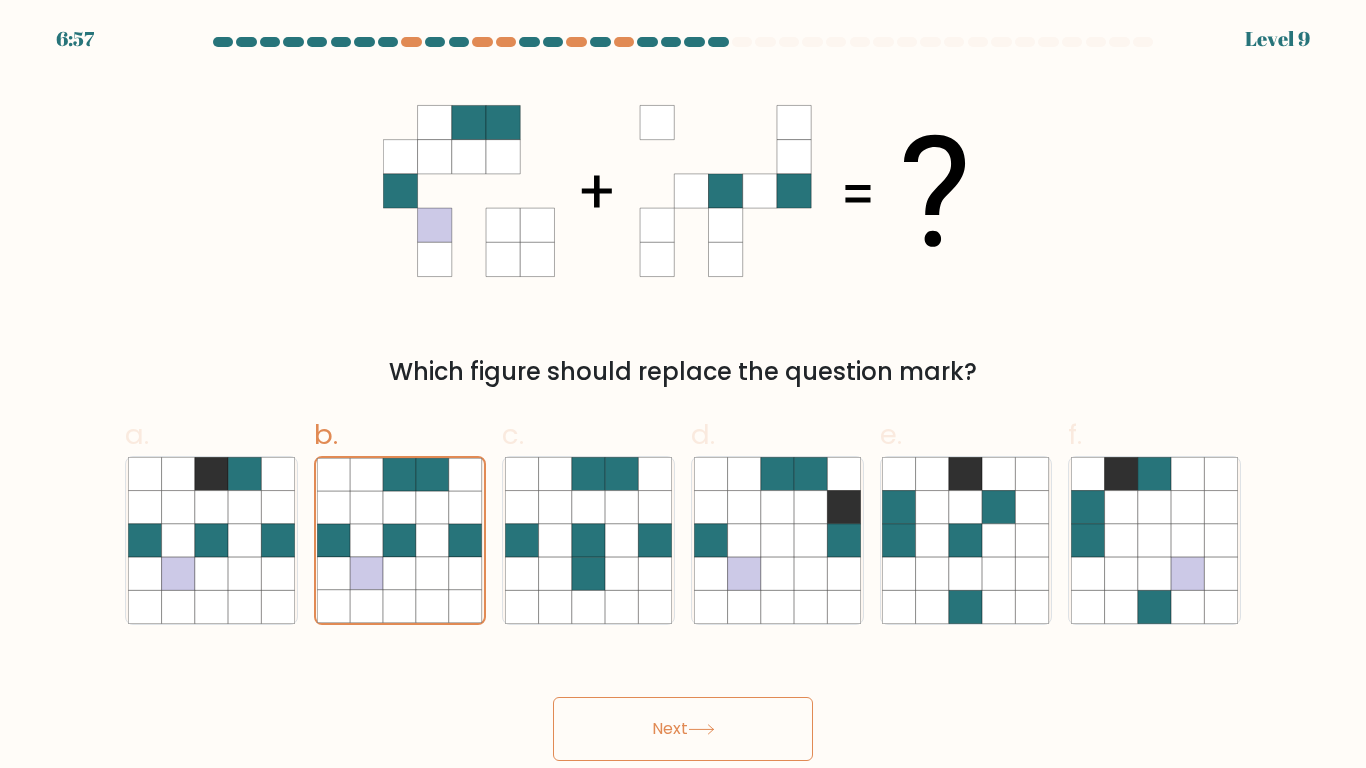 click on "Next" at bounding box center [683, 729] 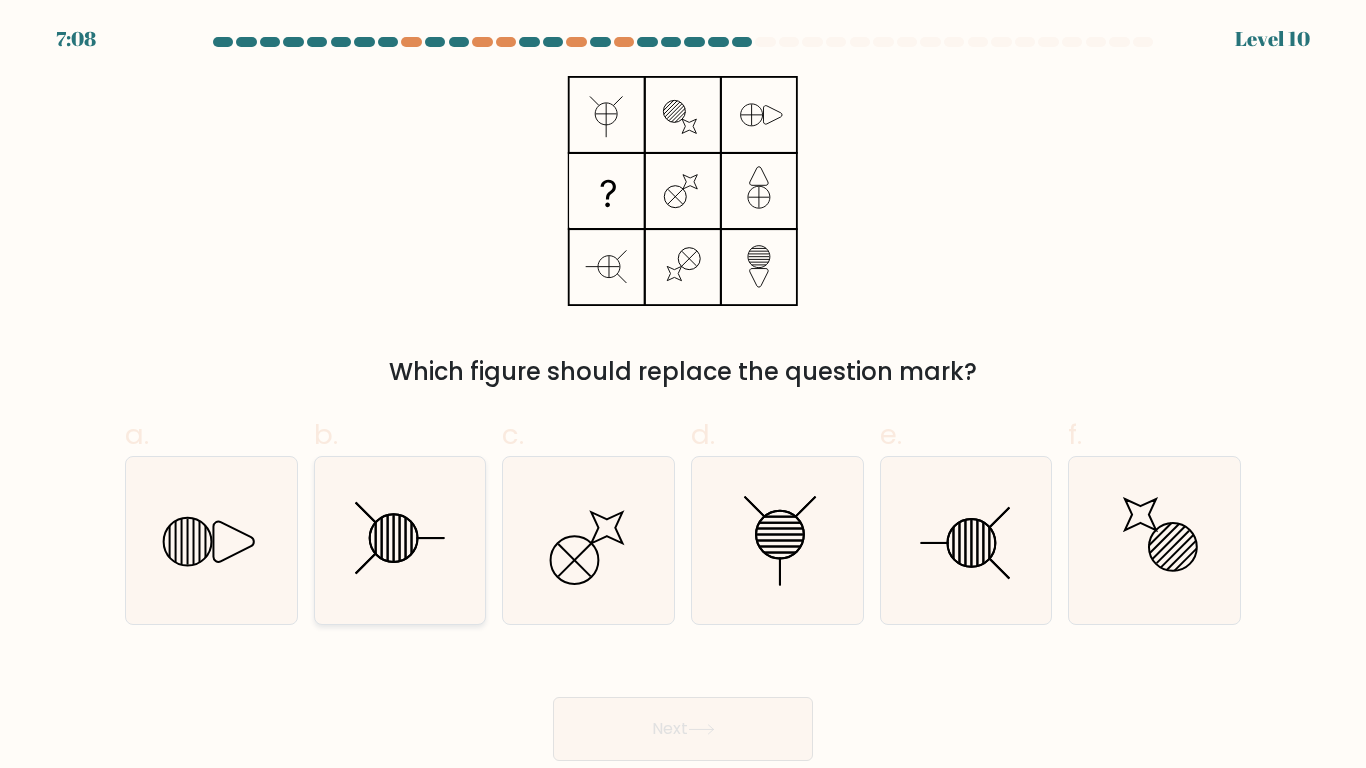 click at bounding box center (399, 540) 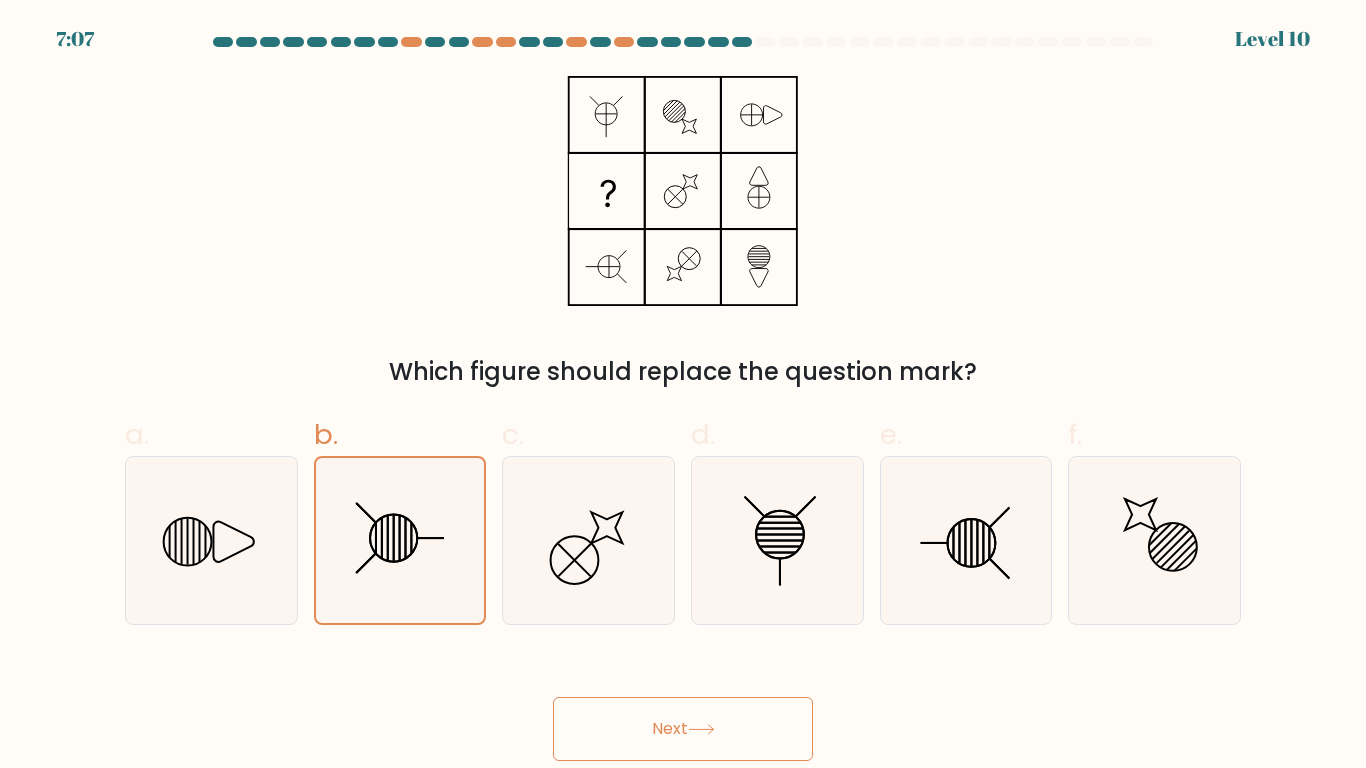 click on "Next" at bounding box center (683, 729) 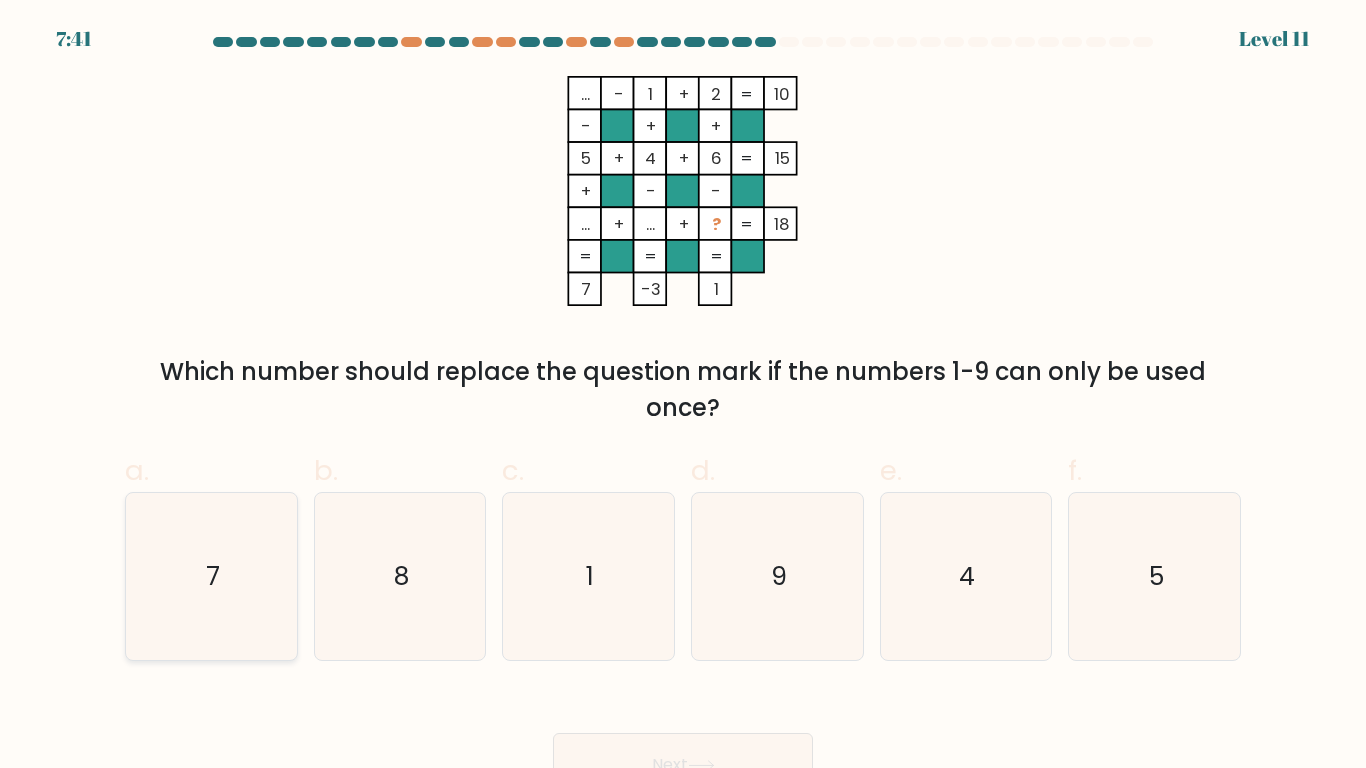click on "7" at bounding box center [211, 576] 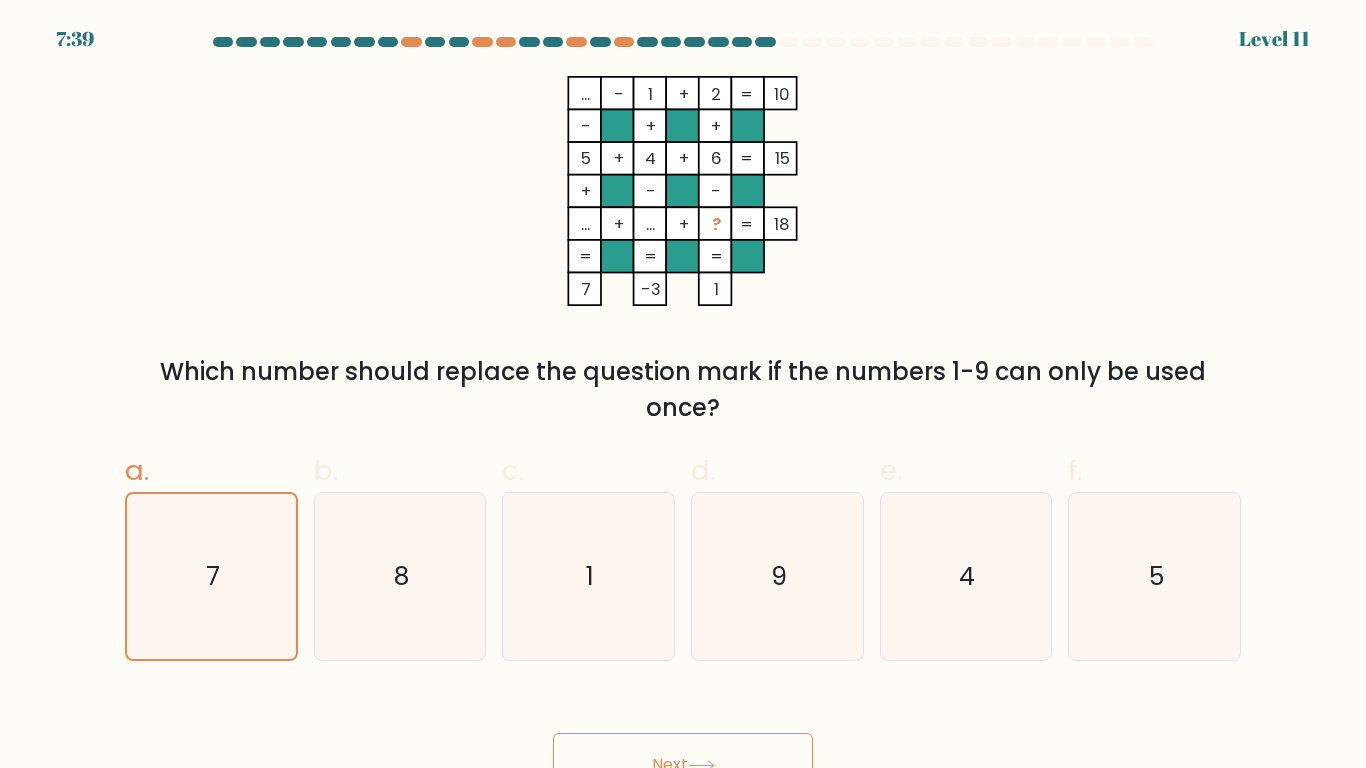 click on "Next" at bounding box center (683, 765) 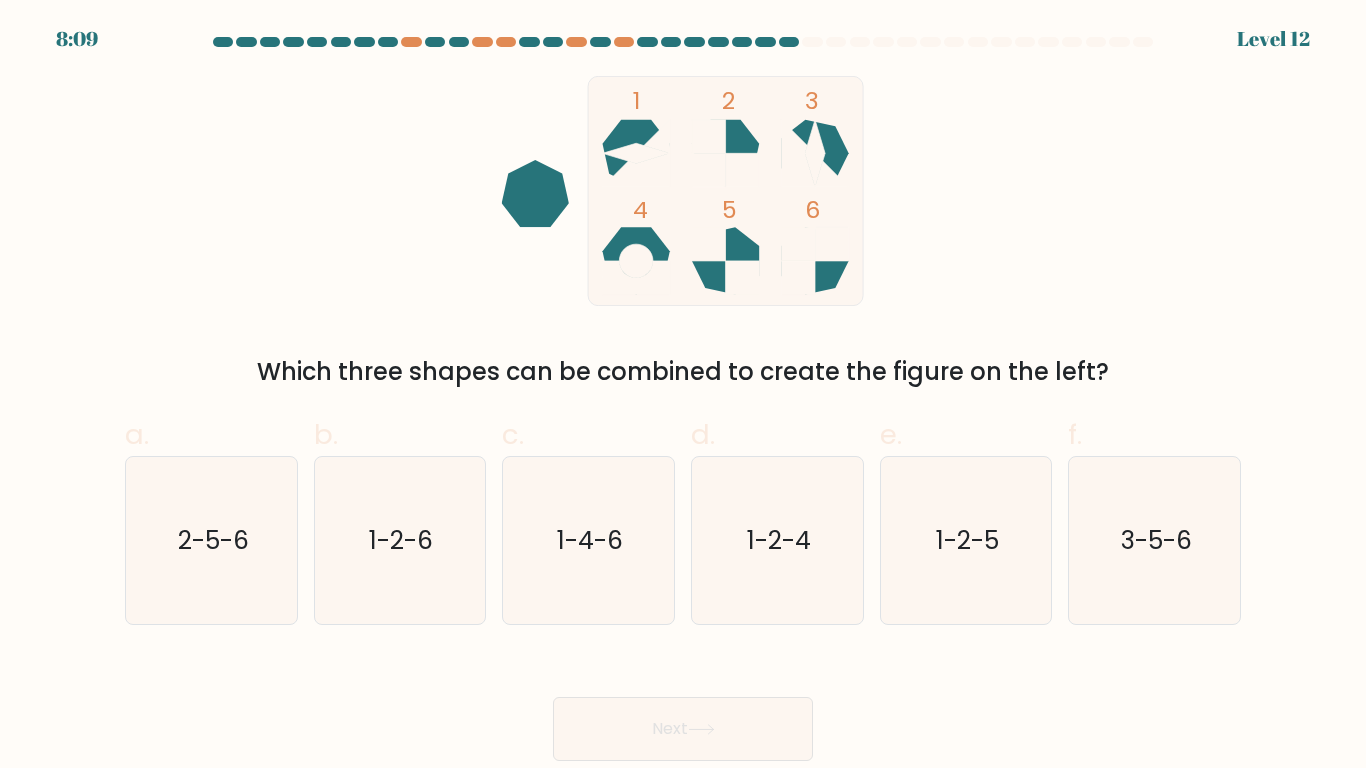 type 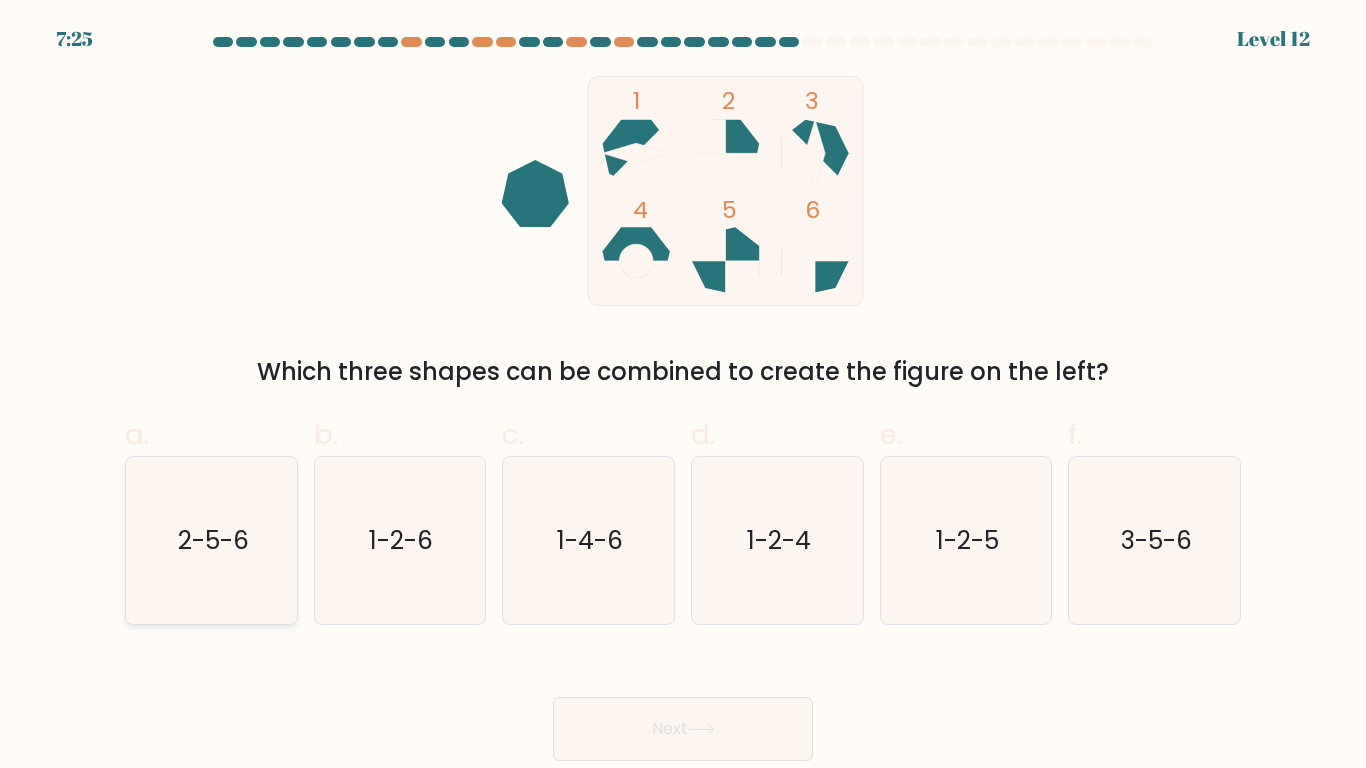 click on "2-5-6" at bounding box center (211, 540) 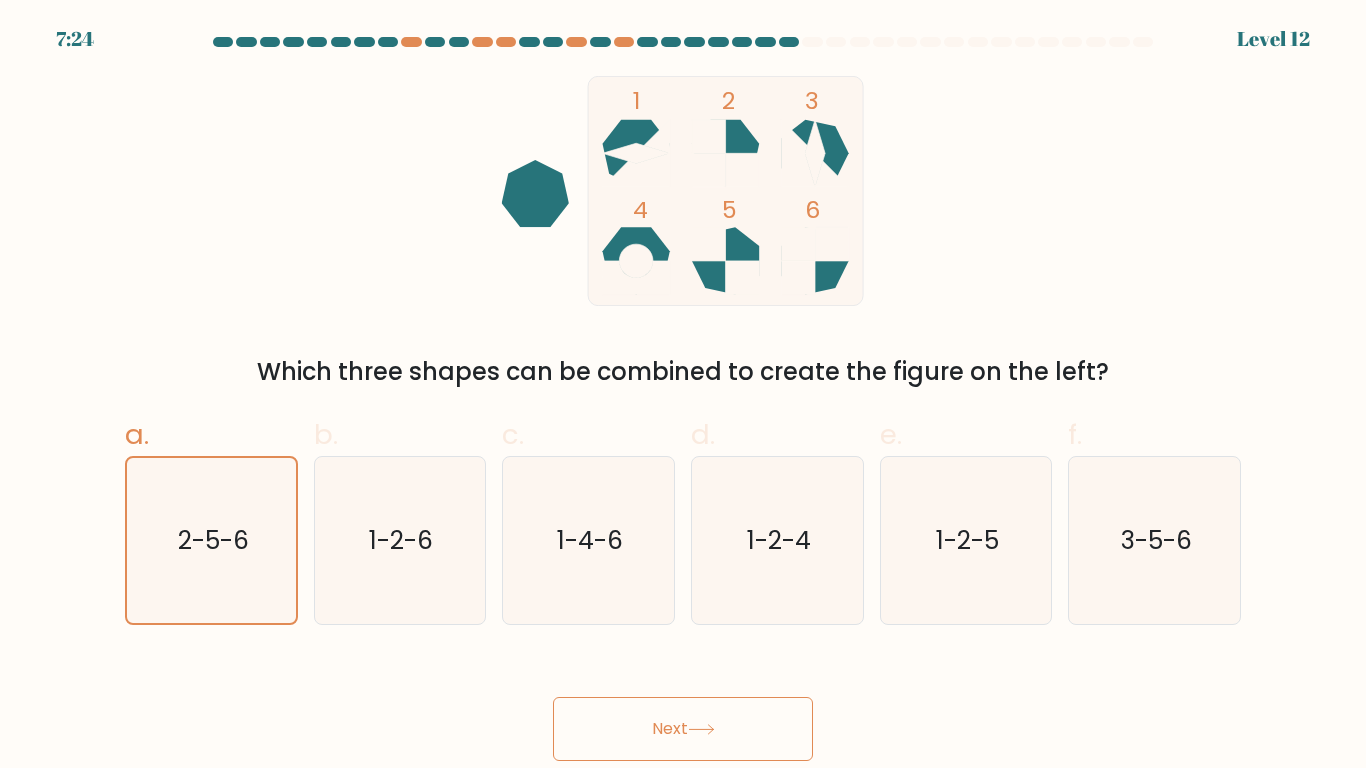 click on "Next" at bounding box center (683, 729) 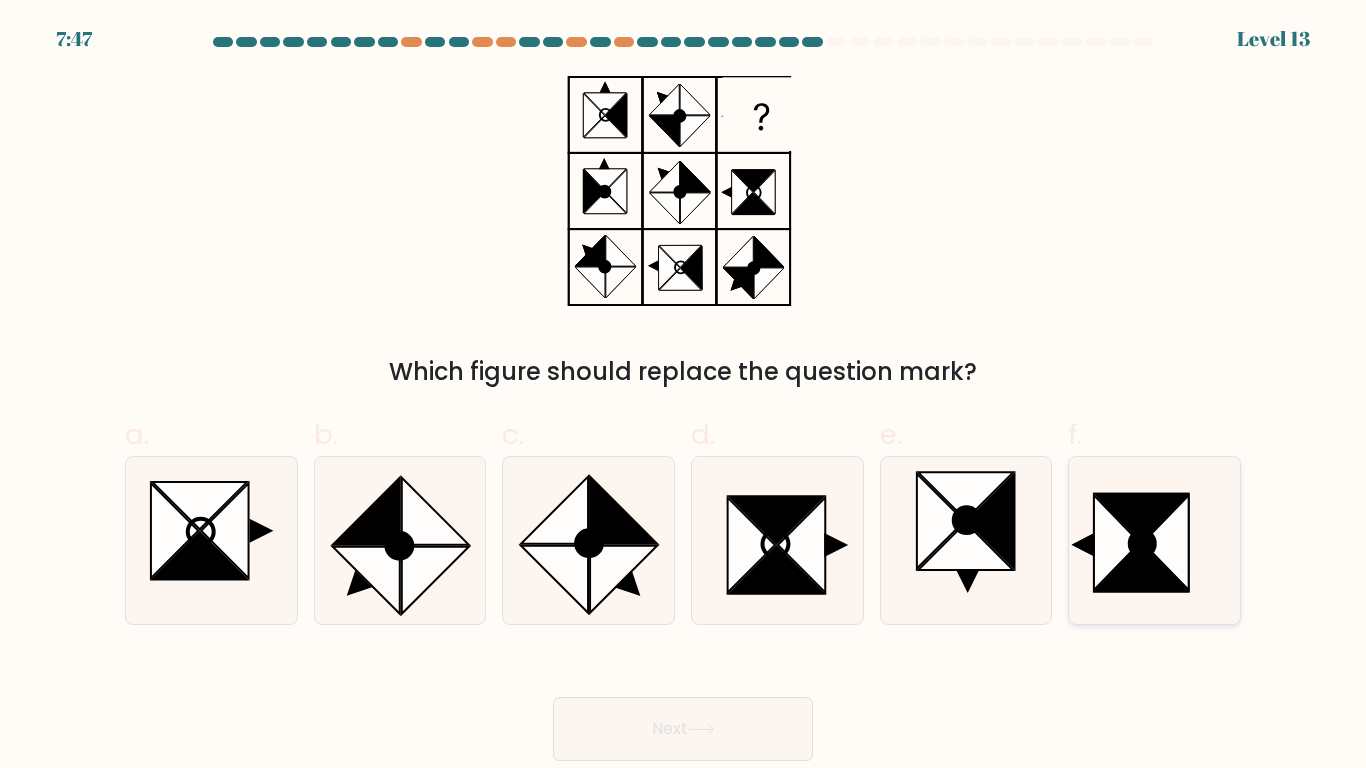 click at bounding box center [1117, 542] 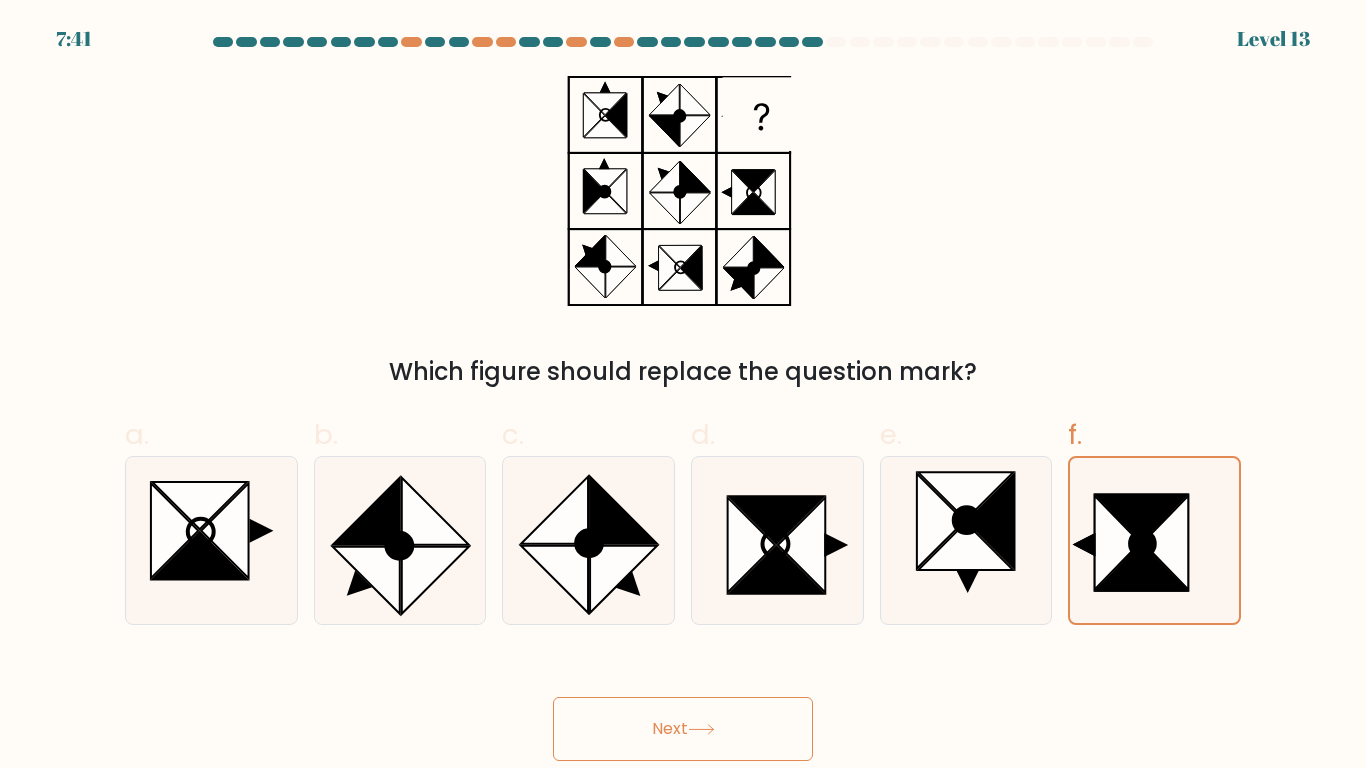 click on "Next" at bounding box center (683, 729) 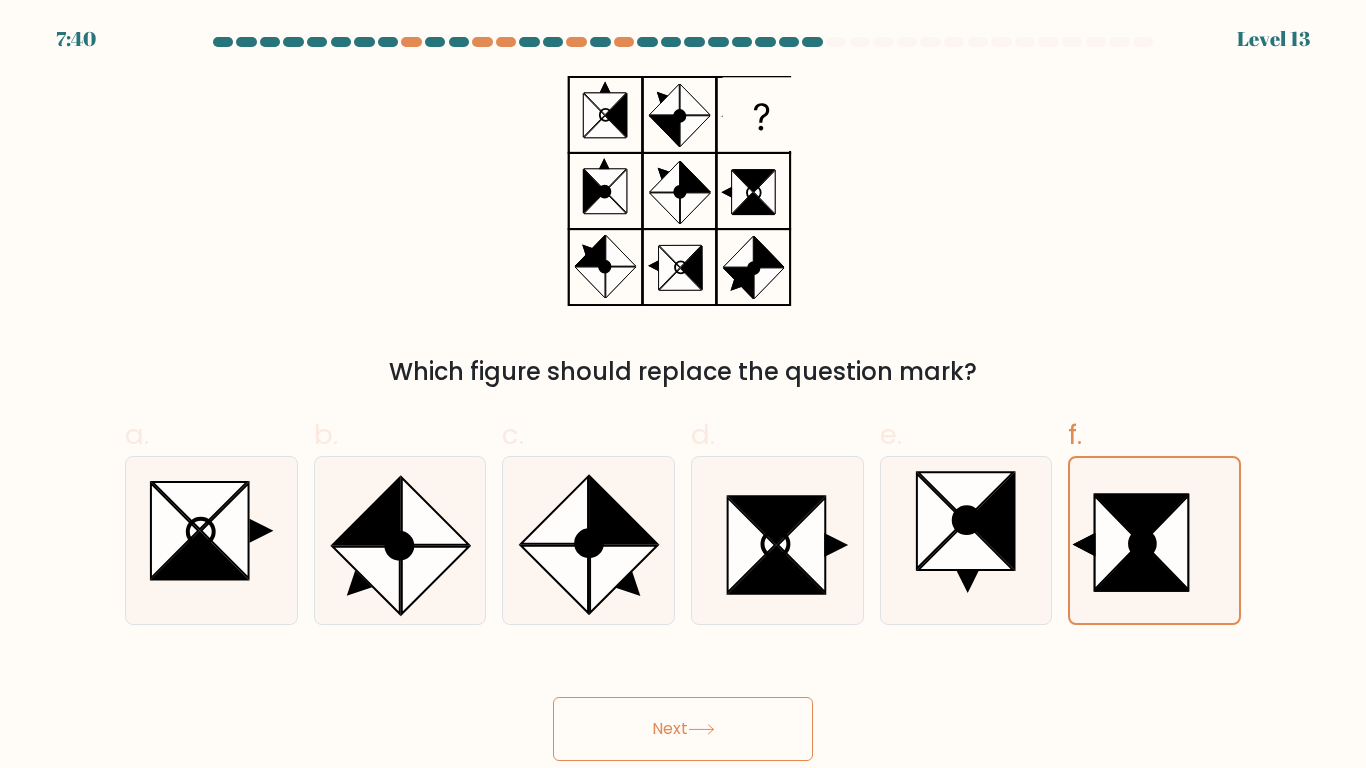 click on "Next" at bounding box center (683, 729) 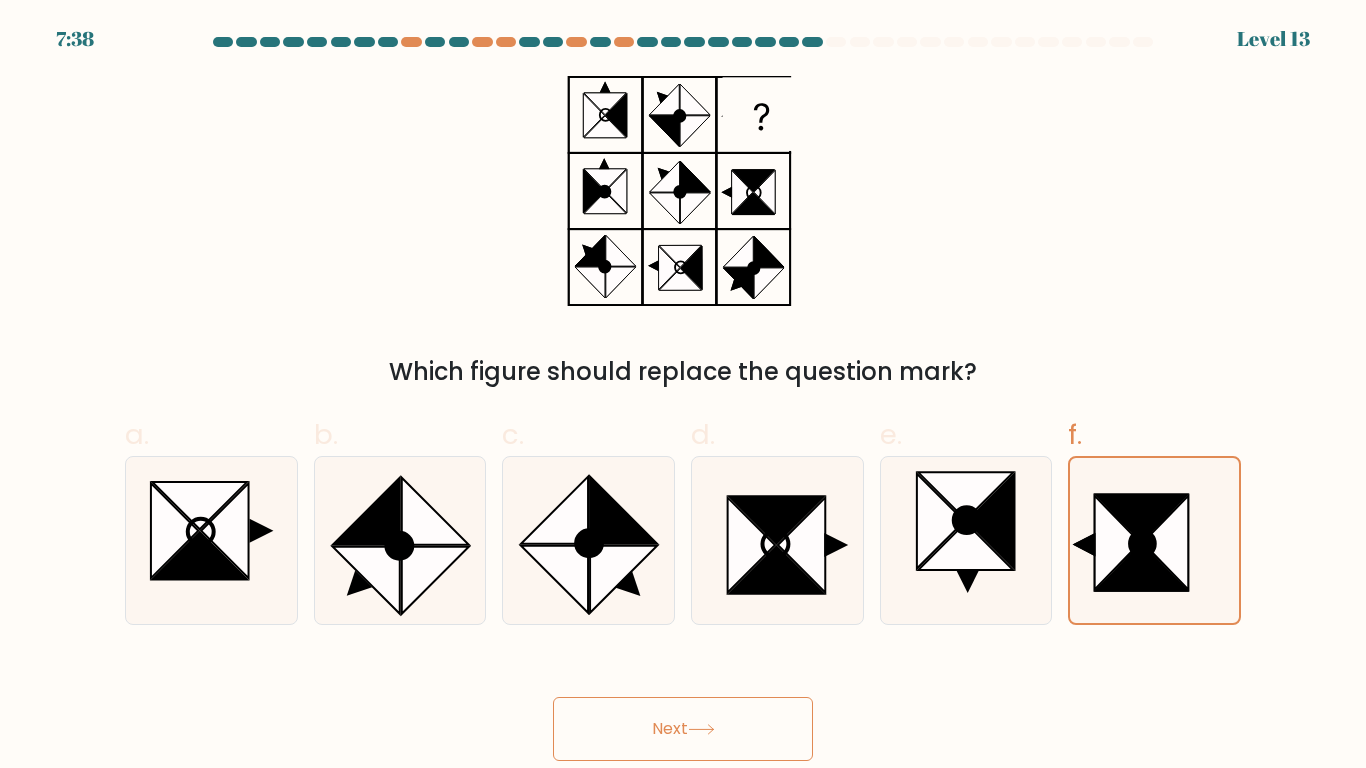 click on "Next" at bounding box center [683, 729] 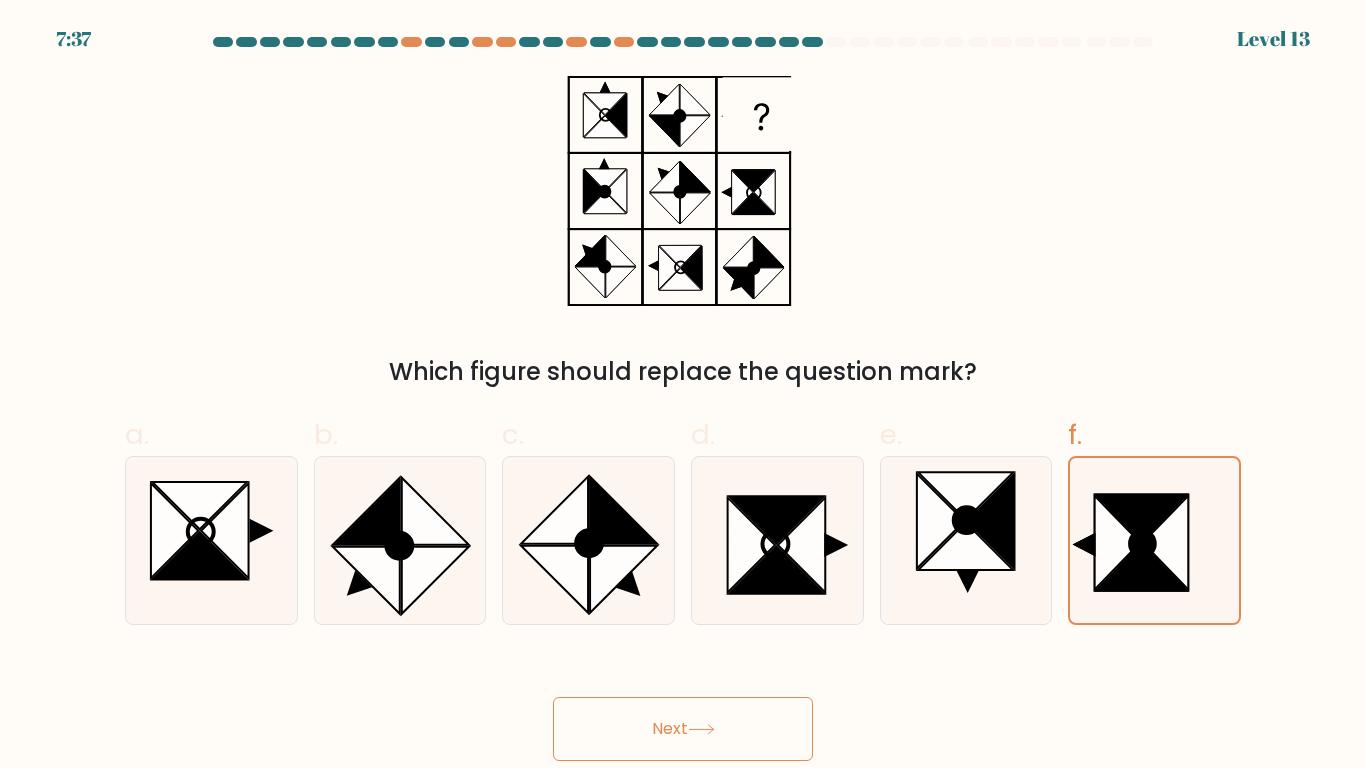 click on "Next" at bounding box center (683, 705) 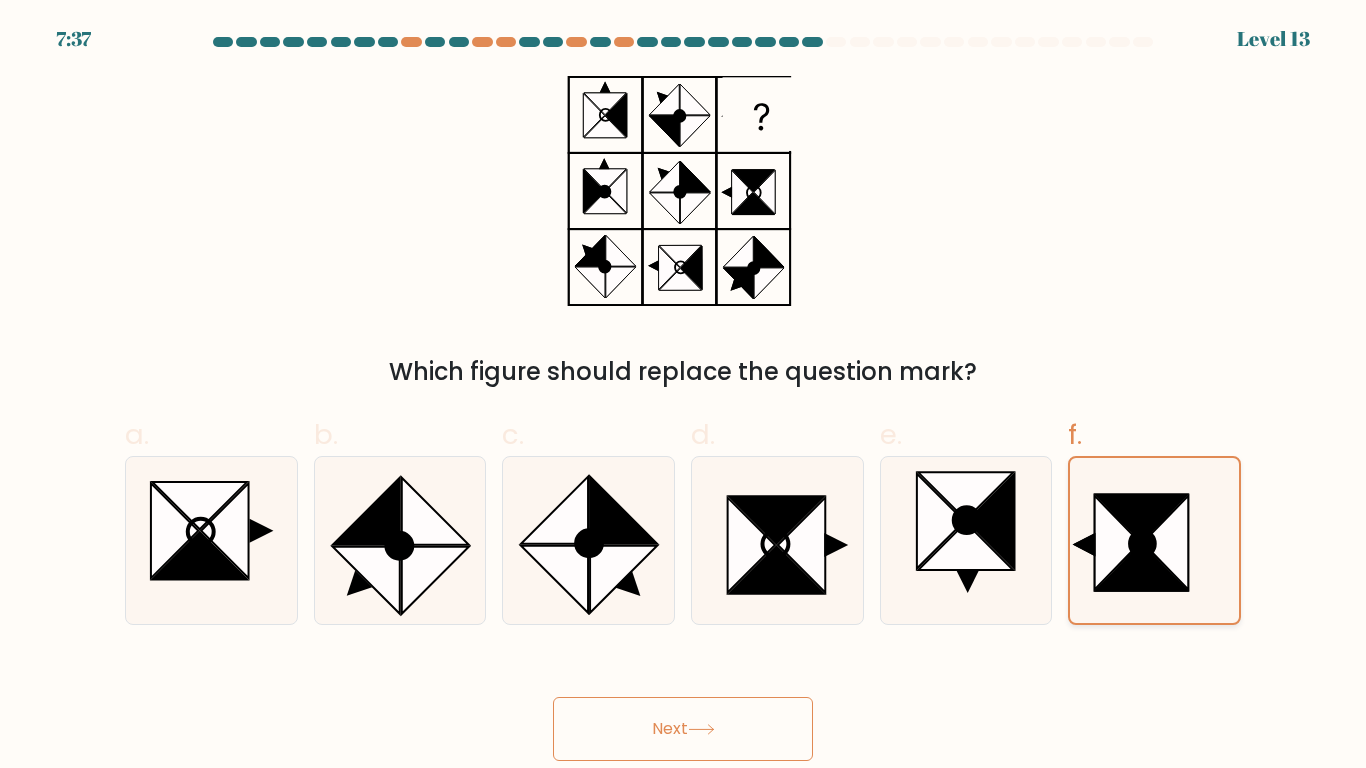 click at bounding box center (1166, 543) 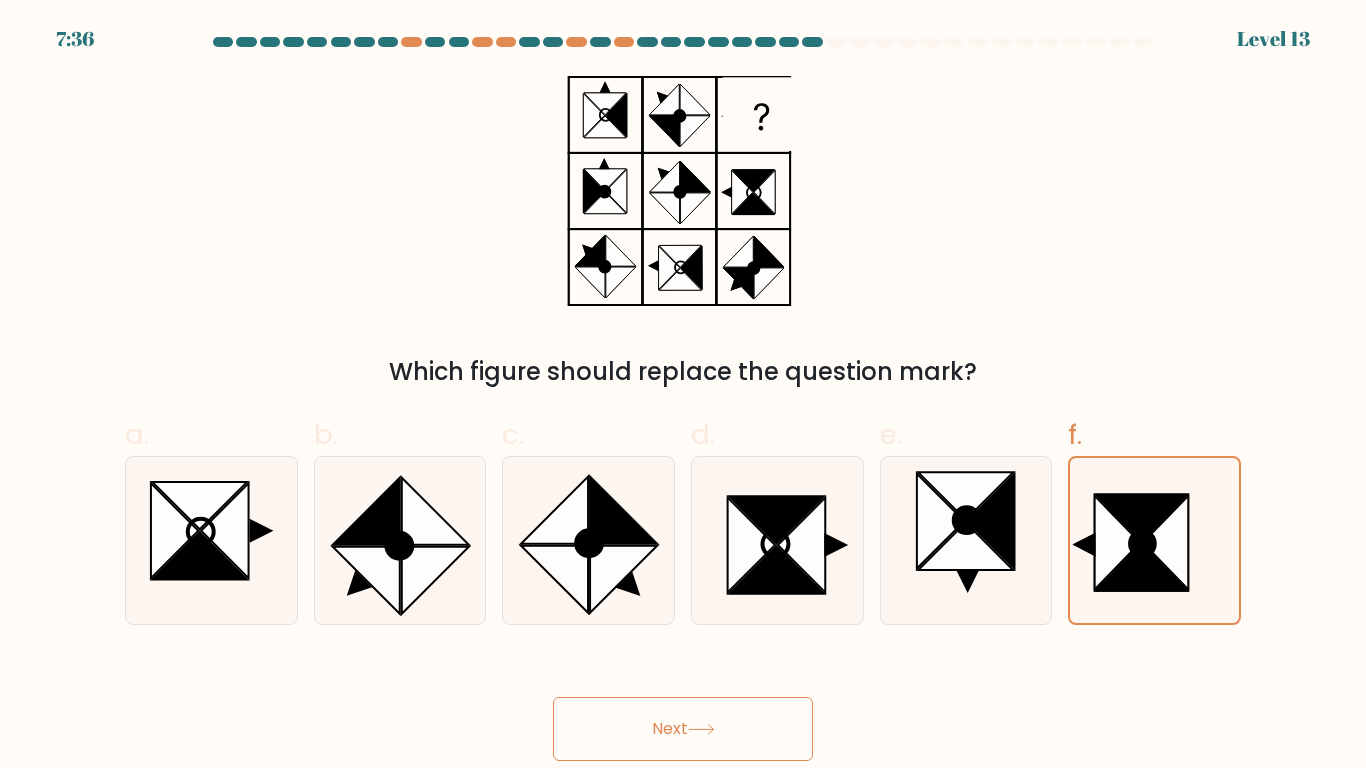 click on "Next" at bounding box center [683, 729] 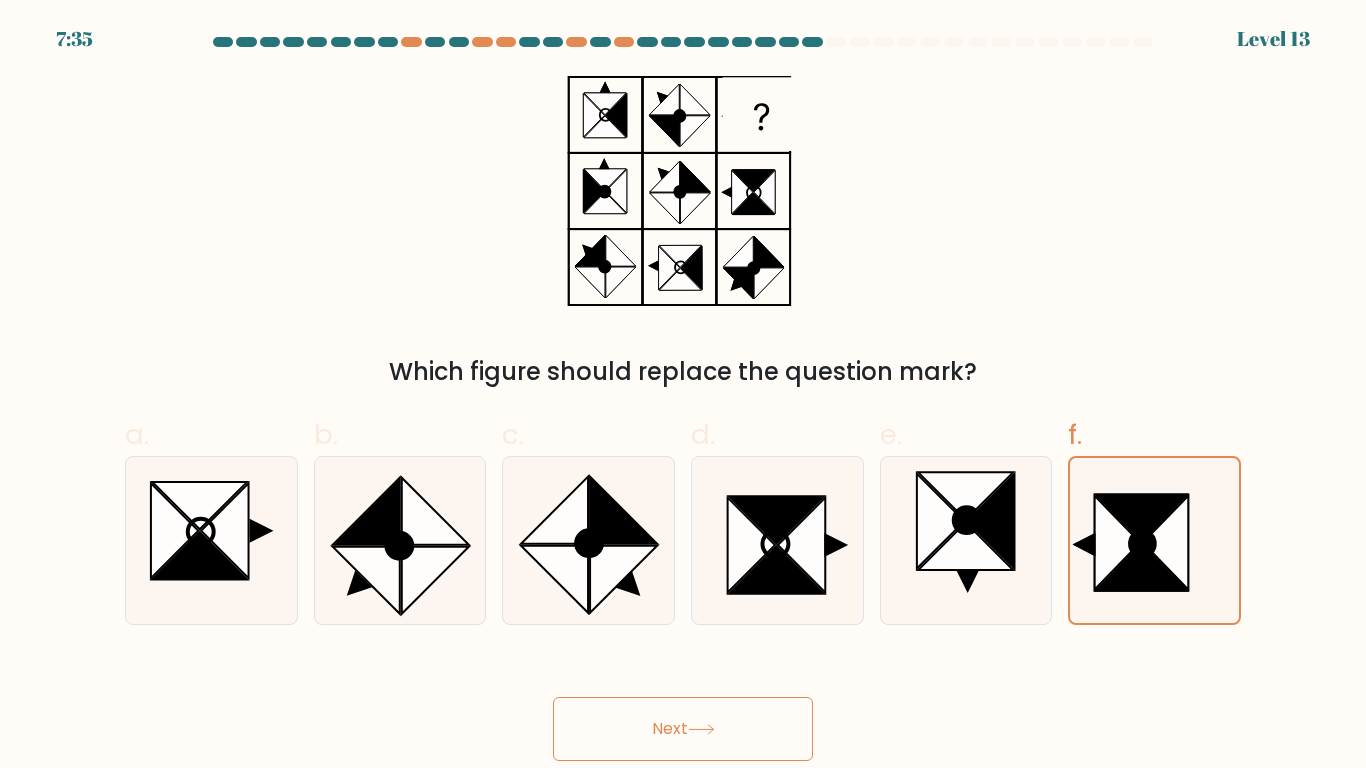 click on "Next" at bounding box center (683, 729) 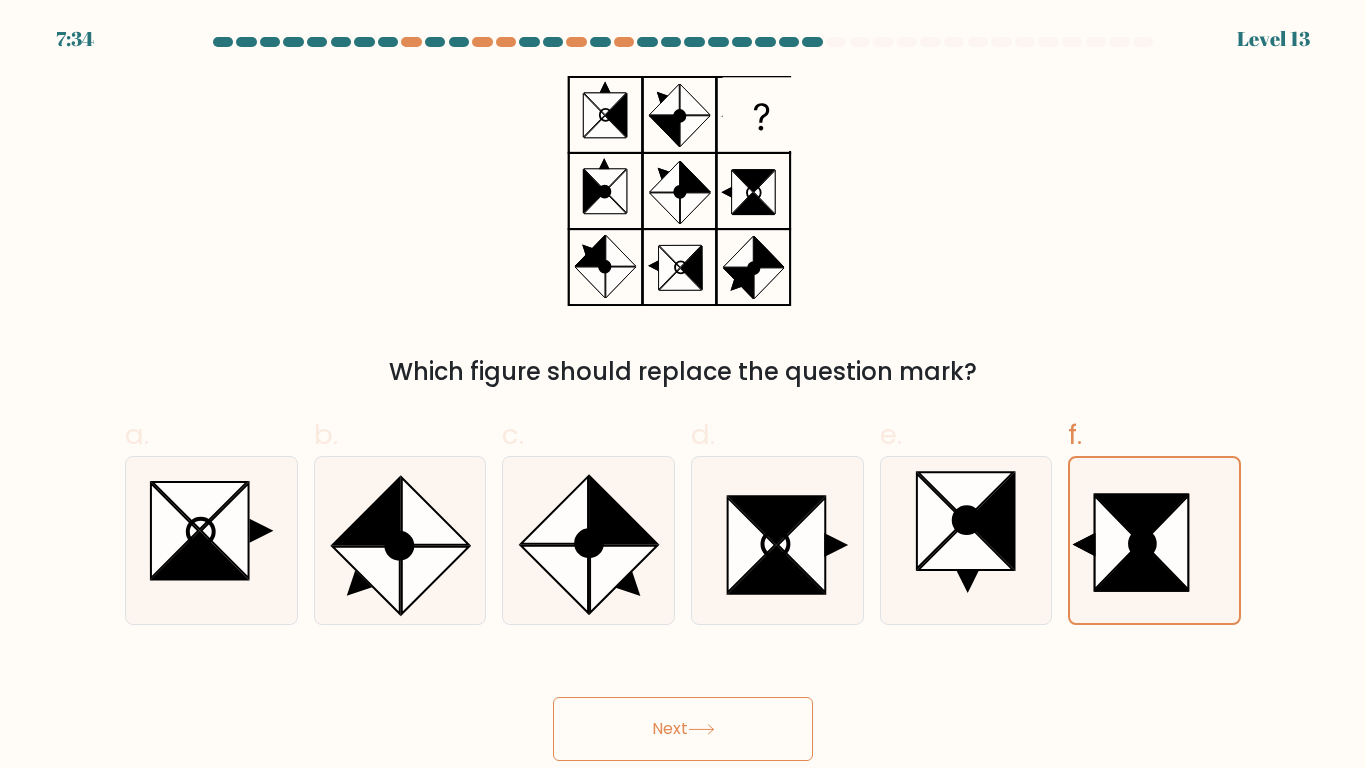 click on "Next" at bounding box center (683, 729) 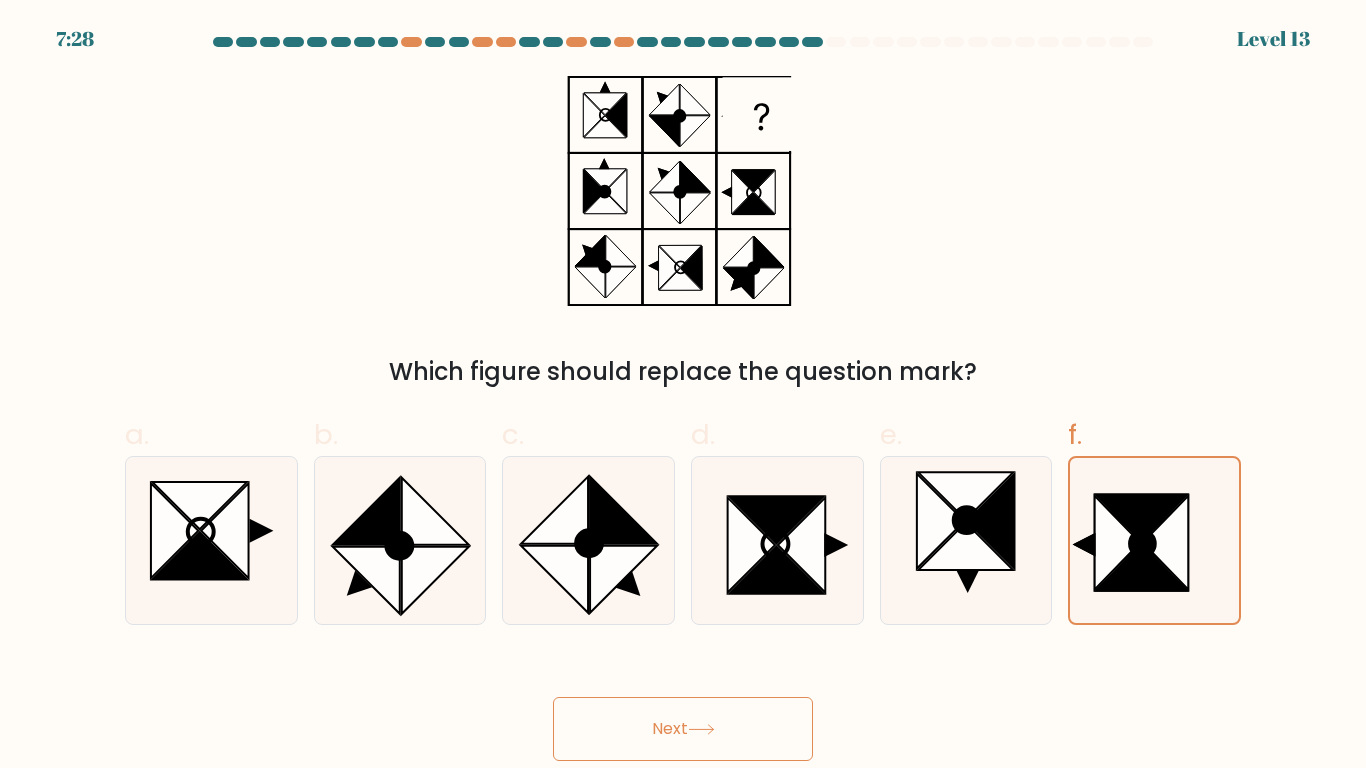 click on "d." at bounding box center [777, 519] 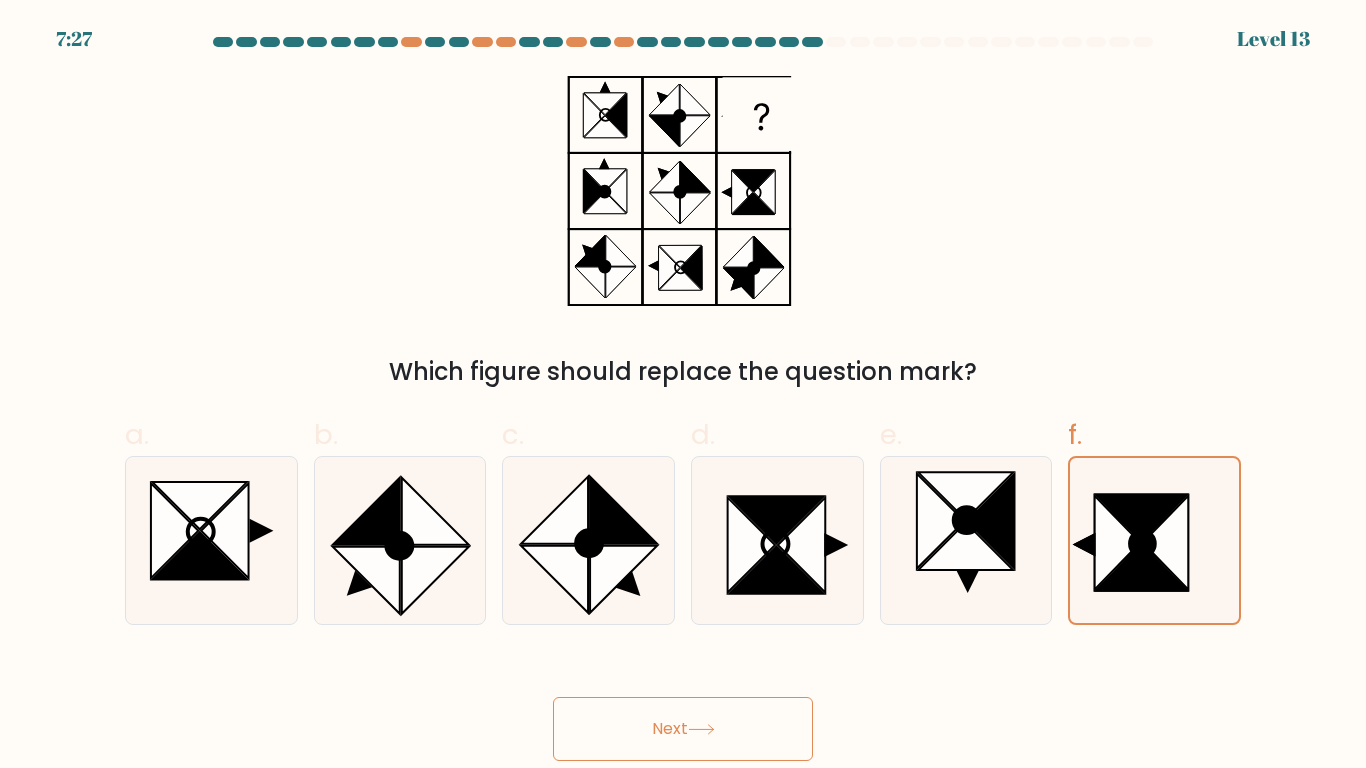 click on "Next" at bounding box center (683, 729) 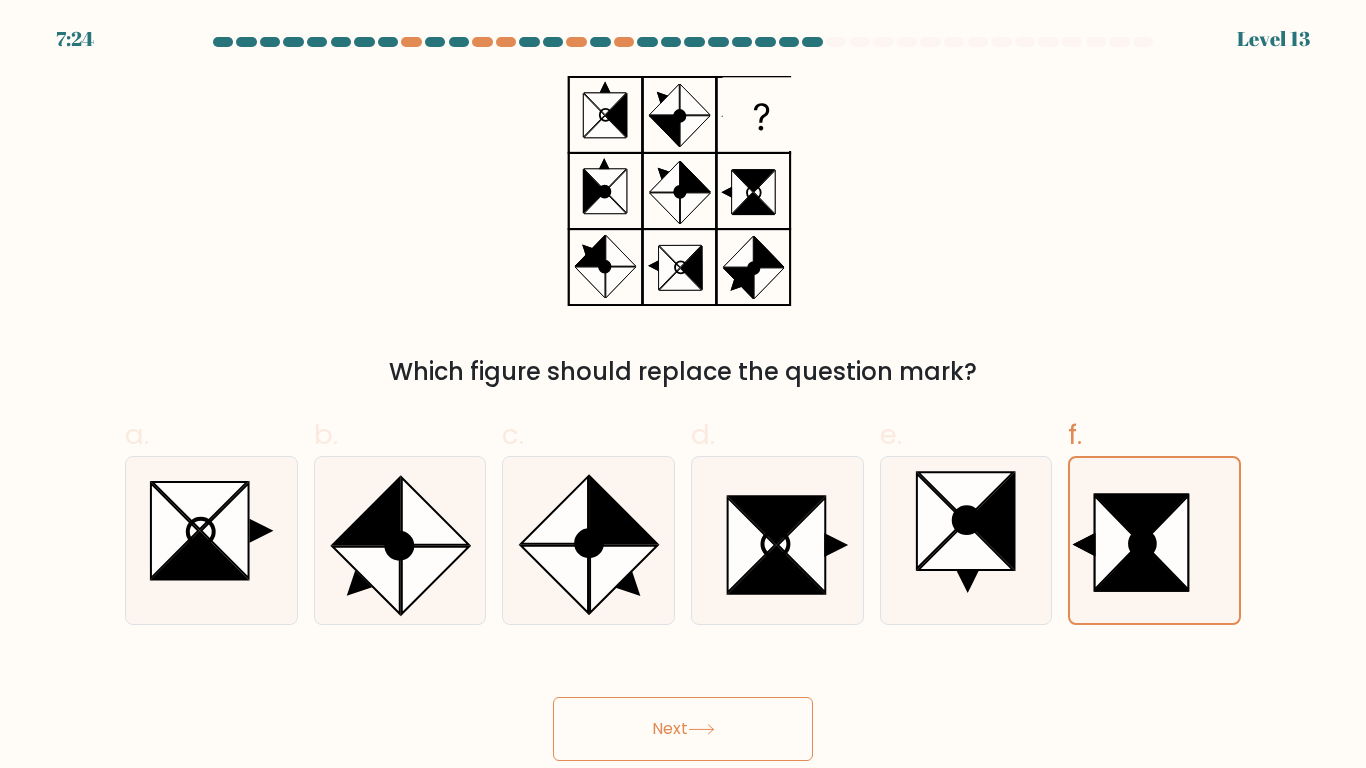 click on "Next" at bounding box center (683, 729) 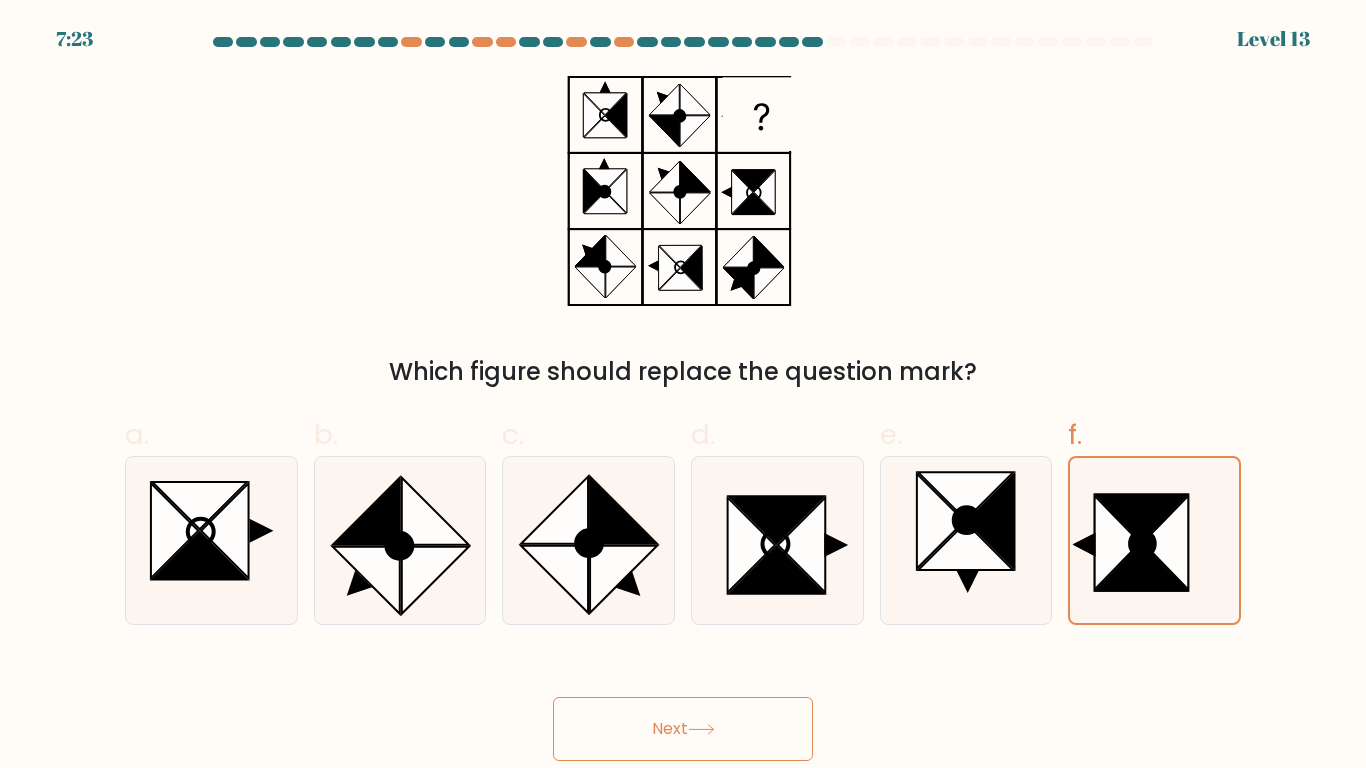 click on "Next" at bounding box center [683, 729] 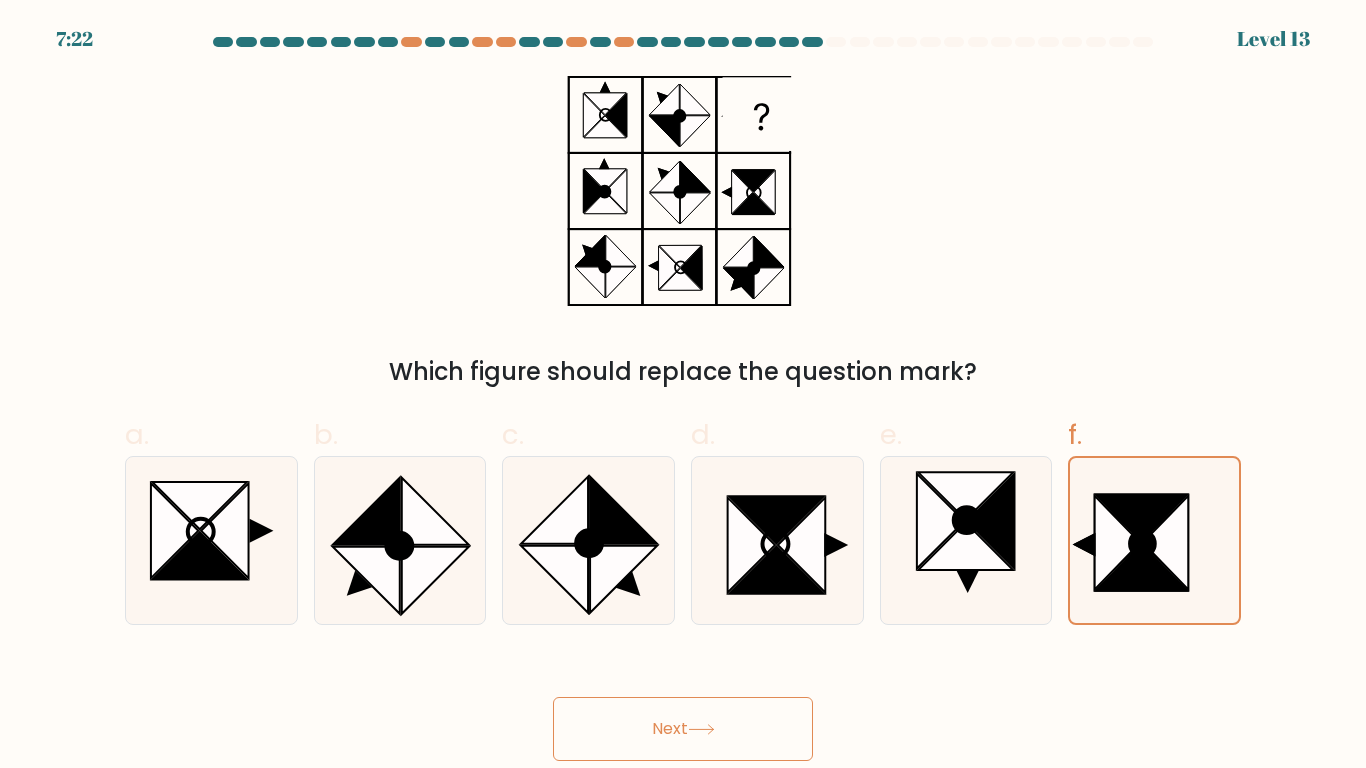 click on "Next" at bounding box center (683, 729) 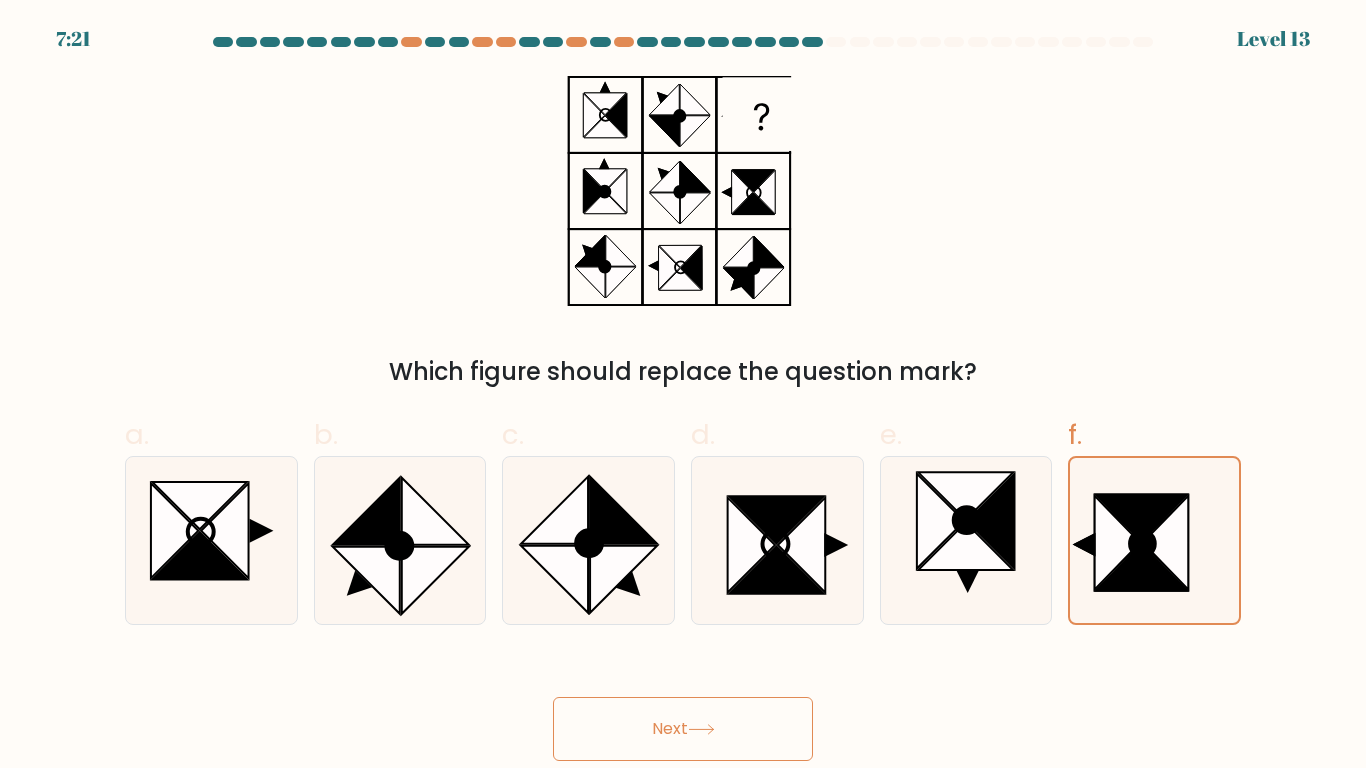 click on "Next" at bounding box center (683, 729) 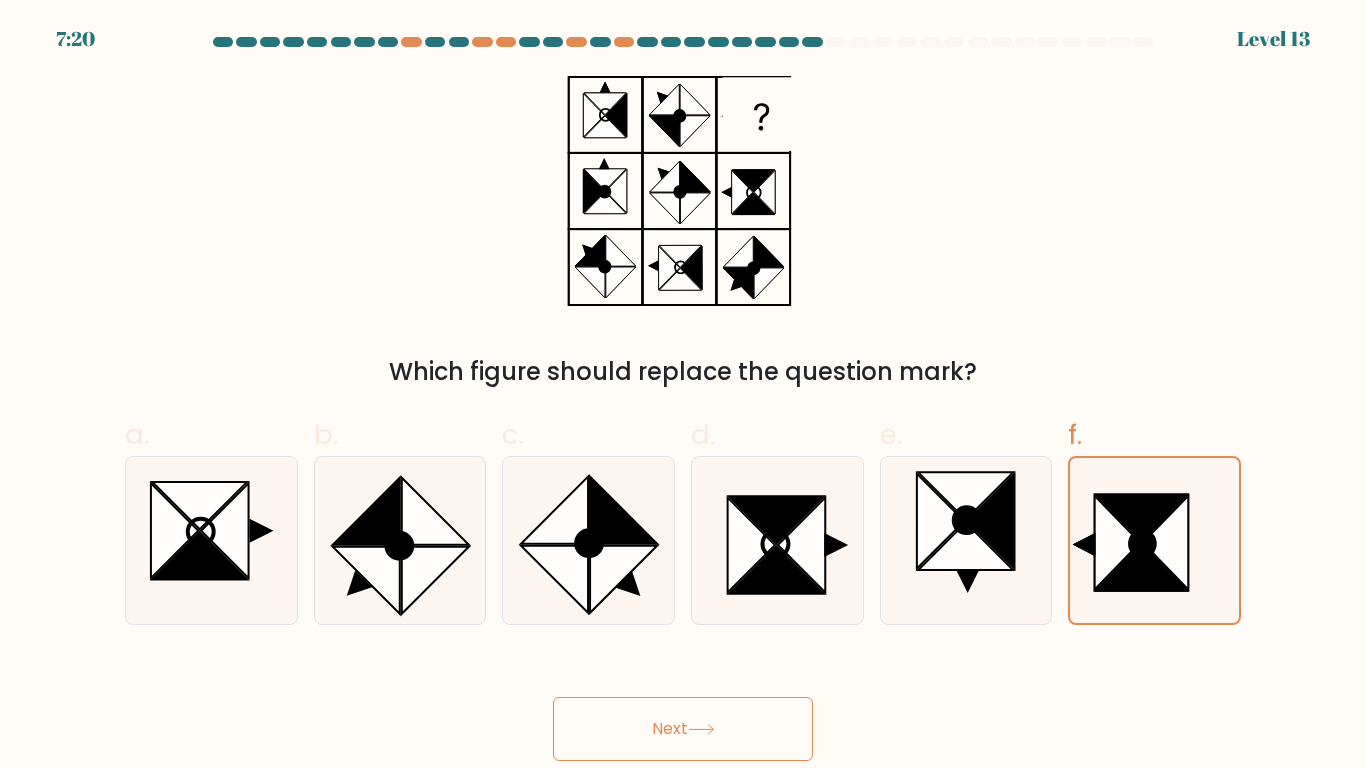 click on "Next" at bounding box center (683, 729) 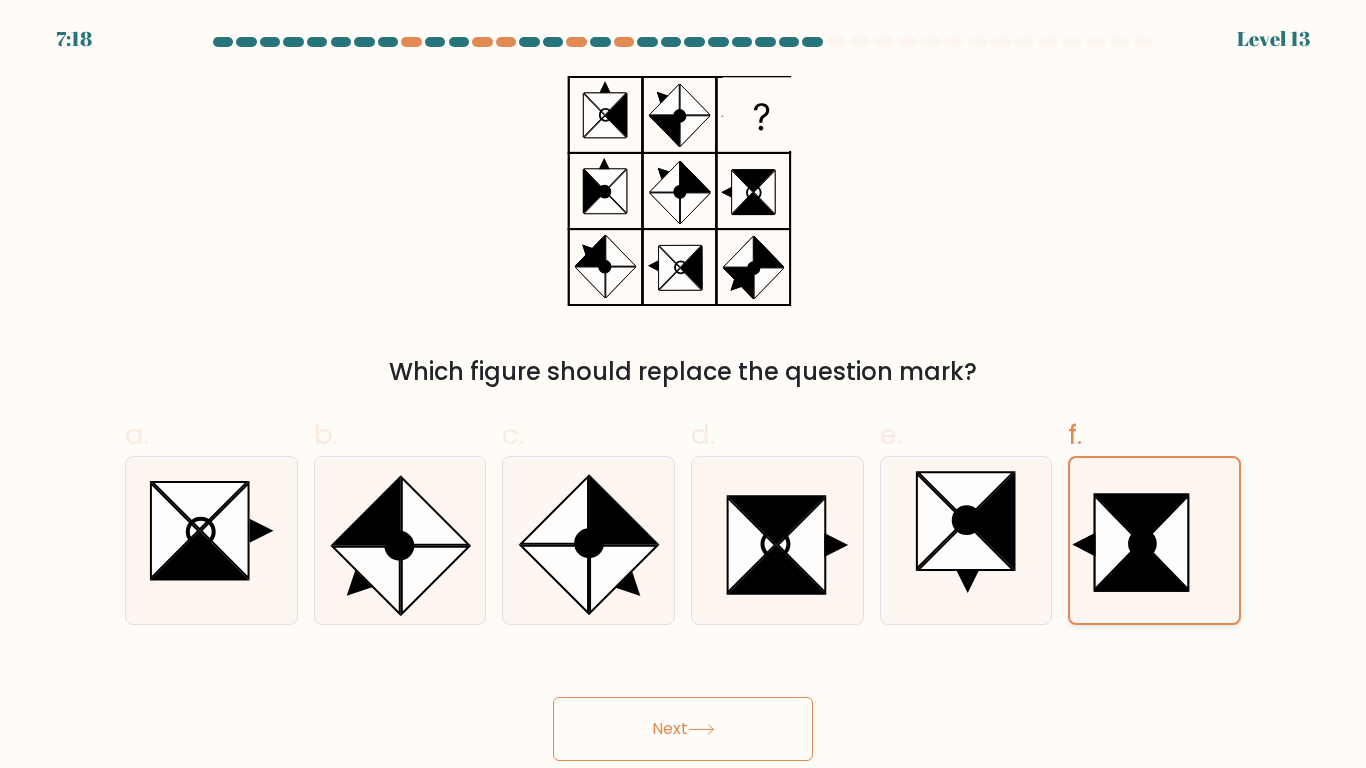 click at bounding box center (1141, 517) 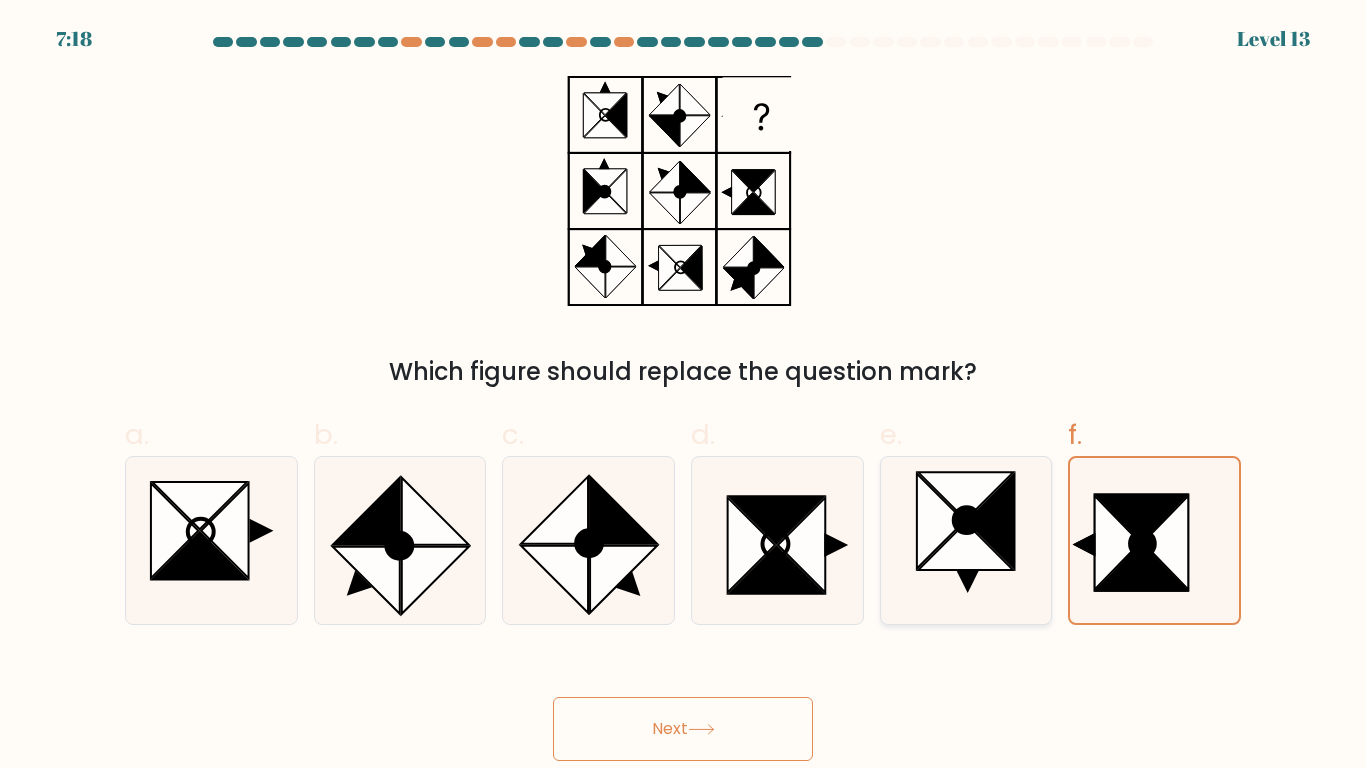 click at bounding box center (941, 520) 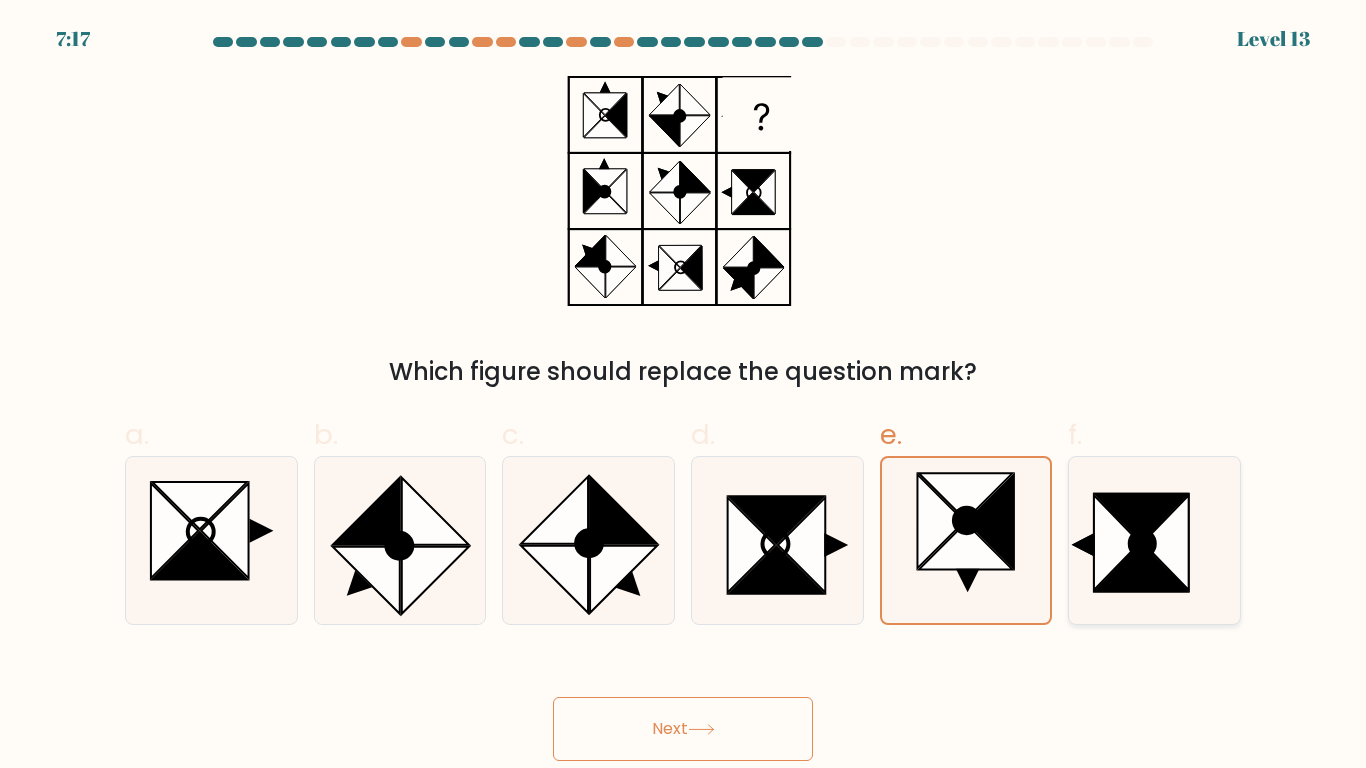 click at bounding box center (1117, 542) 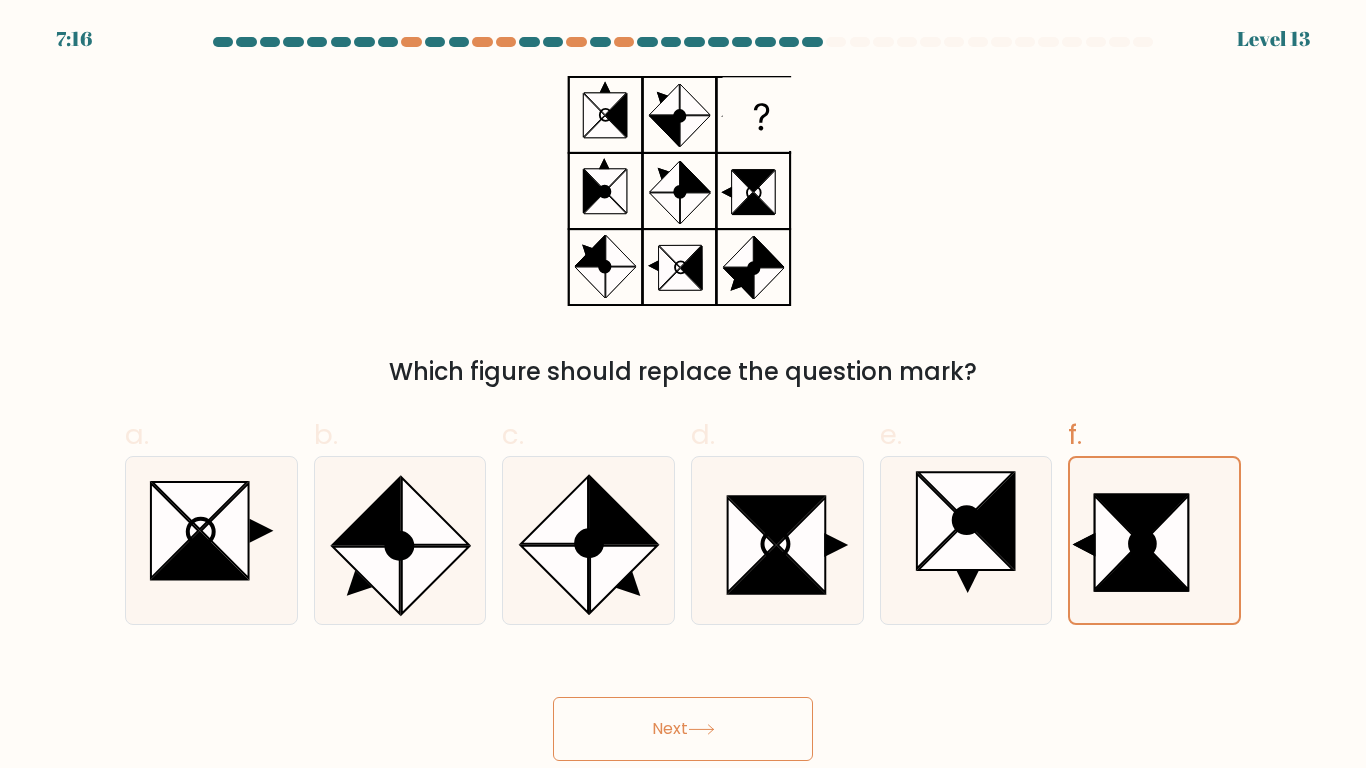 click on "Next" at bounding box center (683, 729) 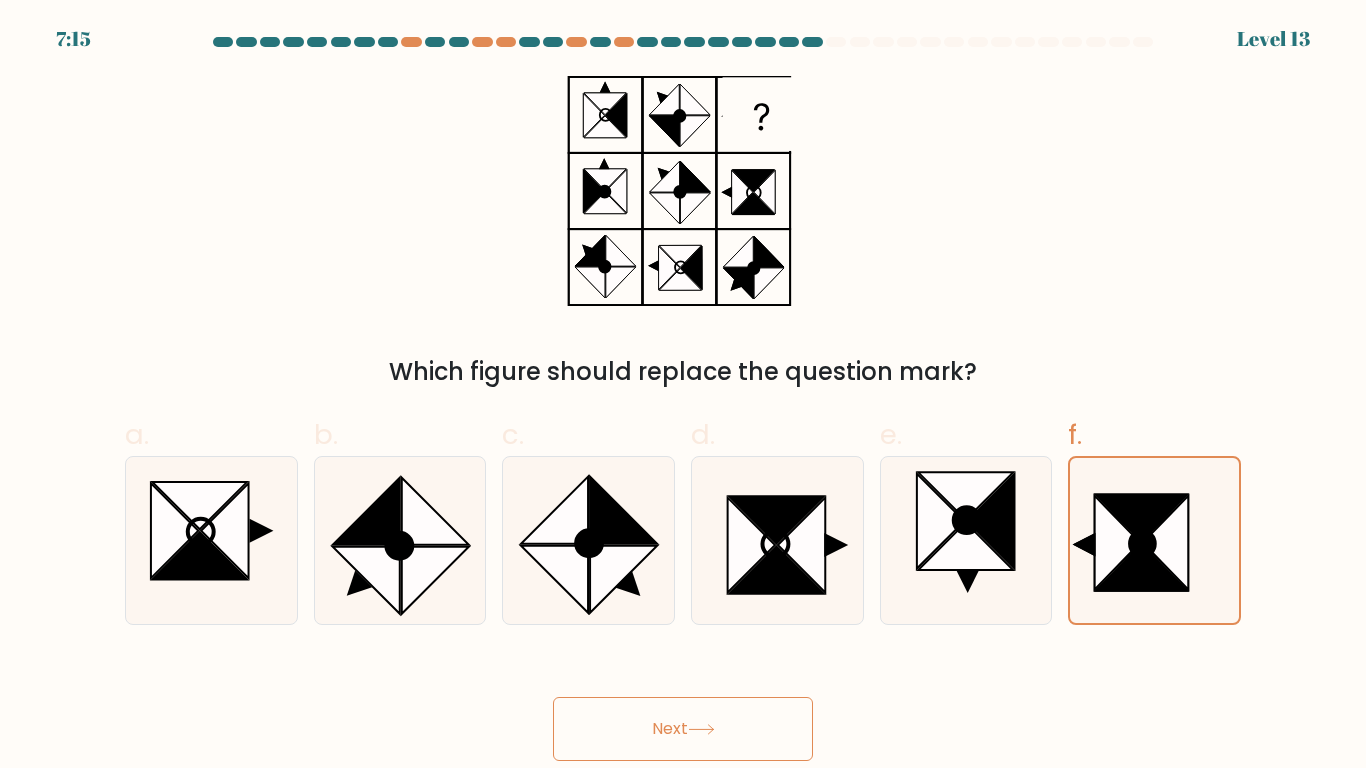 click on "Next" at bounding box center (683, 729) 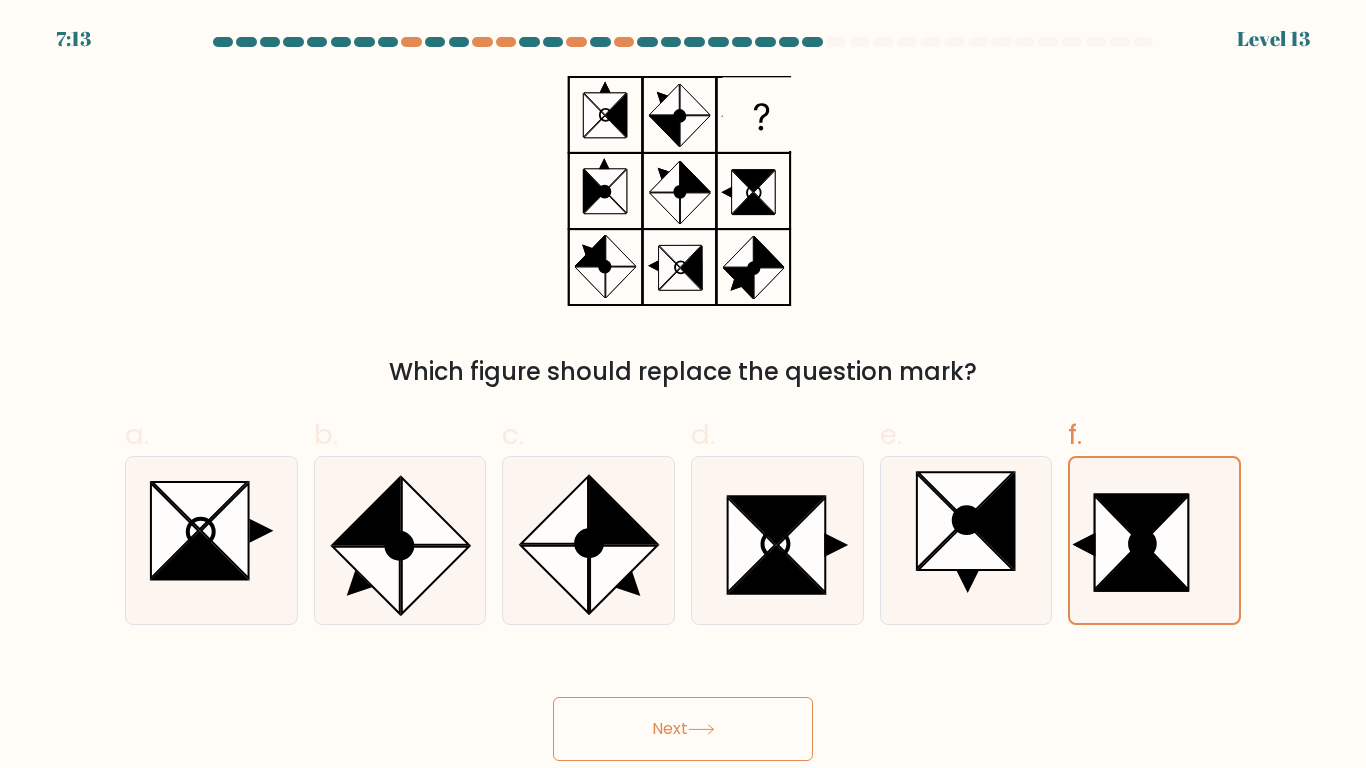 click on "Next" at bounding box center [683, 729] 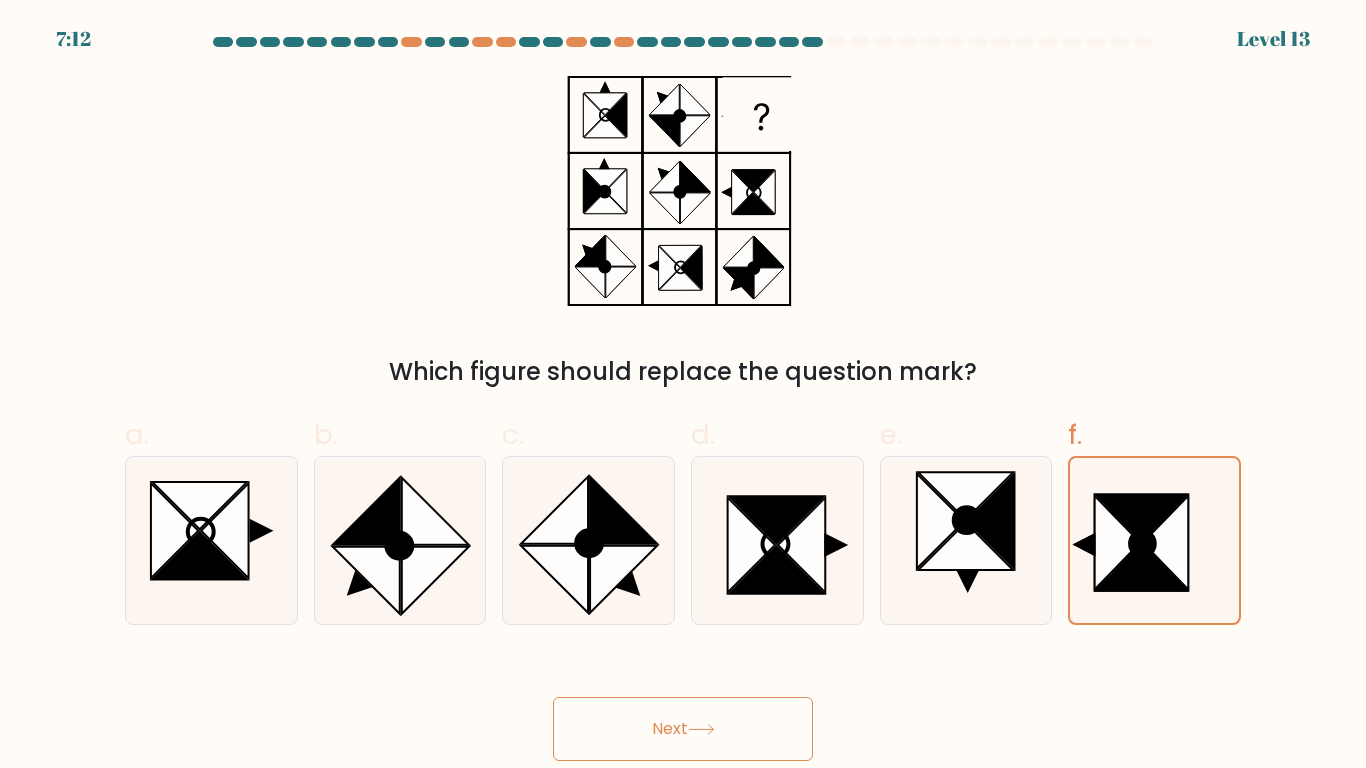 click on "Next" at bounding box center (683, 729) 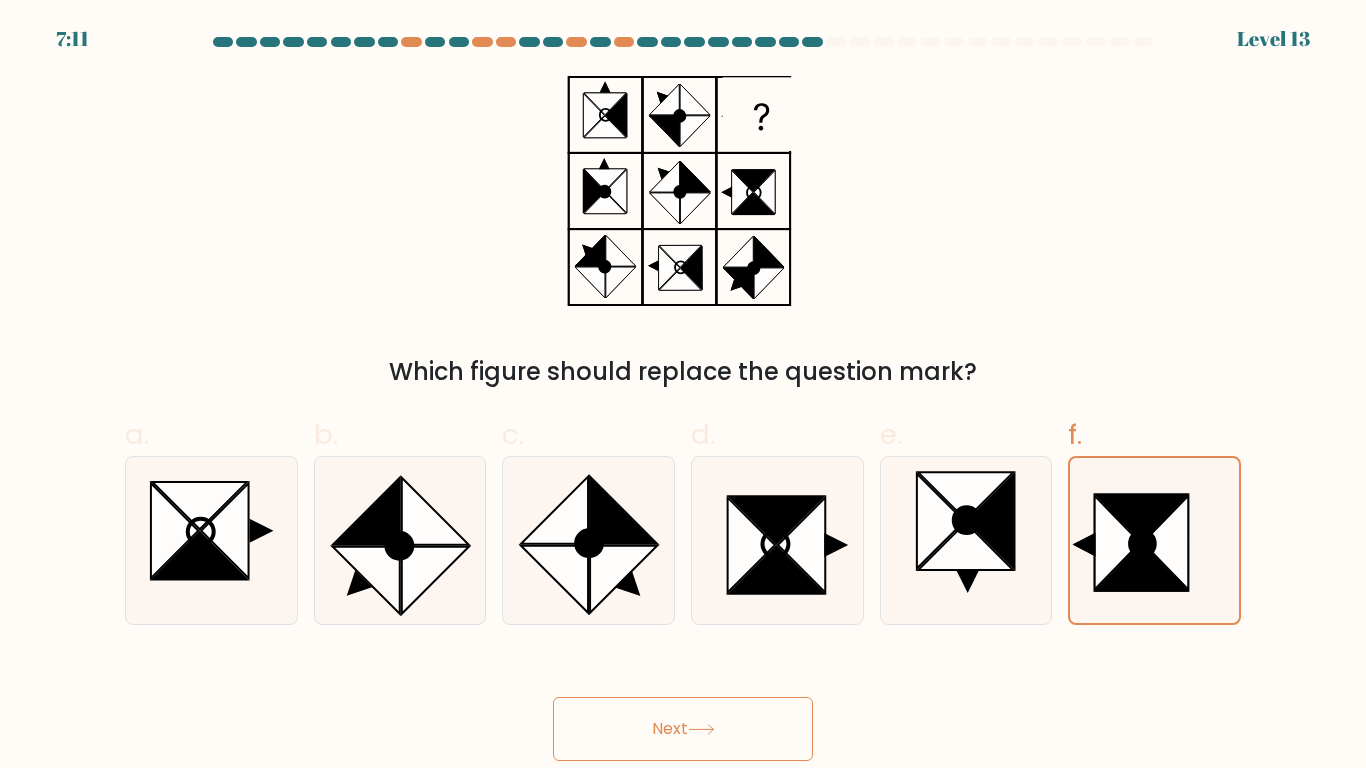 click on "Next" at bounding box center [683, 729] 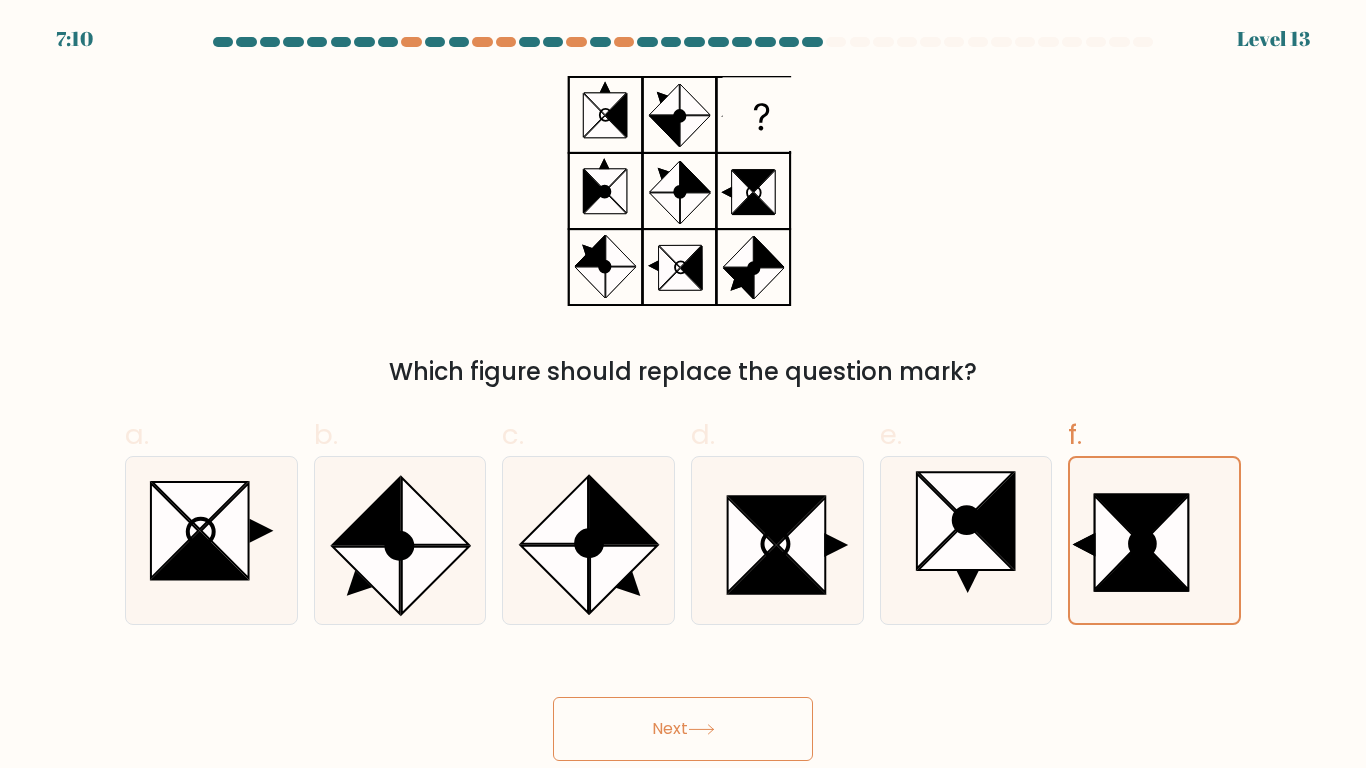 click on "Next" at bounding box center (683, 729) 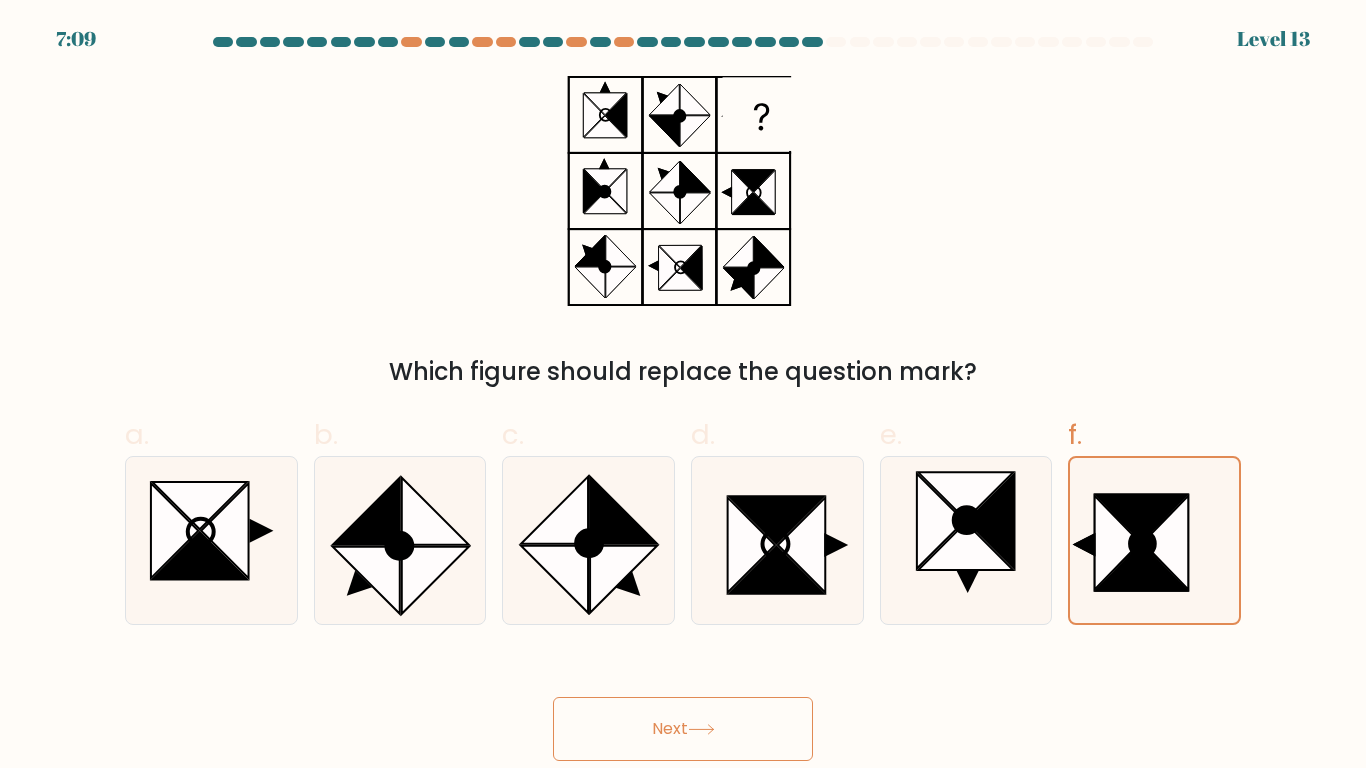 click at bounding box center [701, 729] 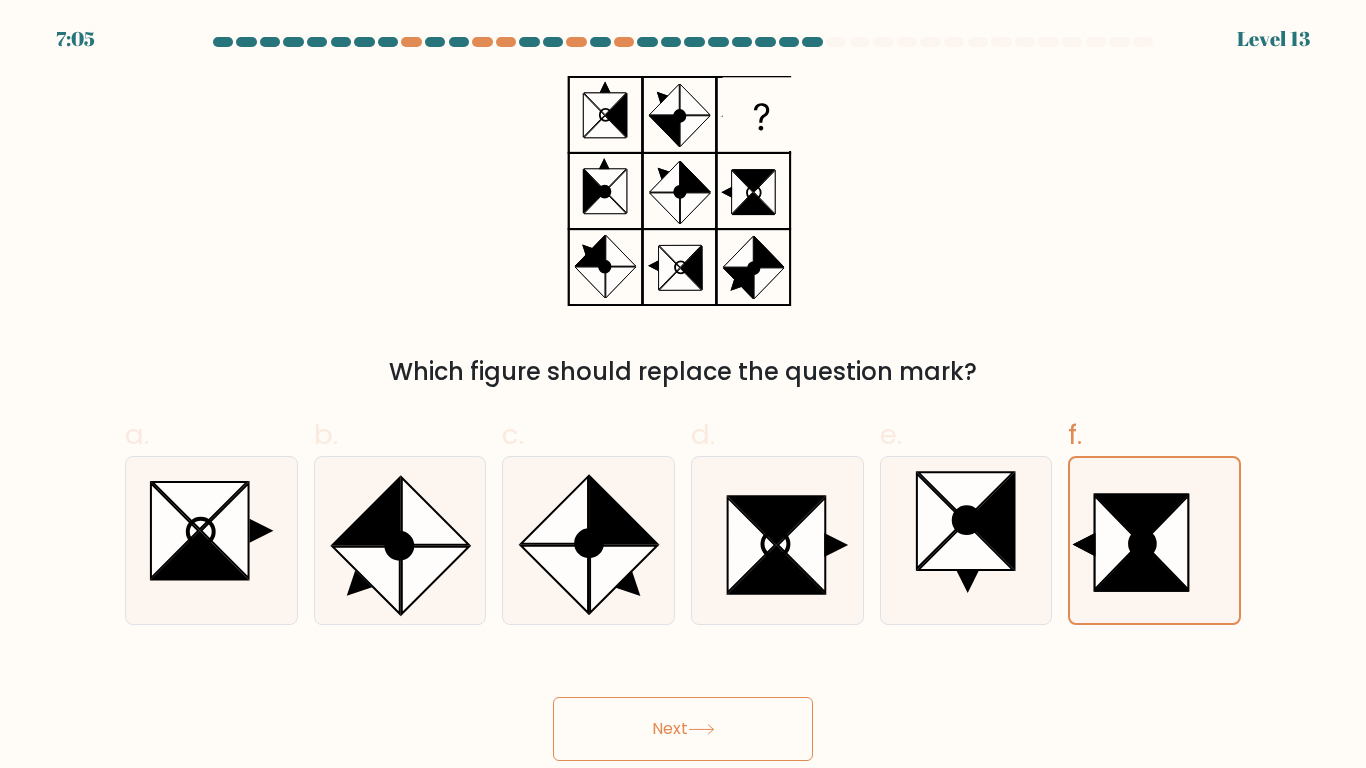 click on "Next" at bounding box center (683, 729) 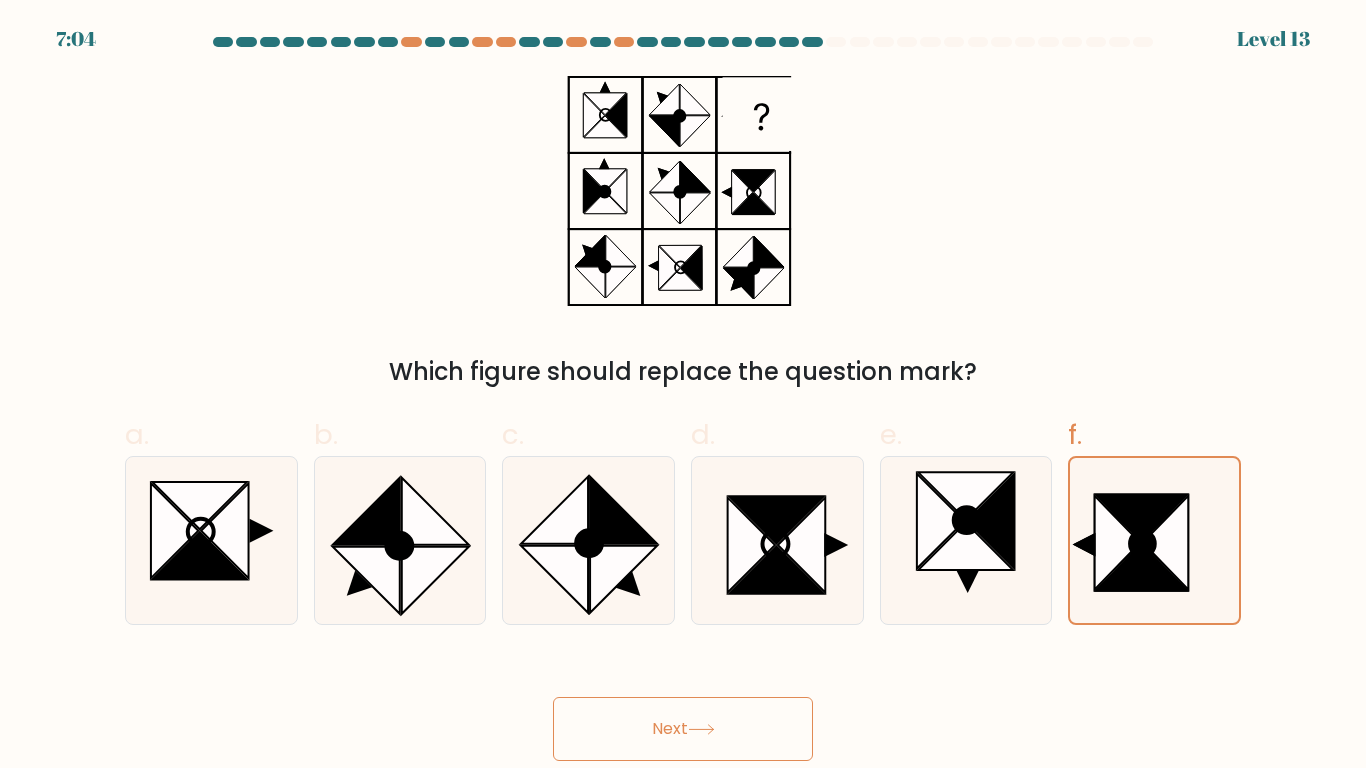 click on "Next" at bounding box center (683, 729) 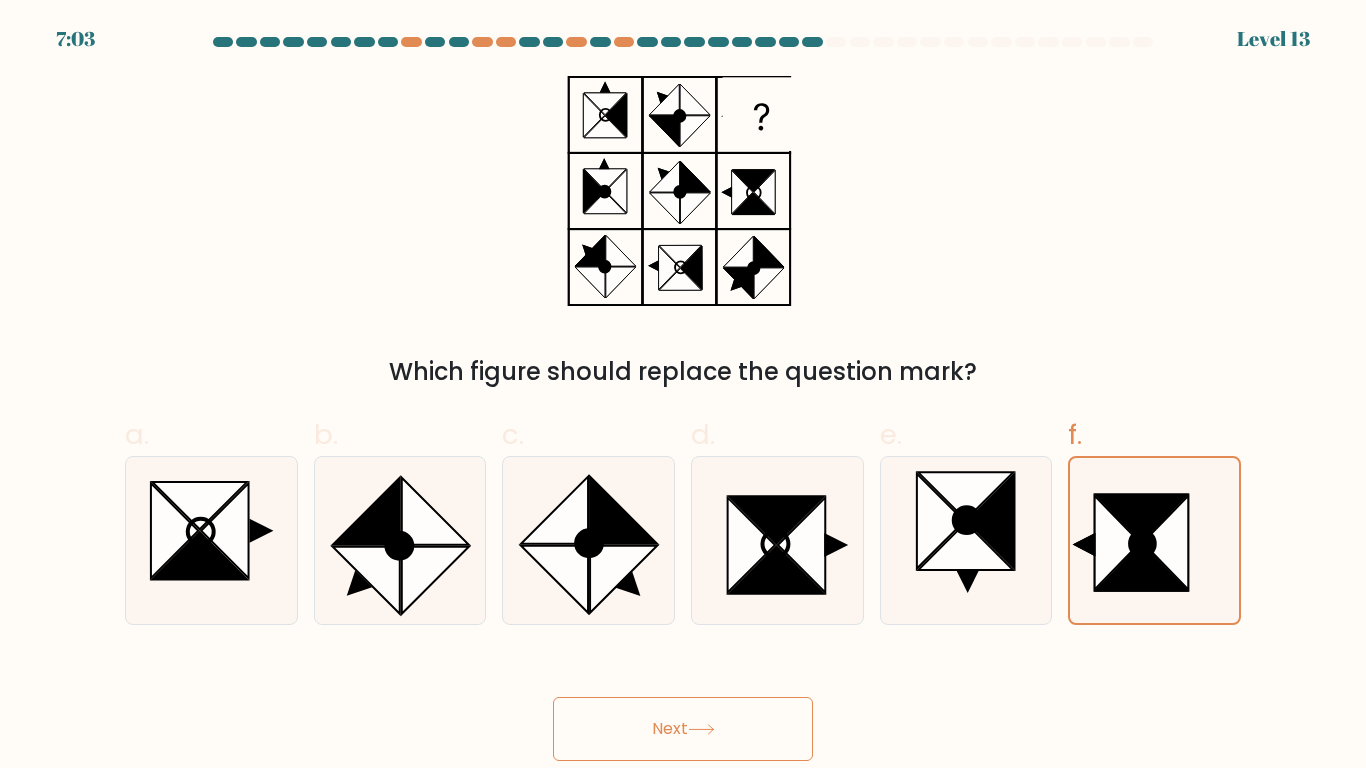 click on "Which figure should replace the question mark?" at bounding box center (683, 233) 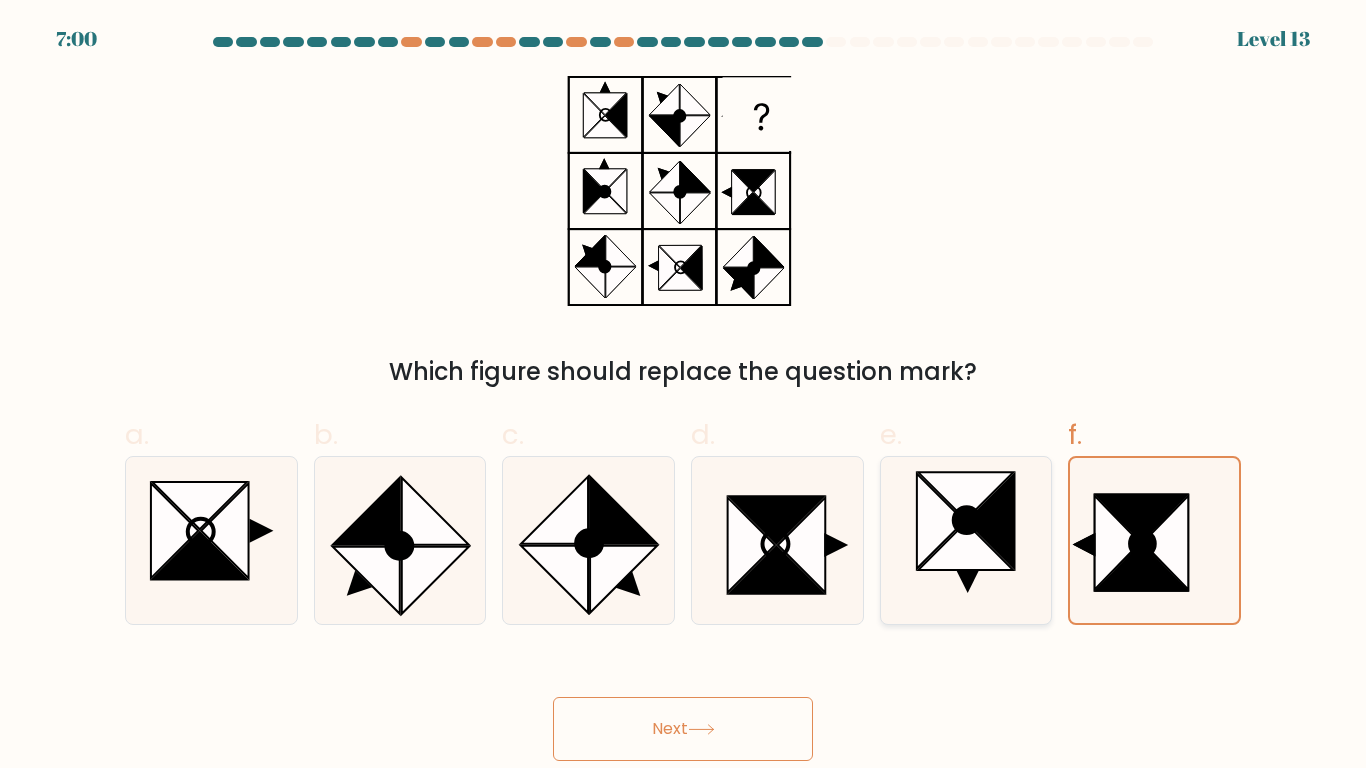 click at bounding box center [965, 540] 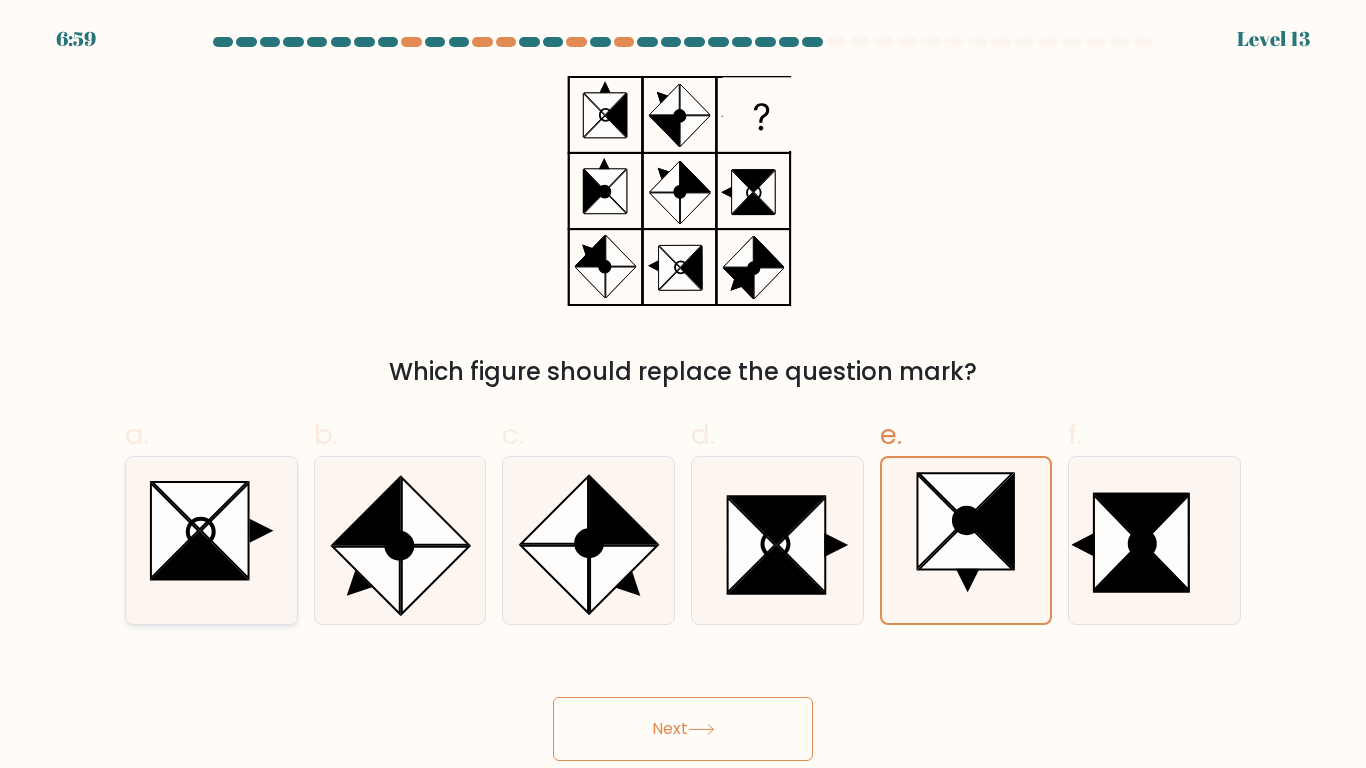 click at bounding box center [199, 506] 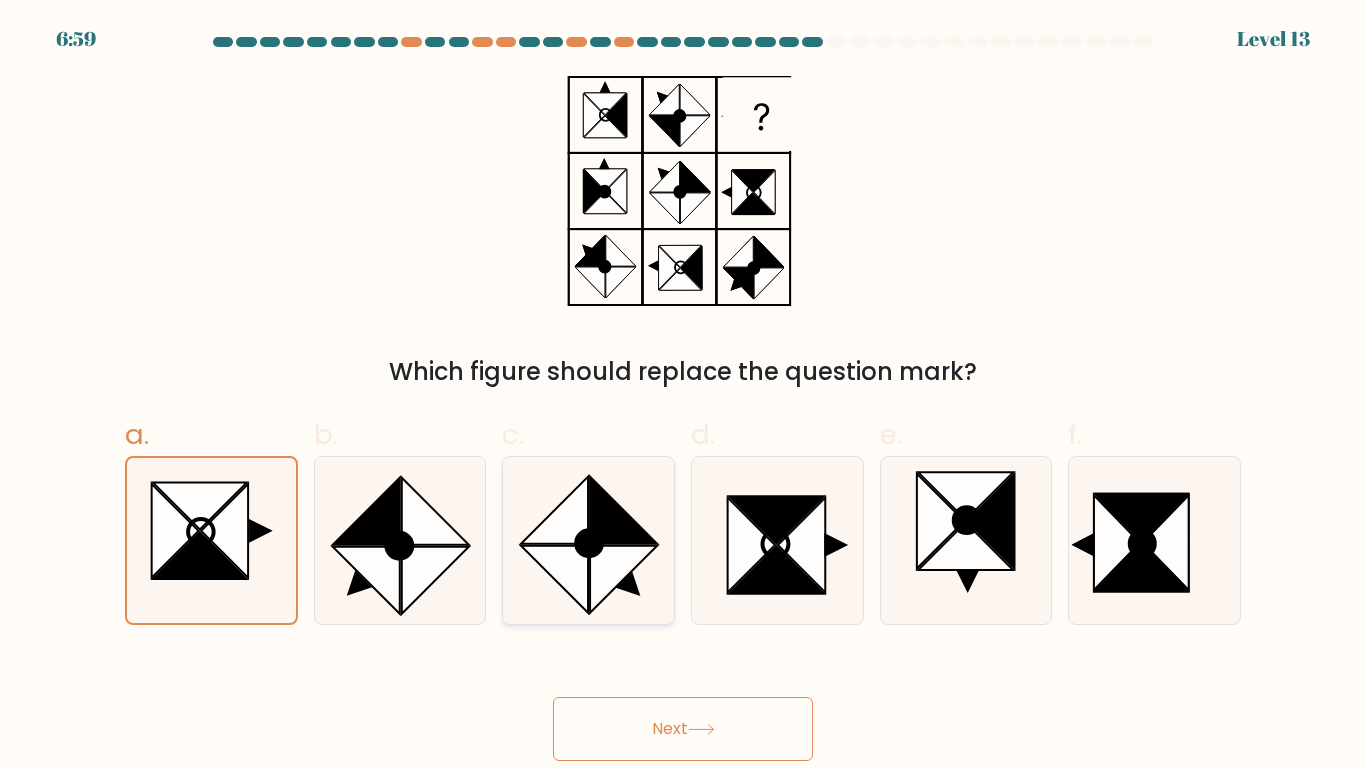 click at bounding box center (588, 540) 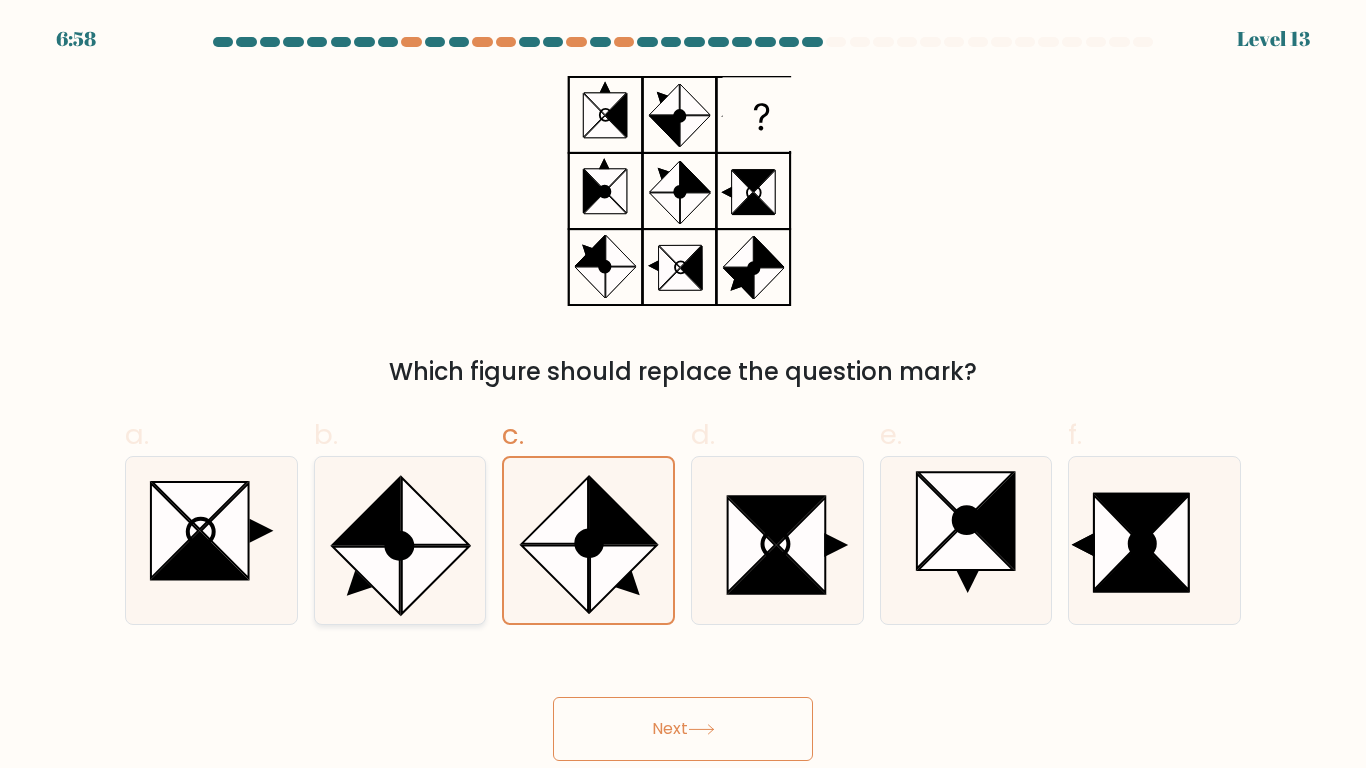 click at bounding box center (399, 540) 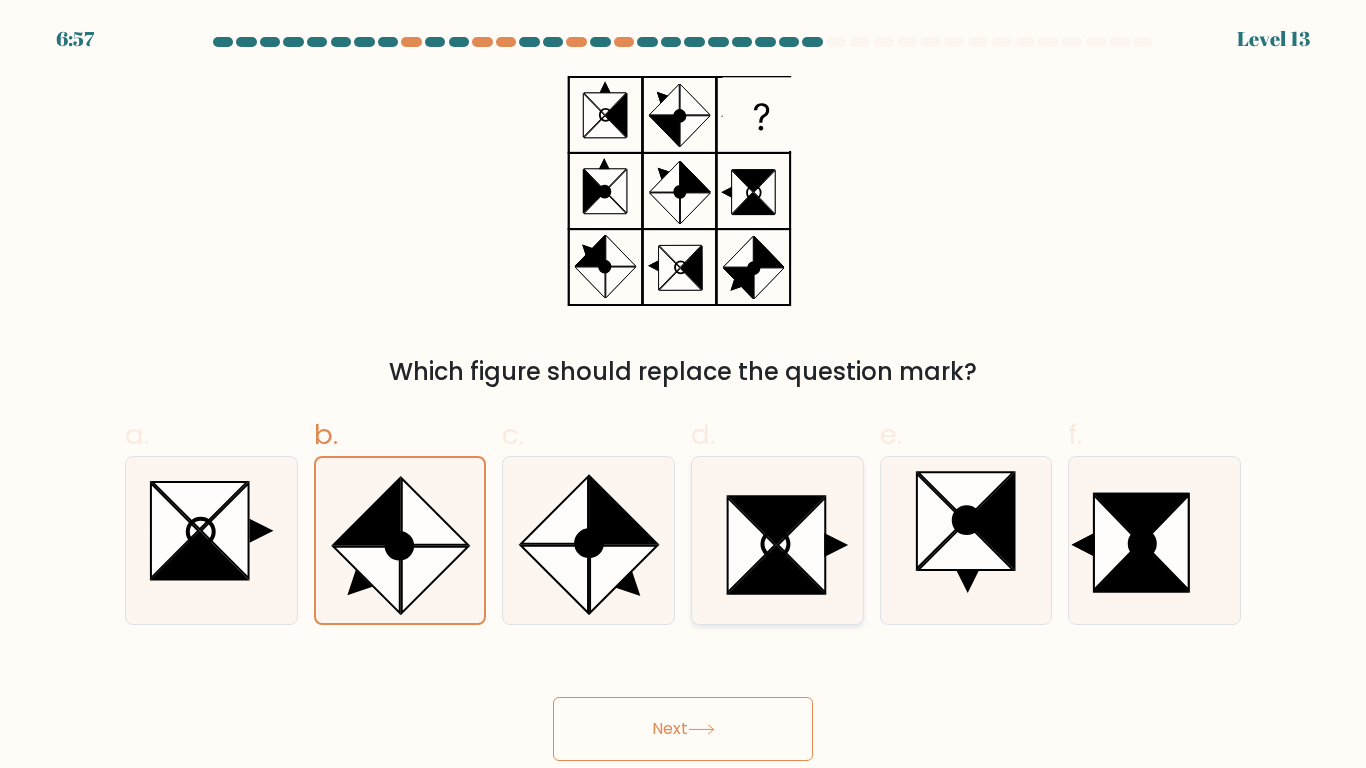 click at bounding box center [802, 544] 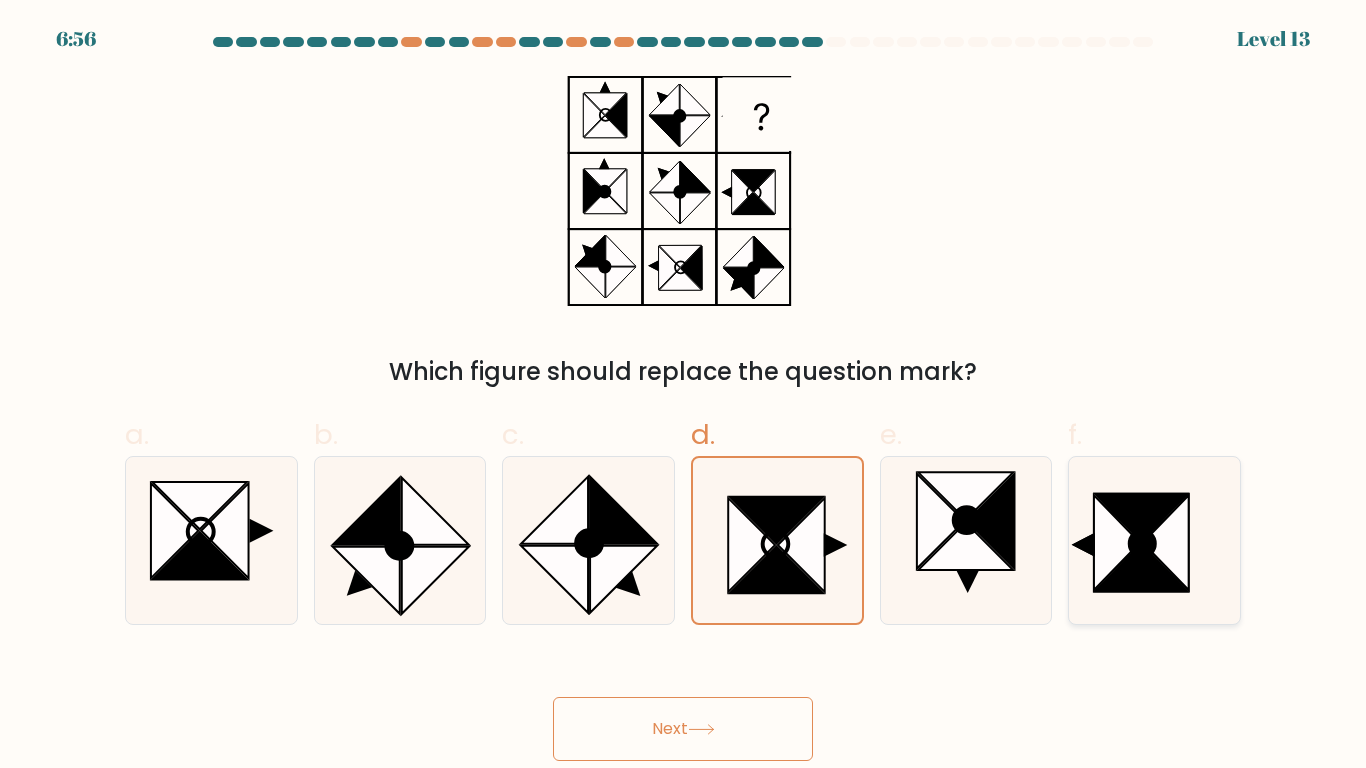 click at bounding box center (1141, 567) 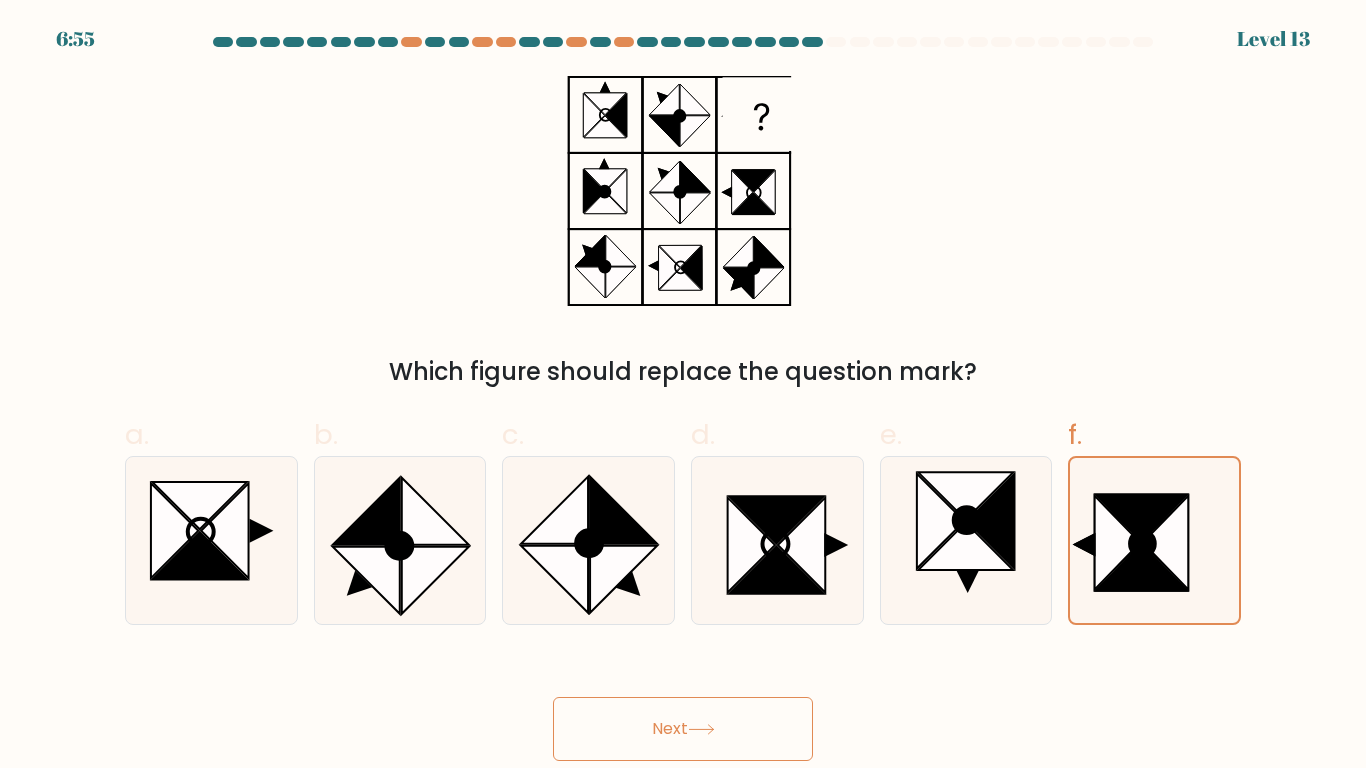 click on "Next" at bounding box center (683, 729) 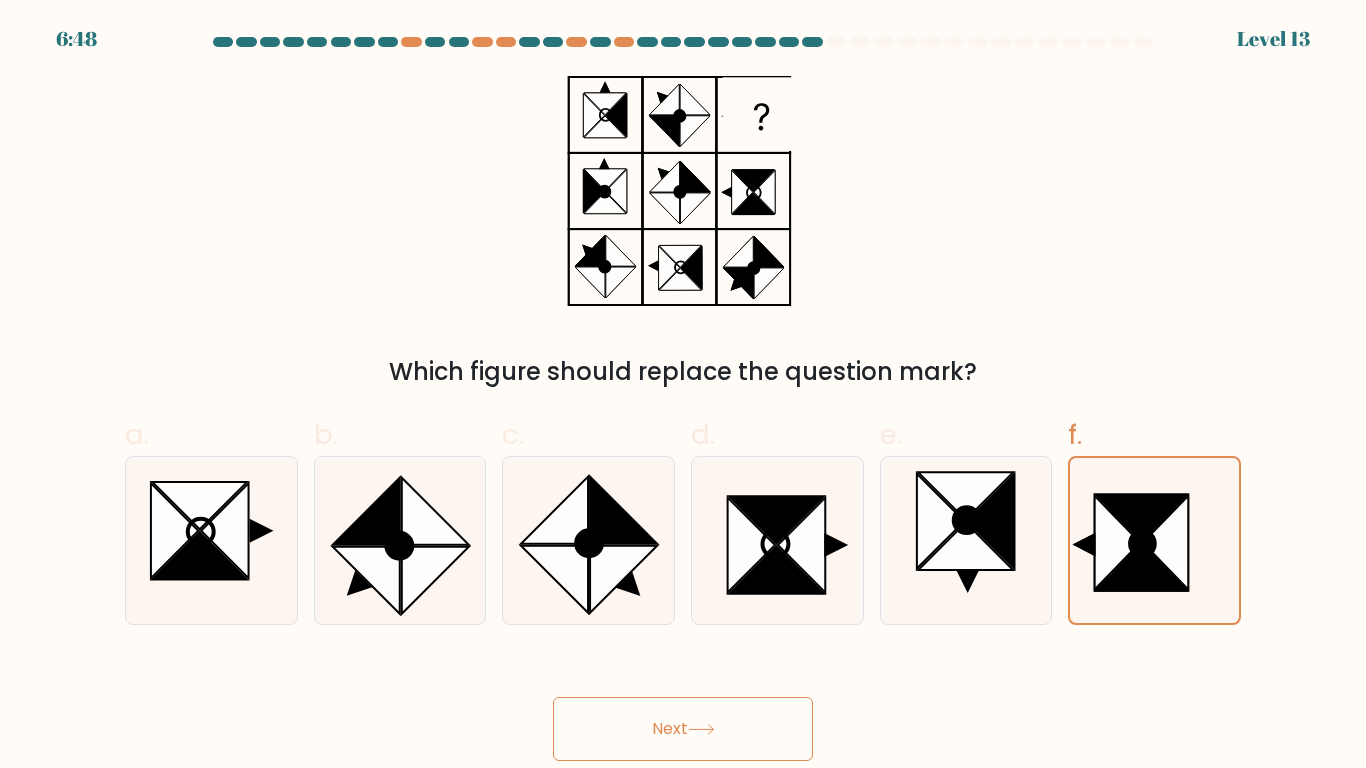 click at bounding box center (701, 729) 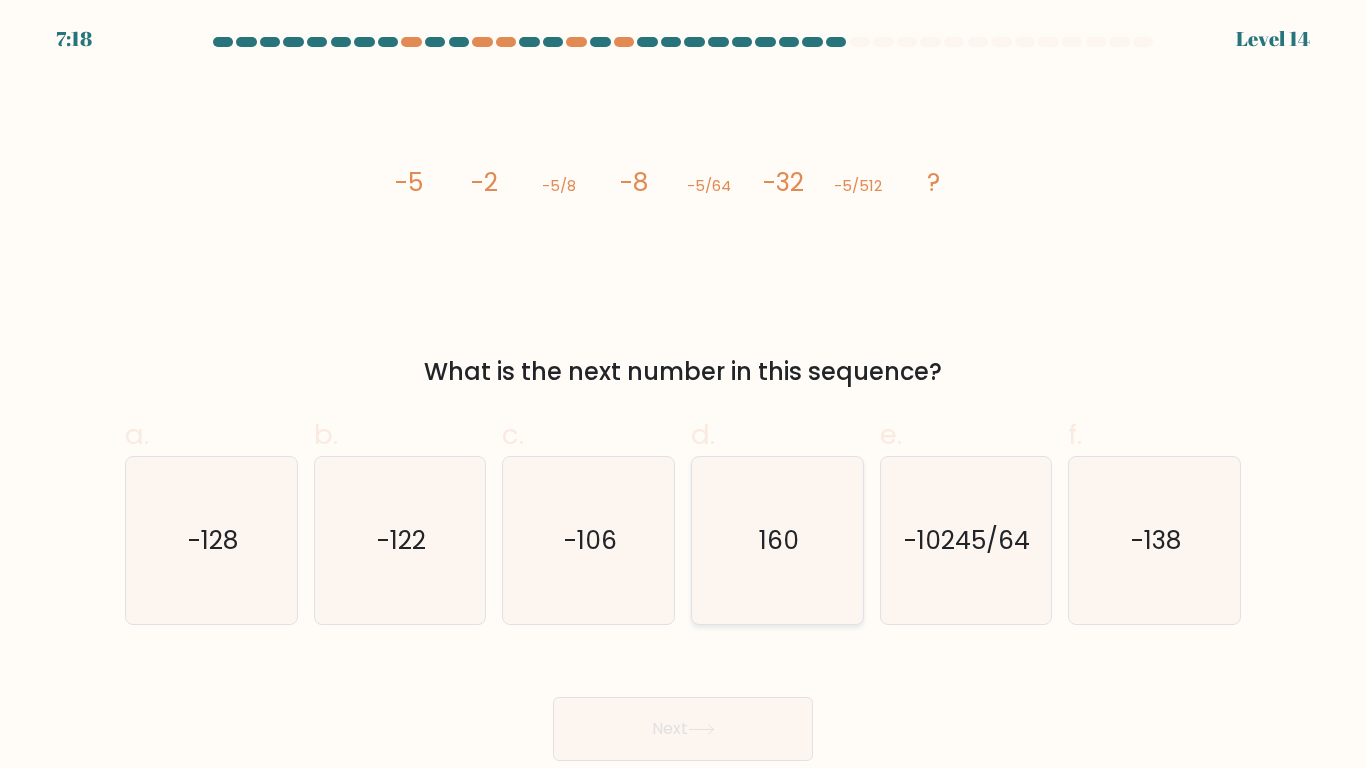 click on "160" at bounding box center [777, 540] 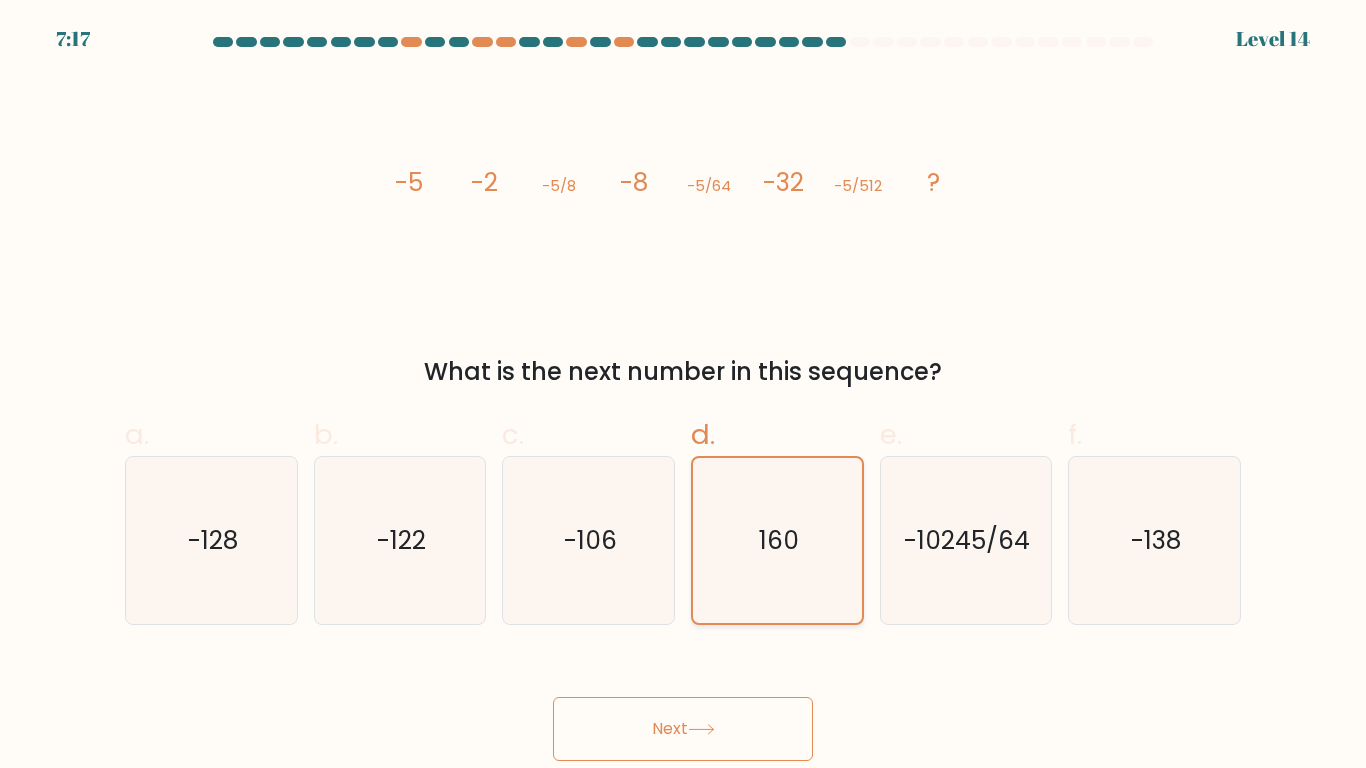 click on "160" at bounding box center (777, 540) 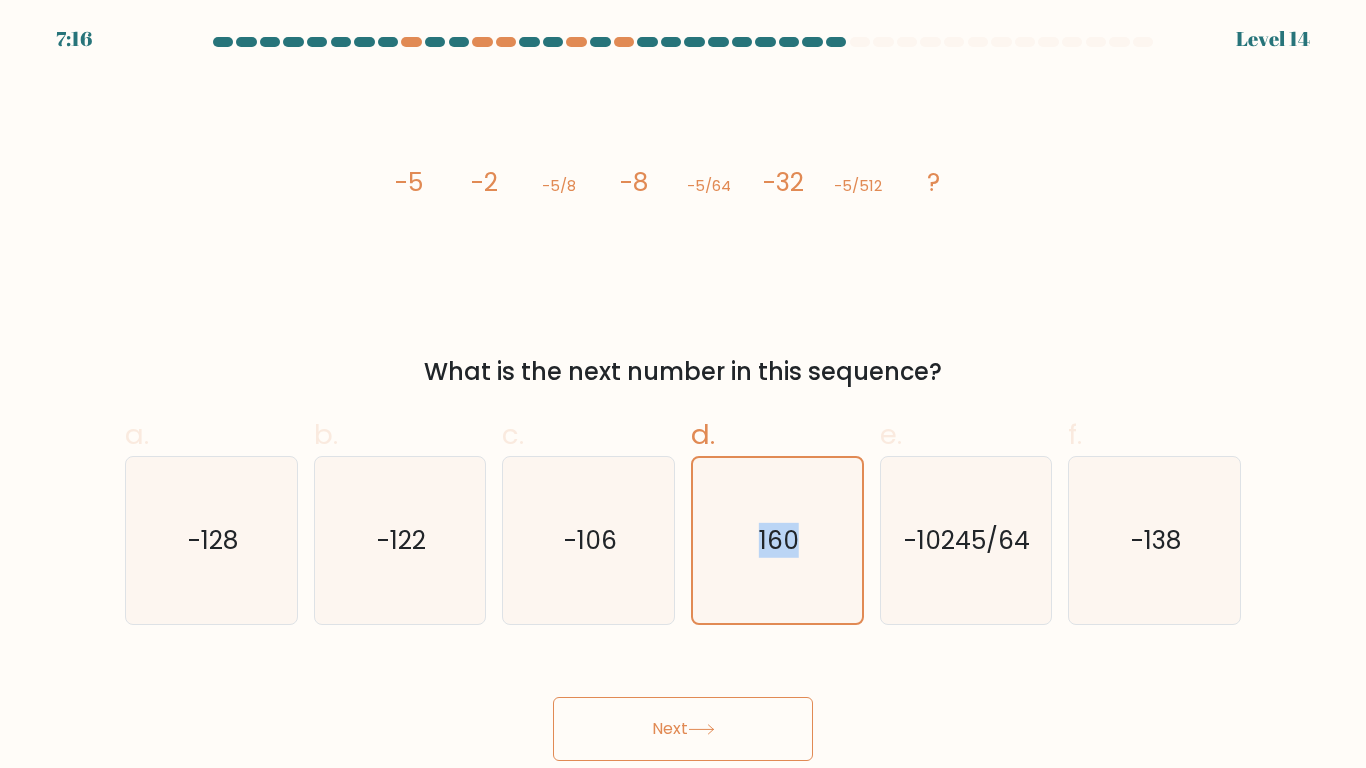 click at bounding box center (683, 399) 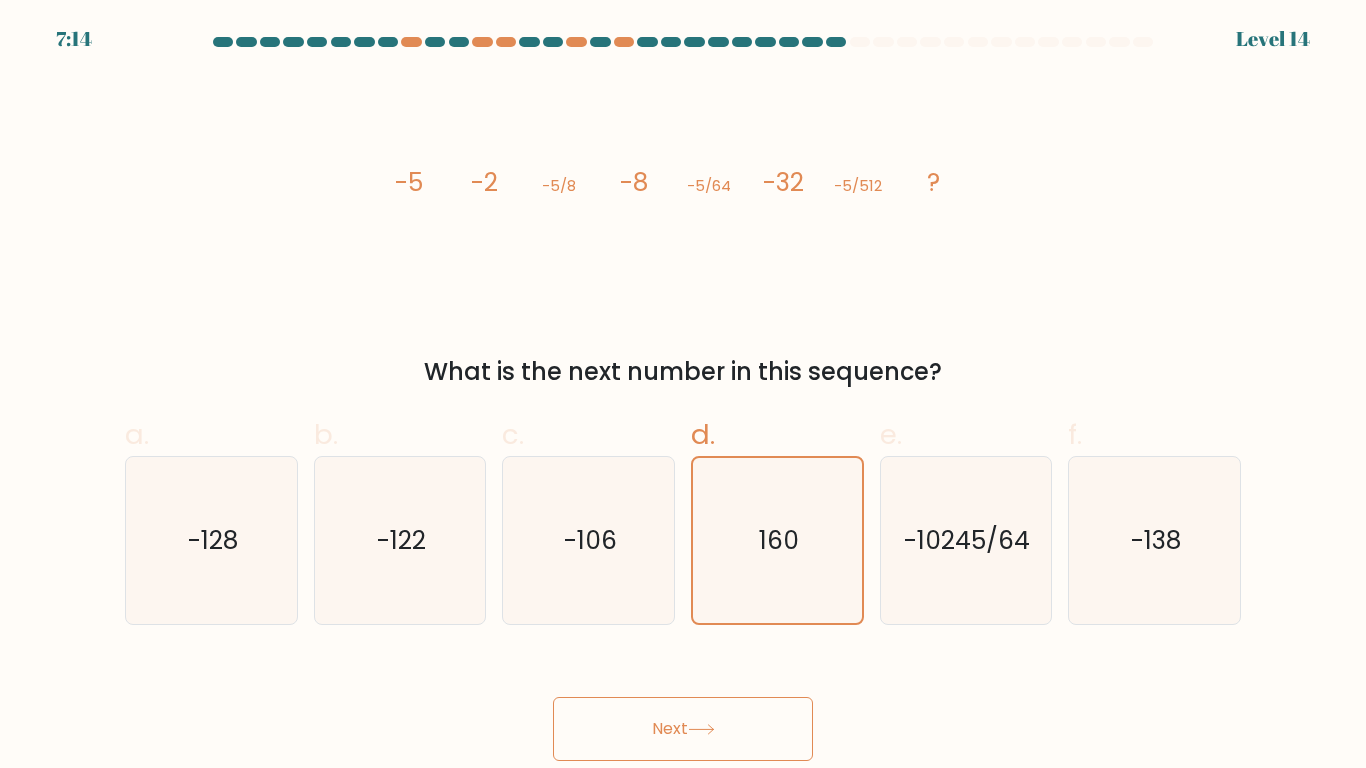 click on "Next" at bounding box center [683, 729] 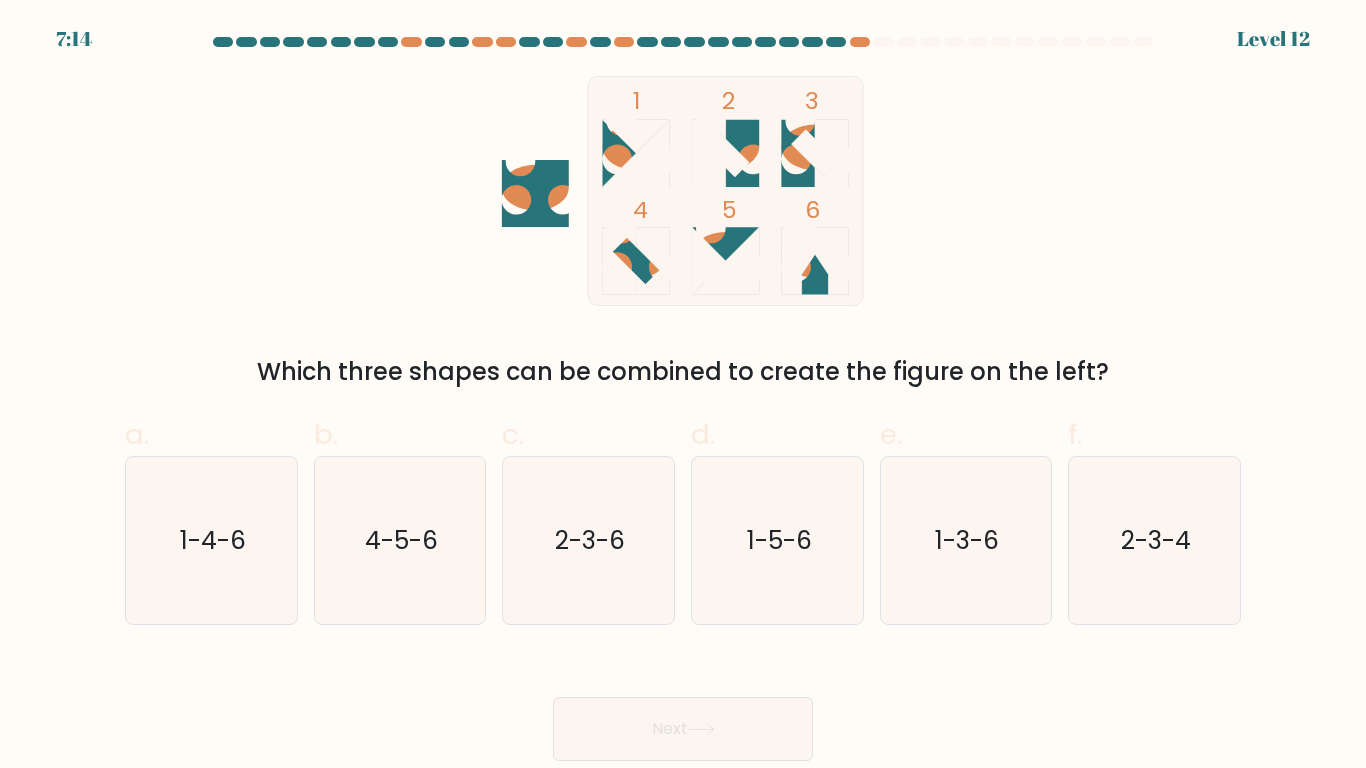 click on "Next" at bounding box center [683, 705] 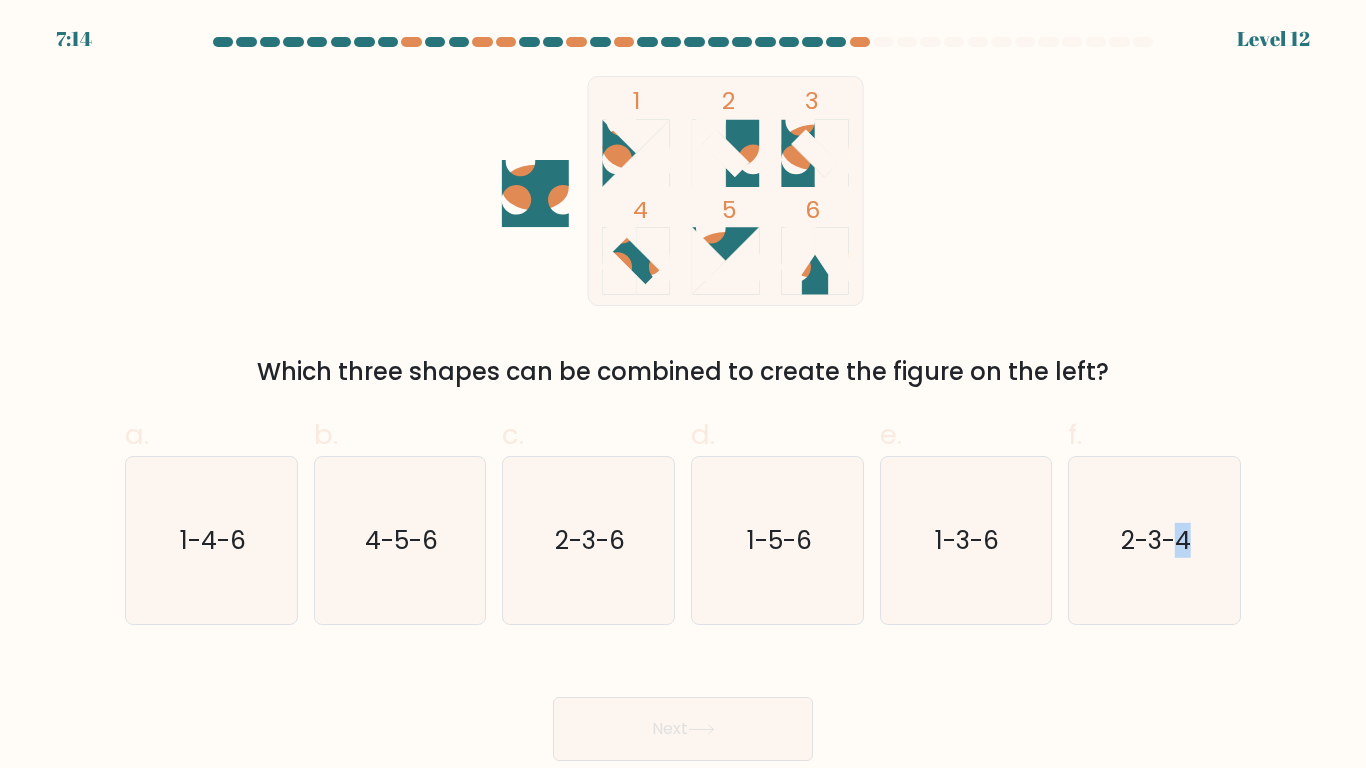 click on "Next" at bounding box center (683, 705) 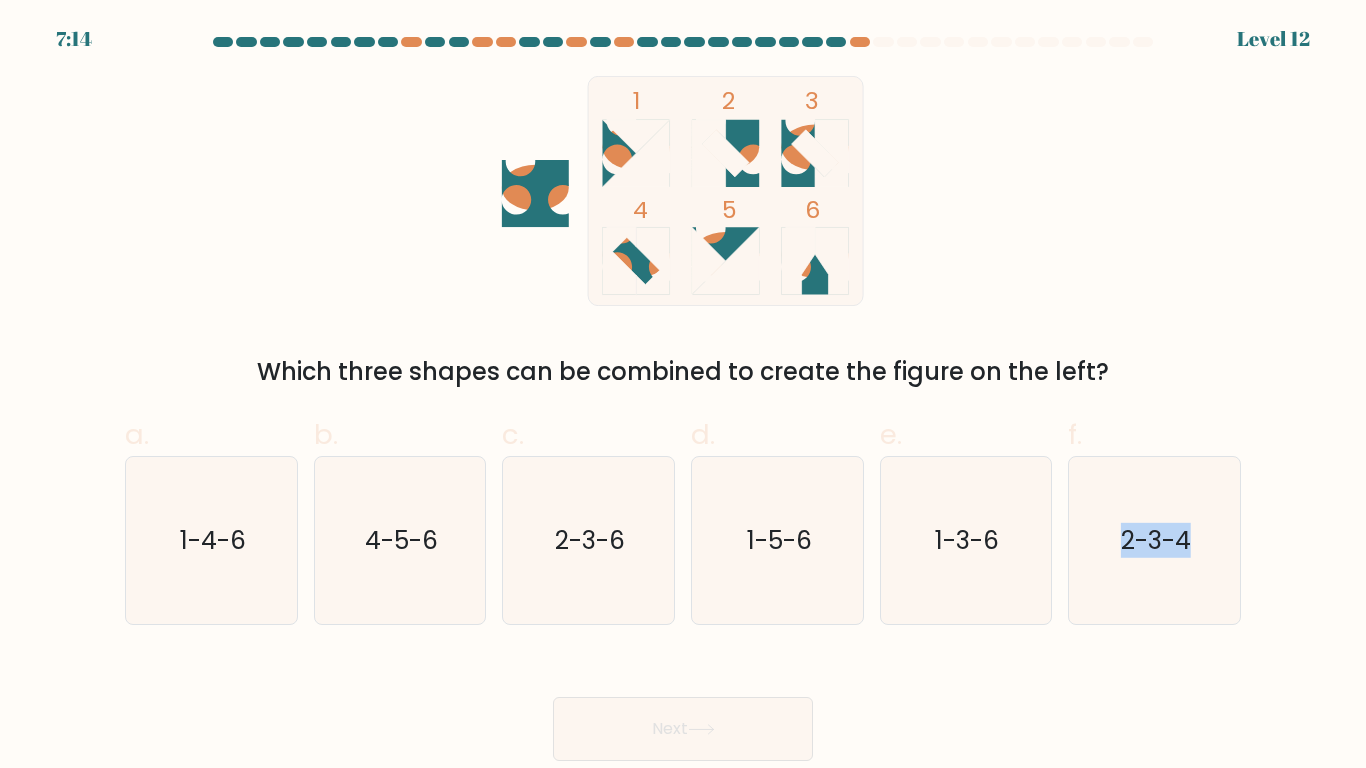 click on "Next" at bounding box center [683, 705] 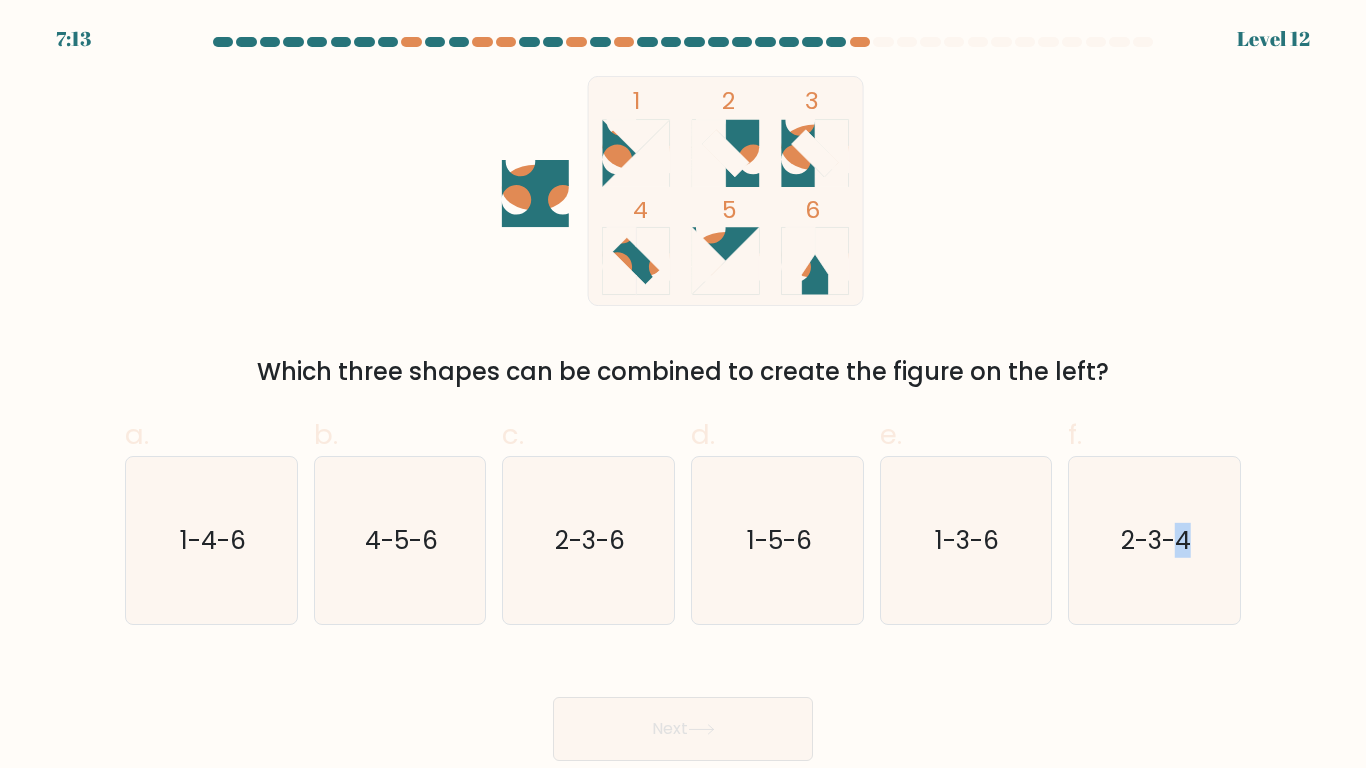 click on "Next" at bounding box center (683, 705) 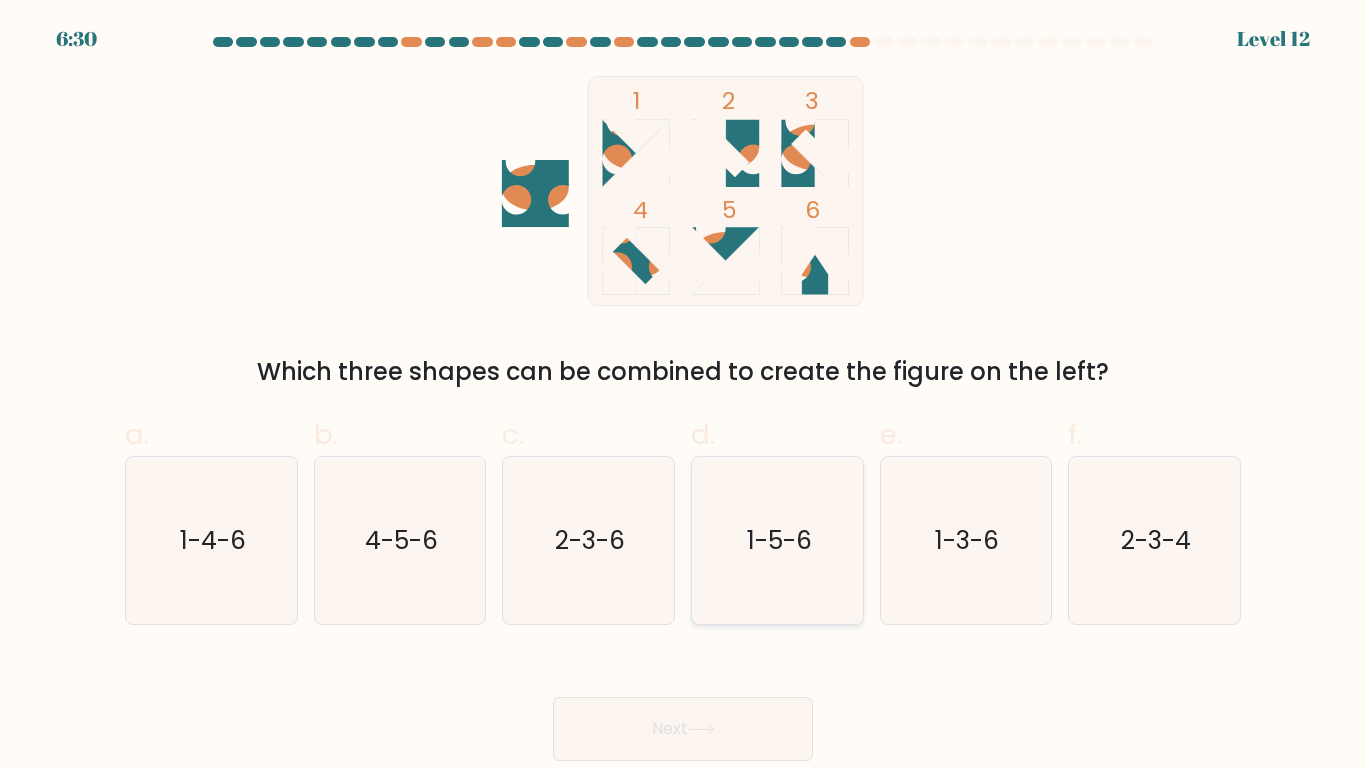 click on "1-5-6" at bounding box center (777, 540) 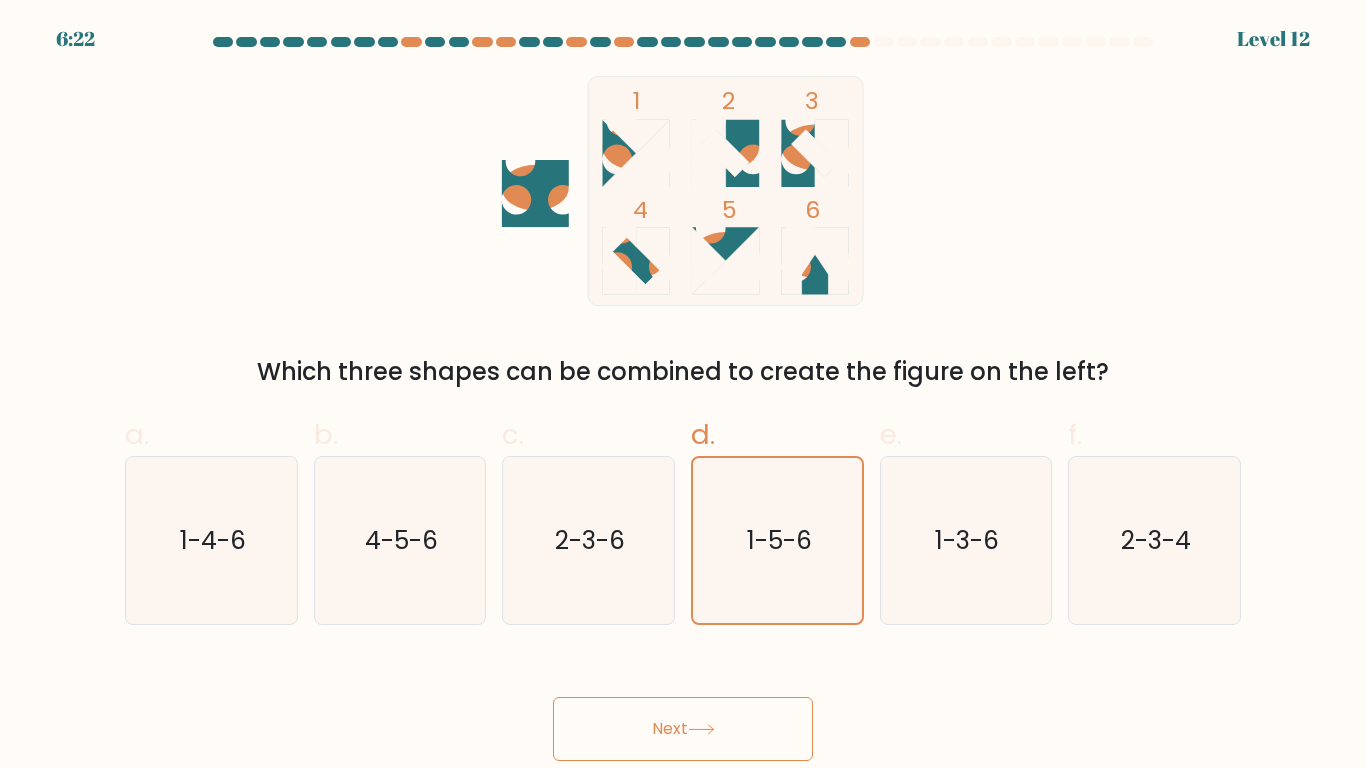click on "Next" at bounding box center [683, 729] 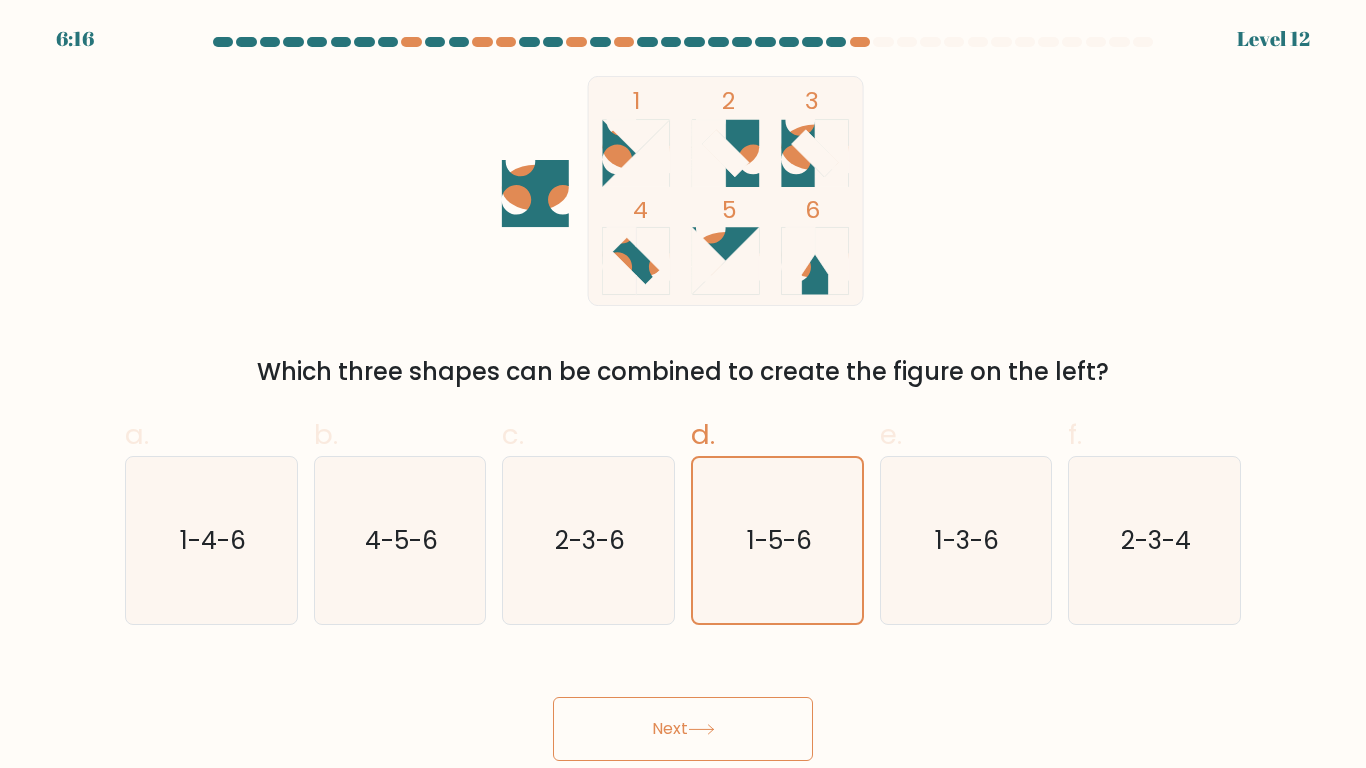 click on "Next" at bounding box center [683, 729] 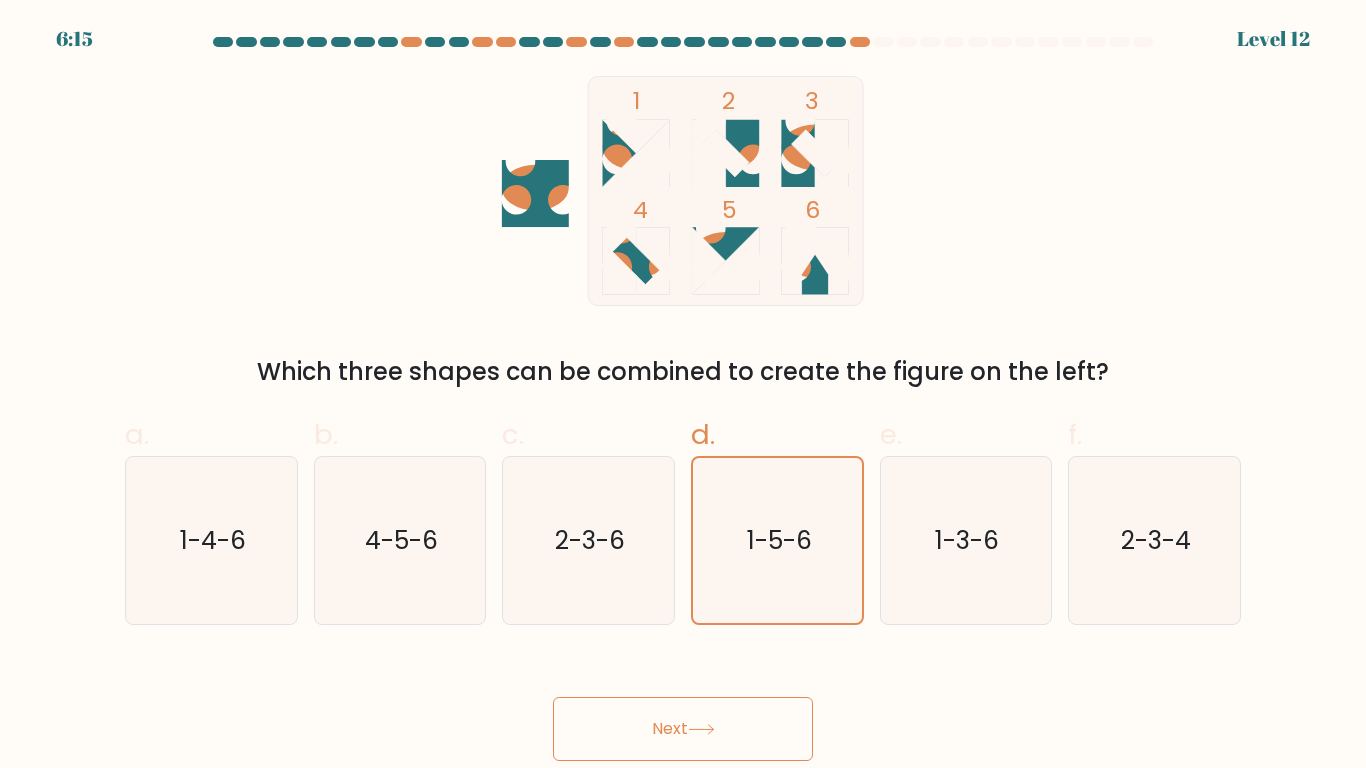 click on "Next" at bounding box center [683, 729] 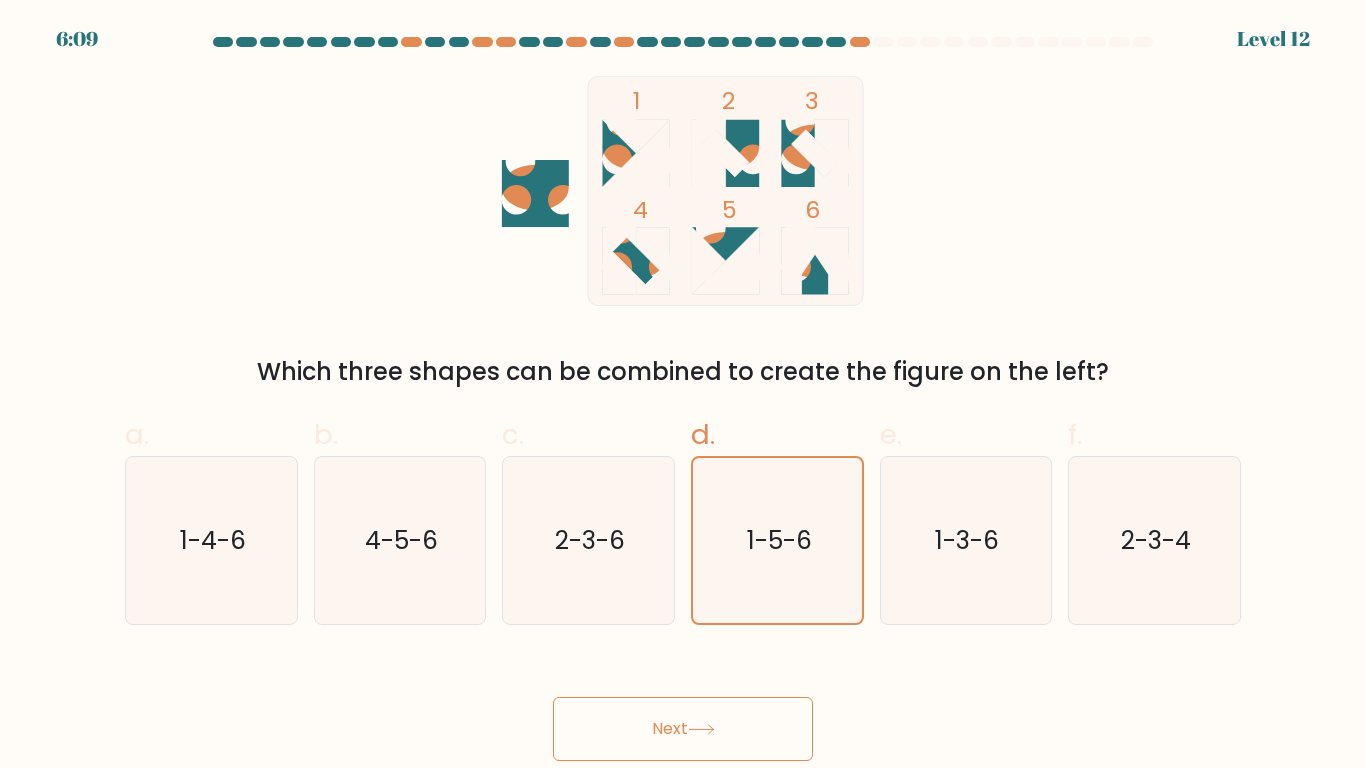 click on "Next" at bounding box center [683, 729] 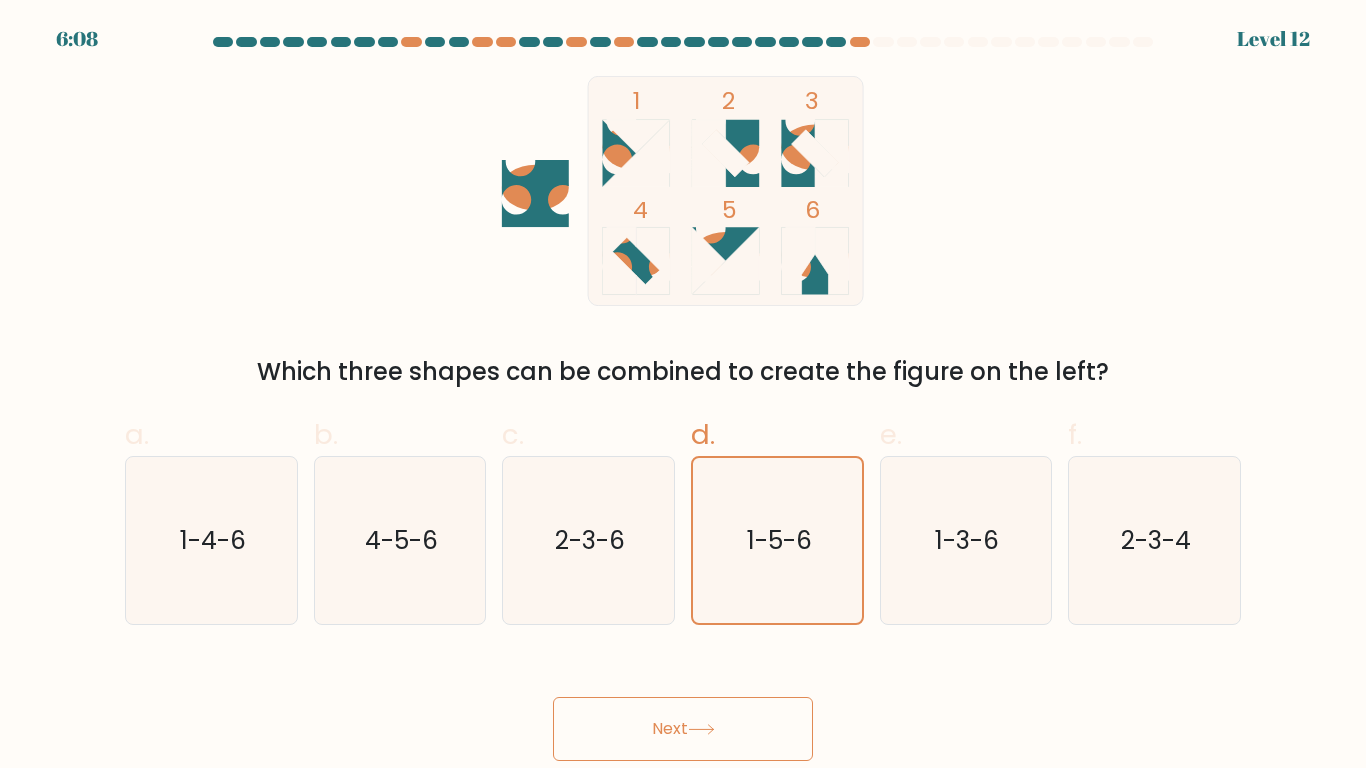 click on "Next" at bounding box center (683, 729) 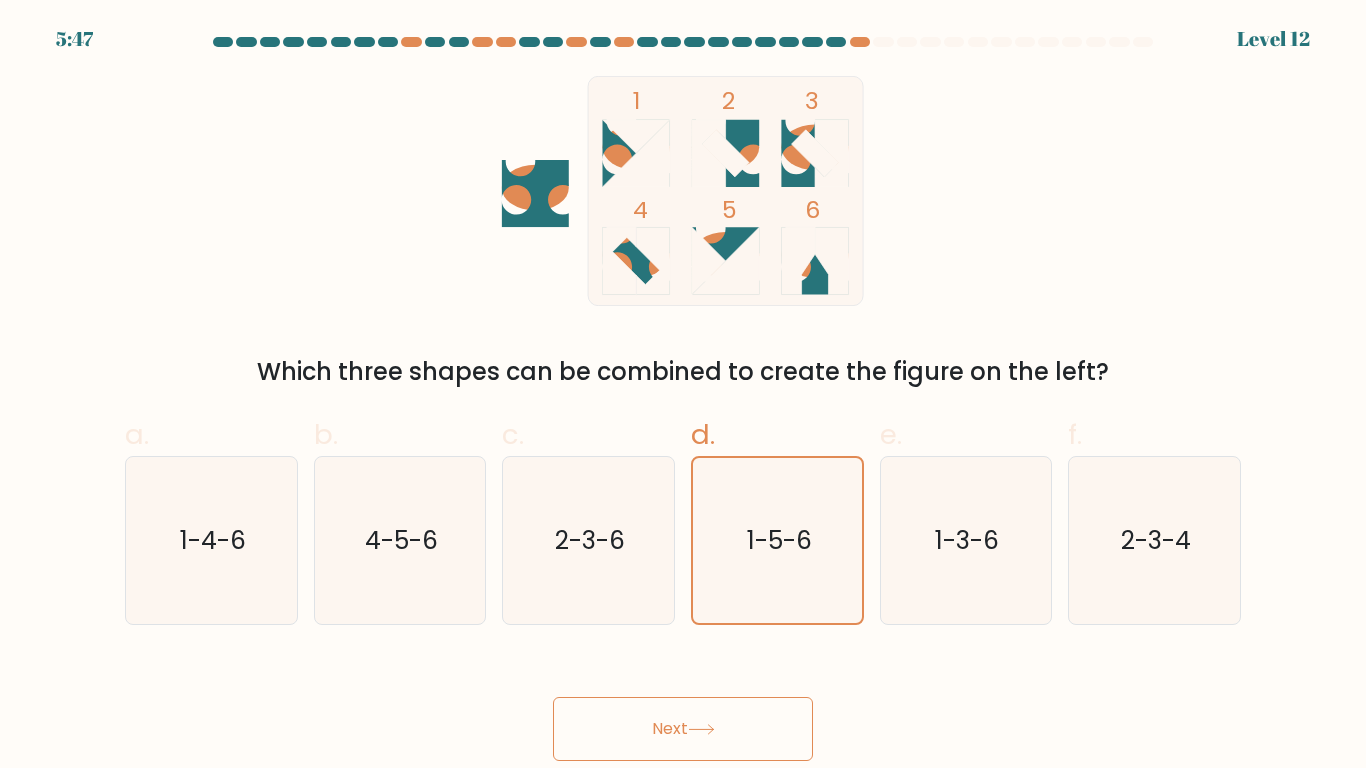 click on "Next" at bounding box center [683, 729] 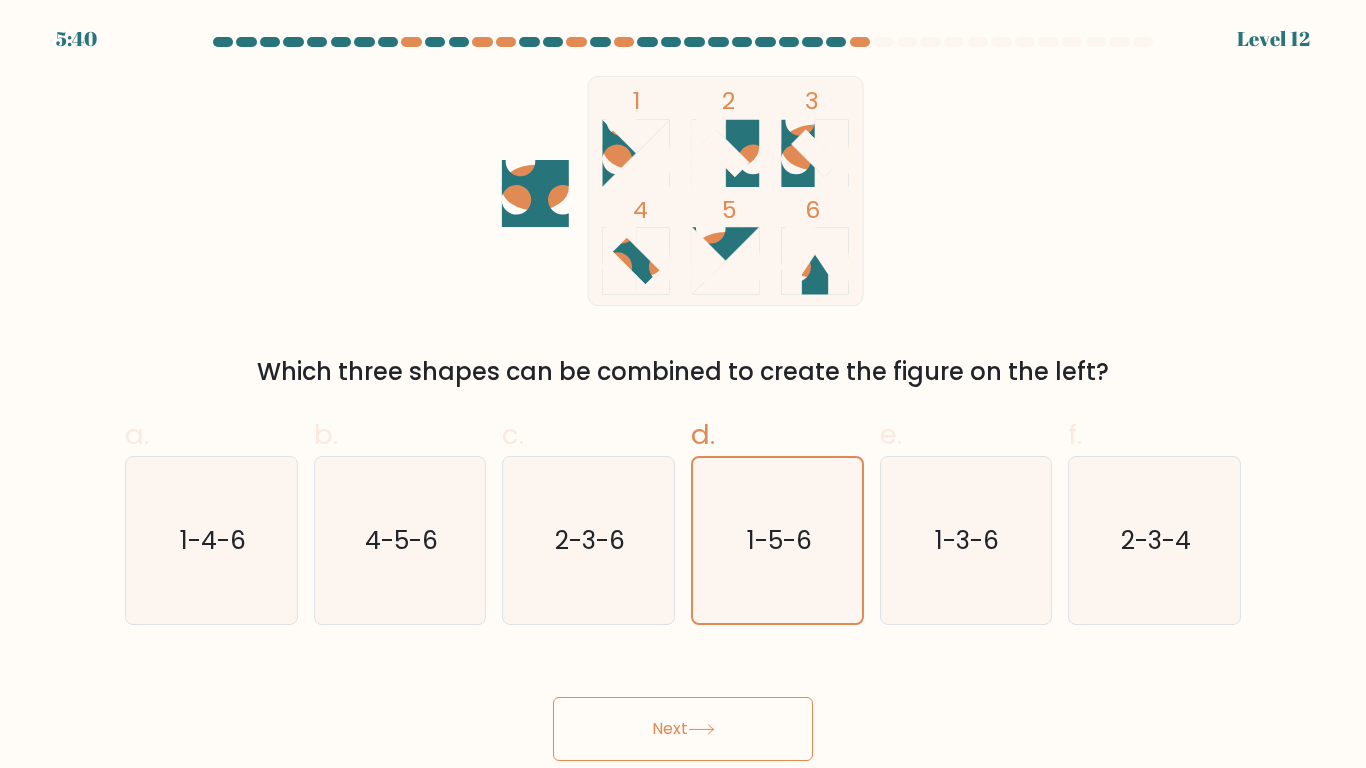 click on "a.
1-4-6" at bounding box center [211, 519] 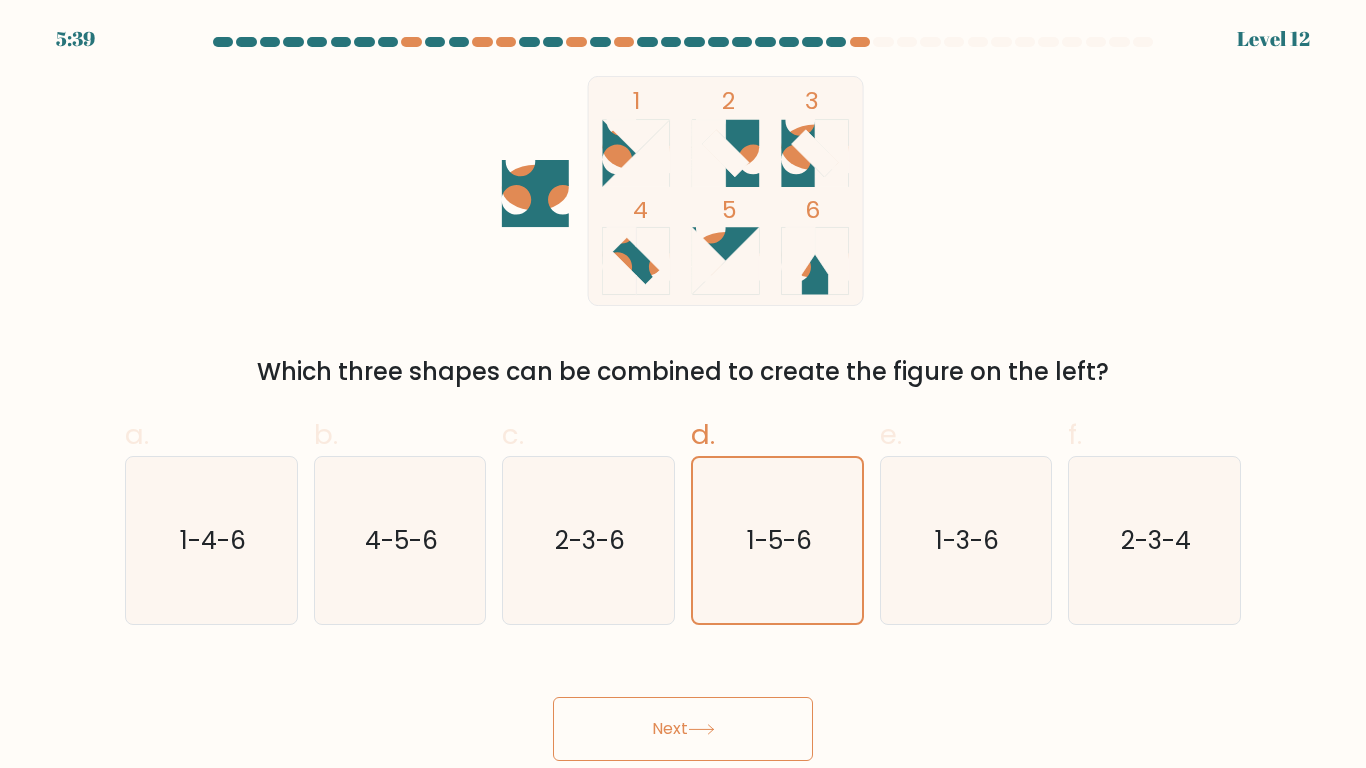 click on "a.
1-4-6" at bounding box center [211, 519] 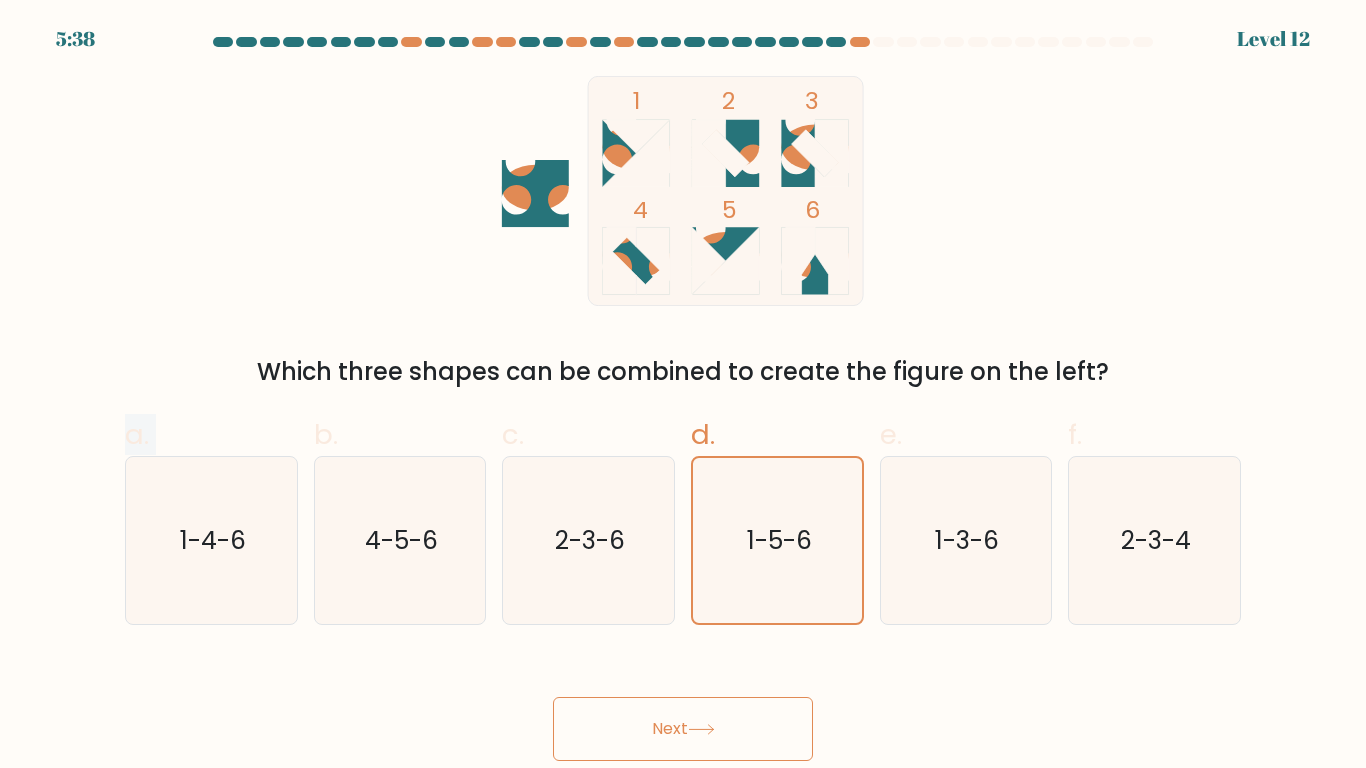 click on "Next" at bounding box center [683, 729] 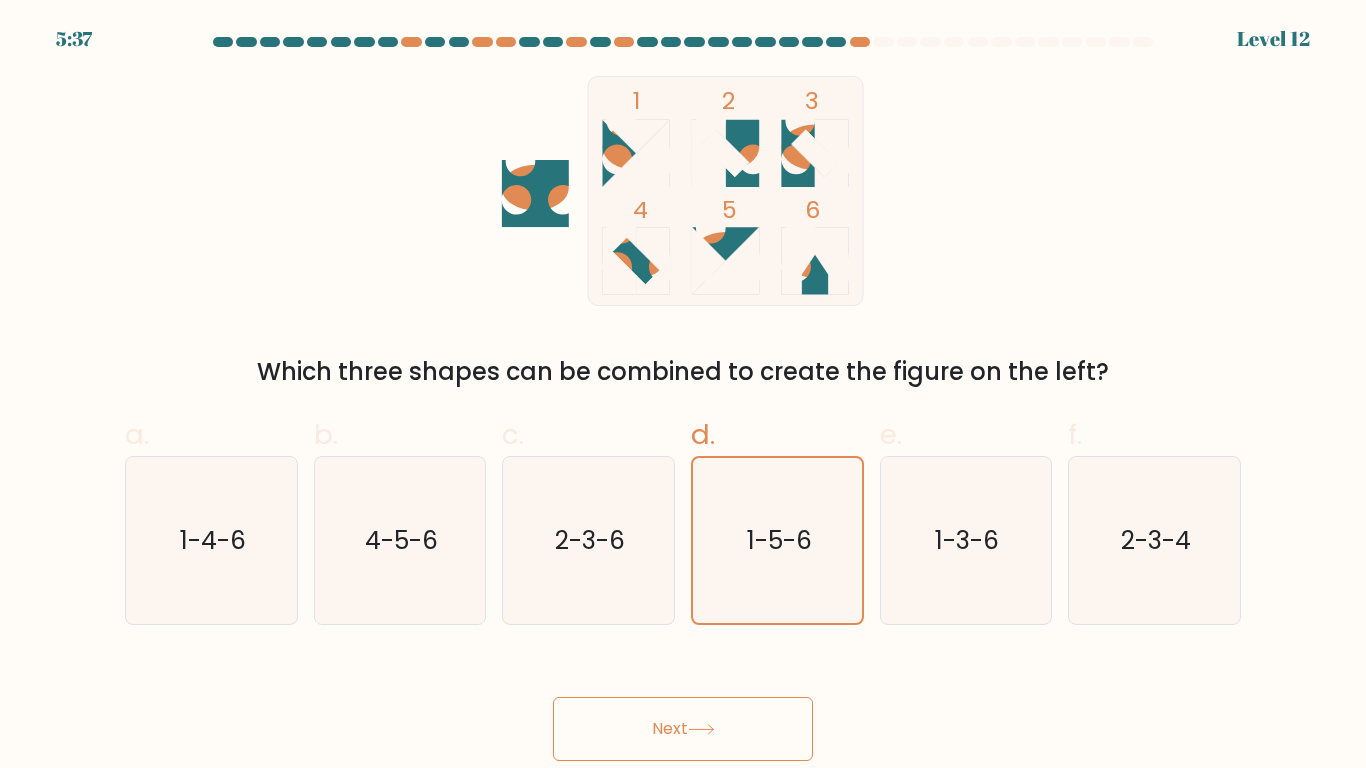 click on "Next" at bounding box center (683, 705) 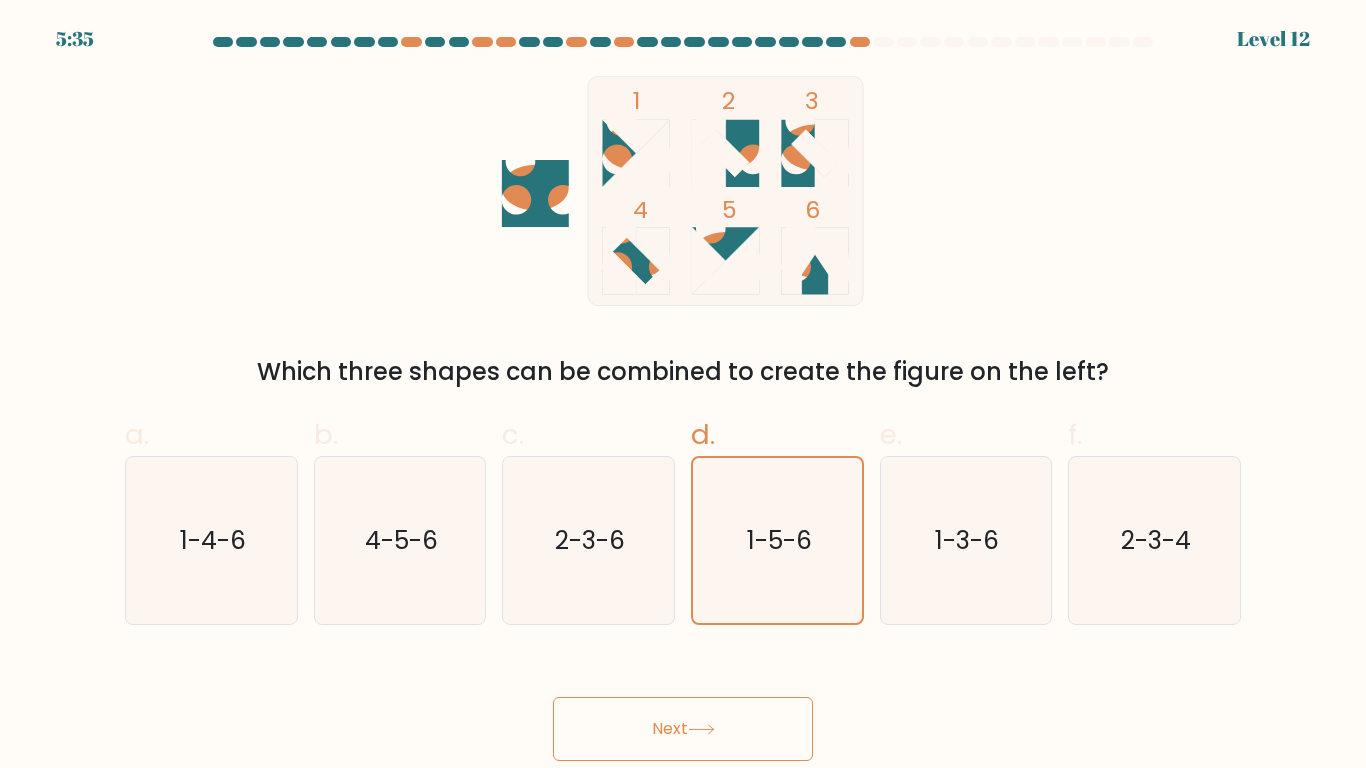 click on "Next" at bounding box center [683, 705] 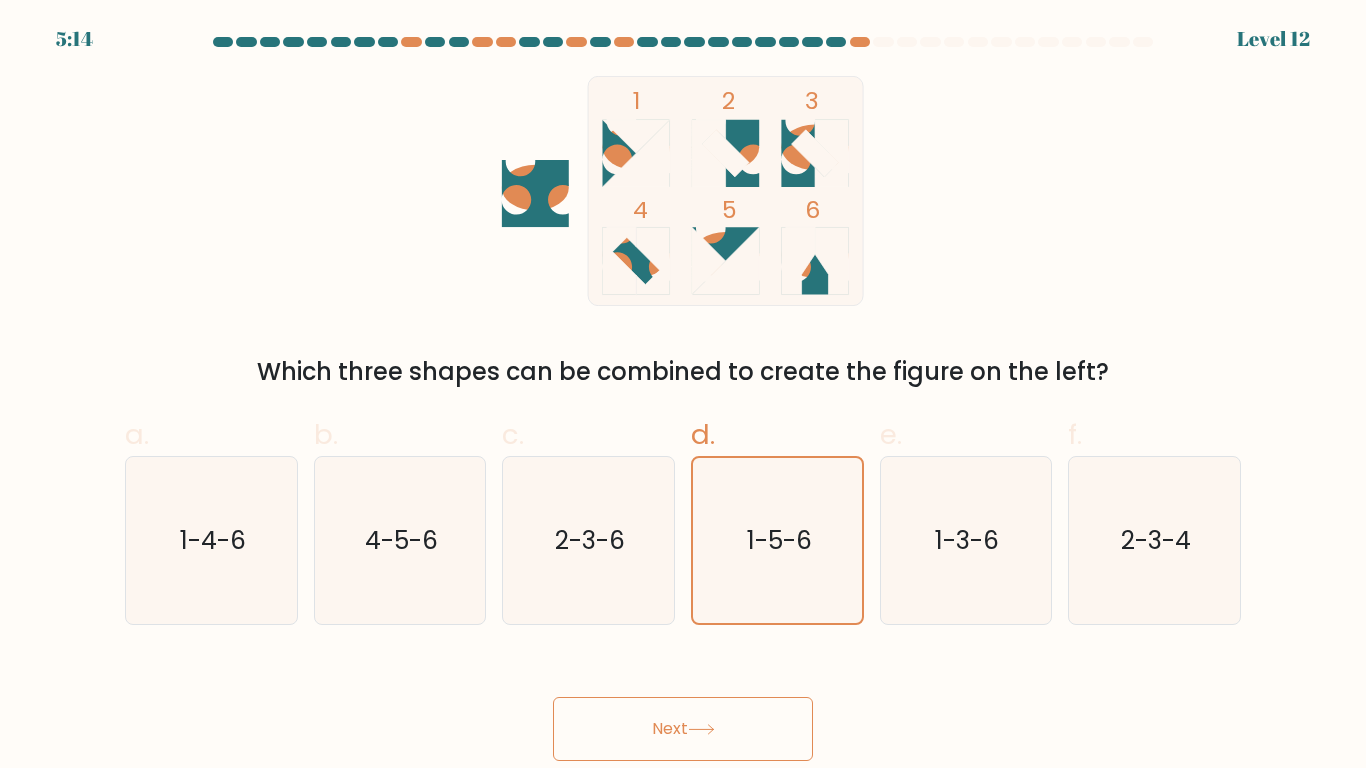 click on "Next" at bounding box center (683, 729) 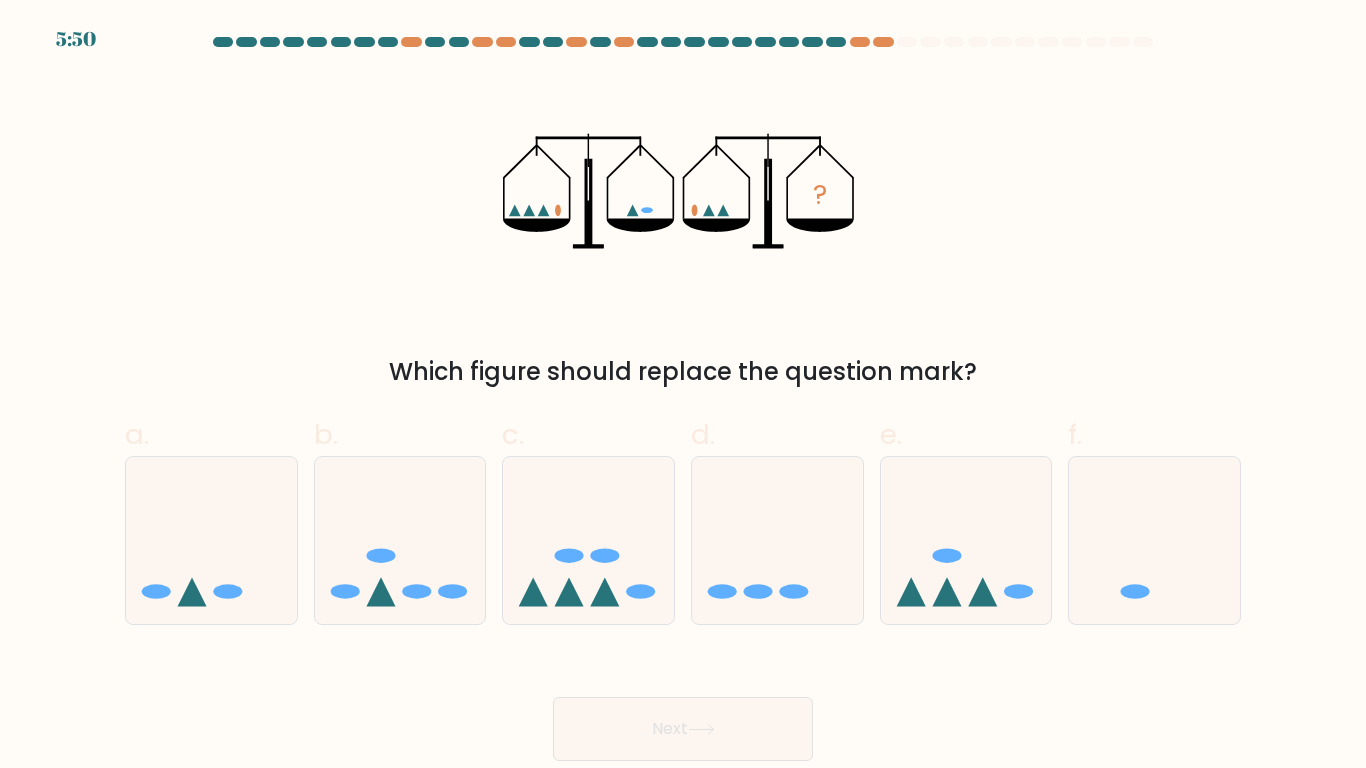 scroll, scrollTop: 0, scrollLeft: 0, axis: both 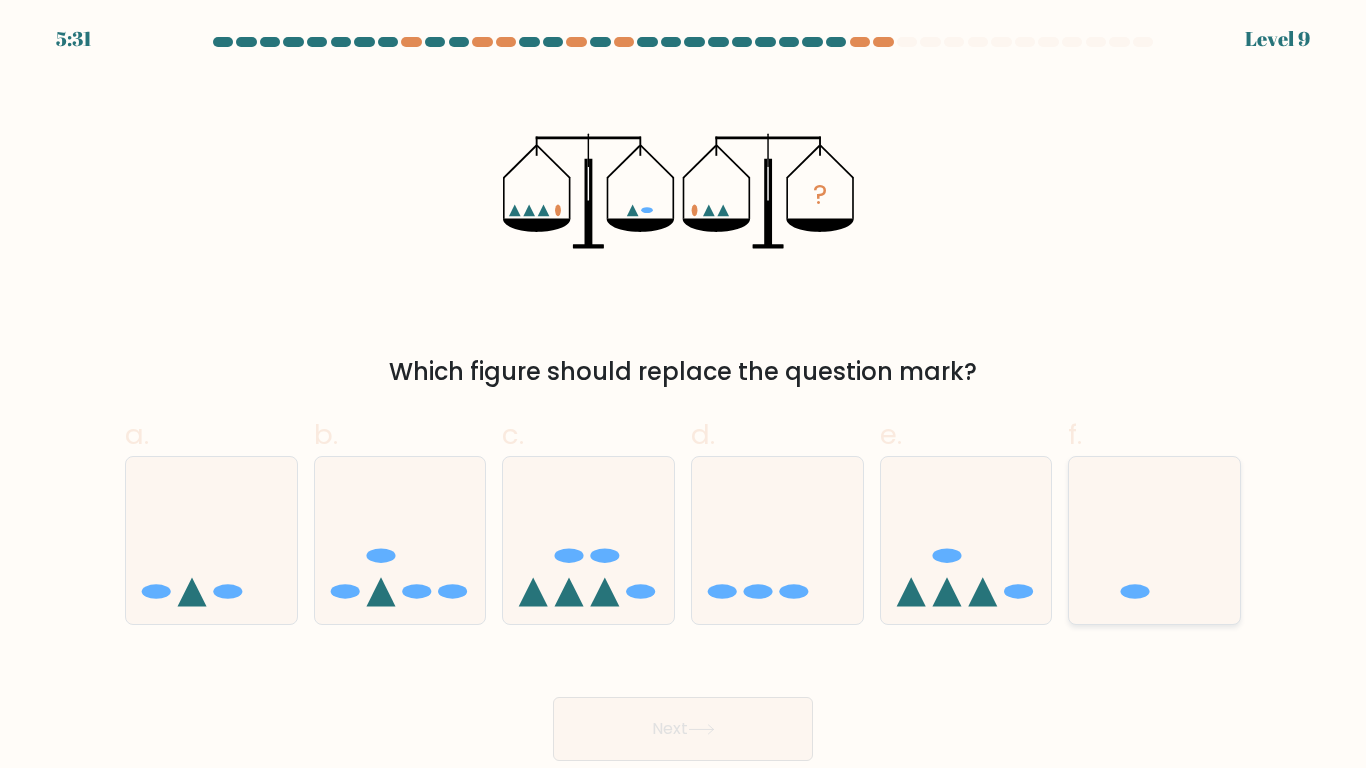 click on "f." at bounding box center (683, 390) 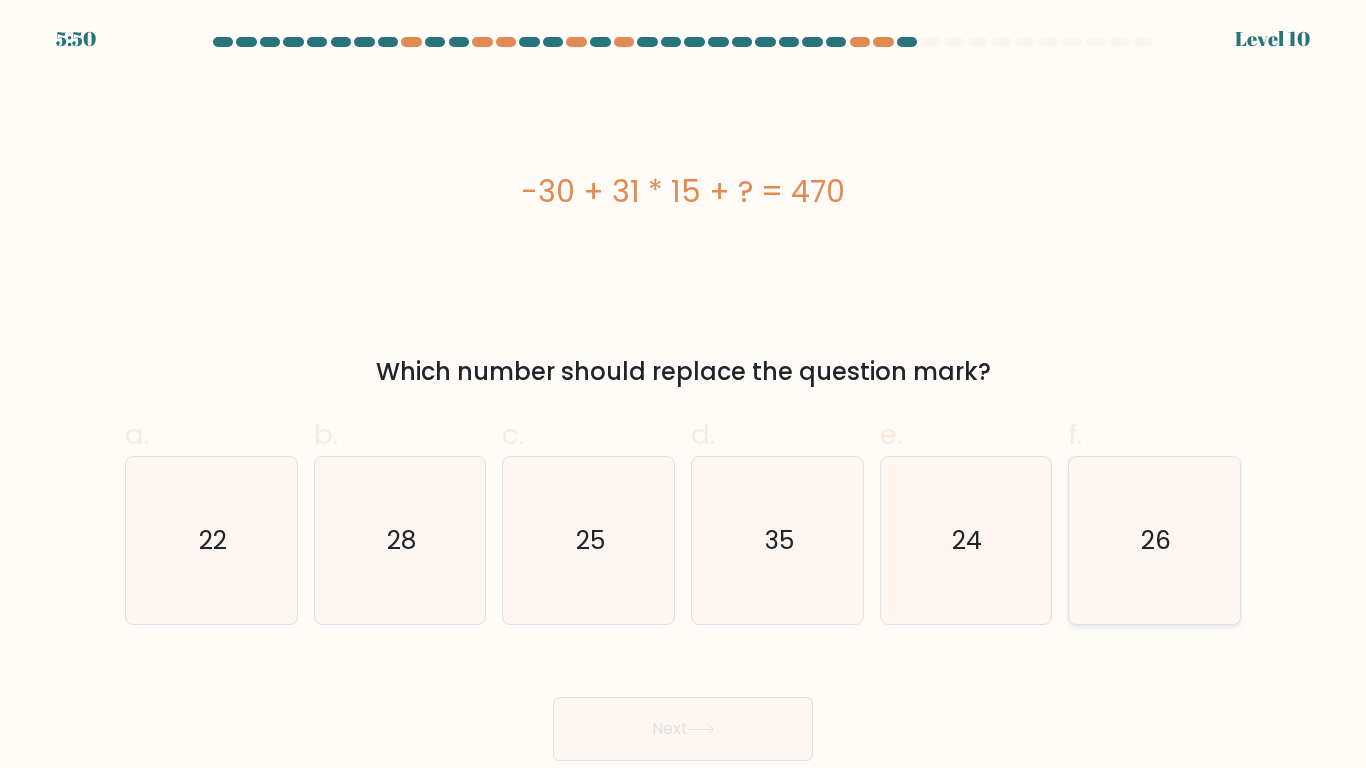 click on "f.
26" at bounding box center [683, 390] 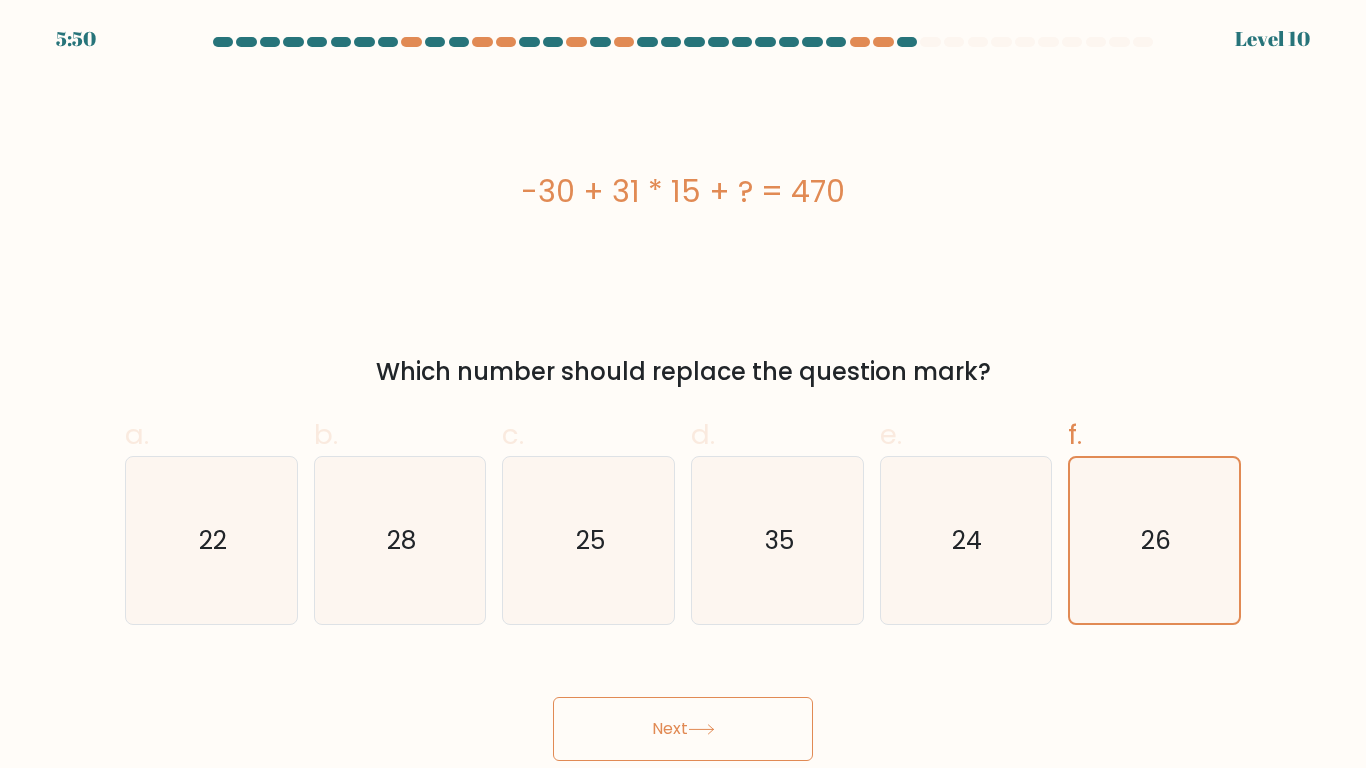 click on "Next" at bounding box center (683, 729) 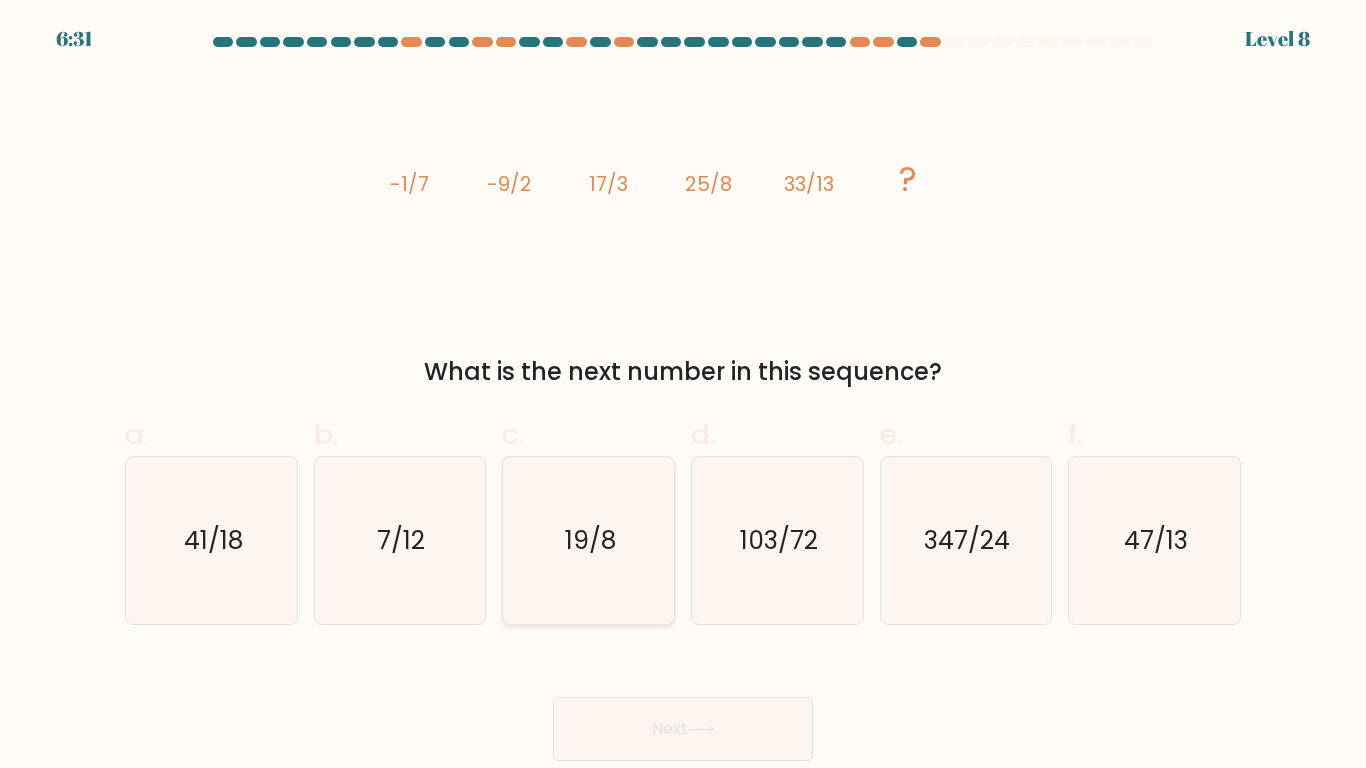 click on "19/8" at bounding box center (588, 540) 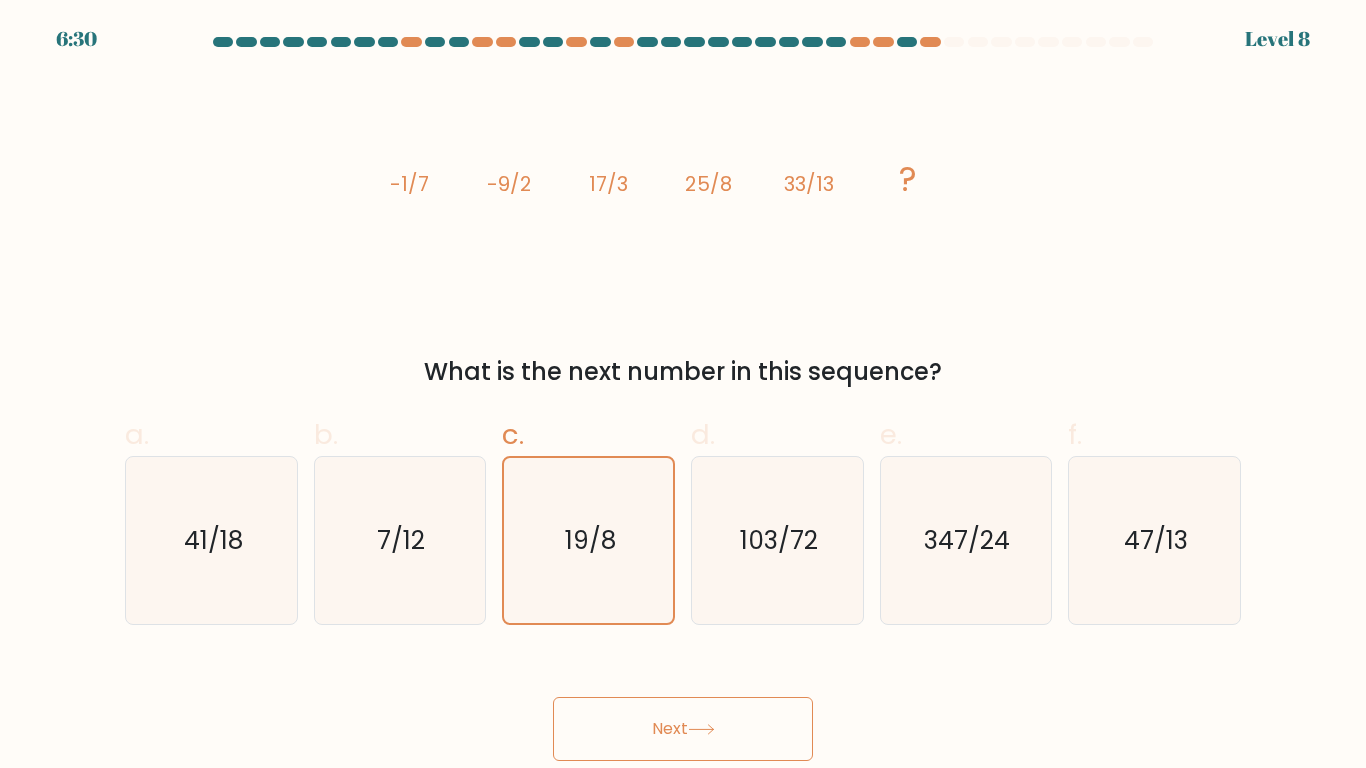click on "Next" at bounding box center (683, 729) 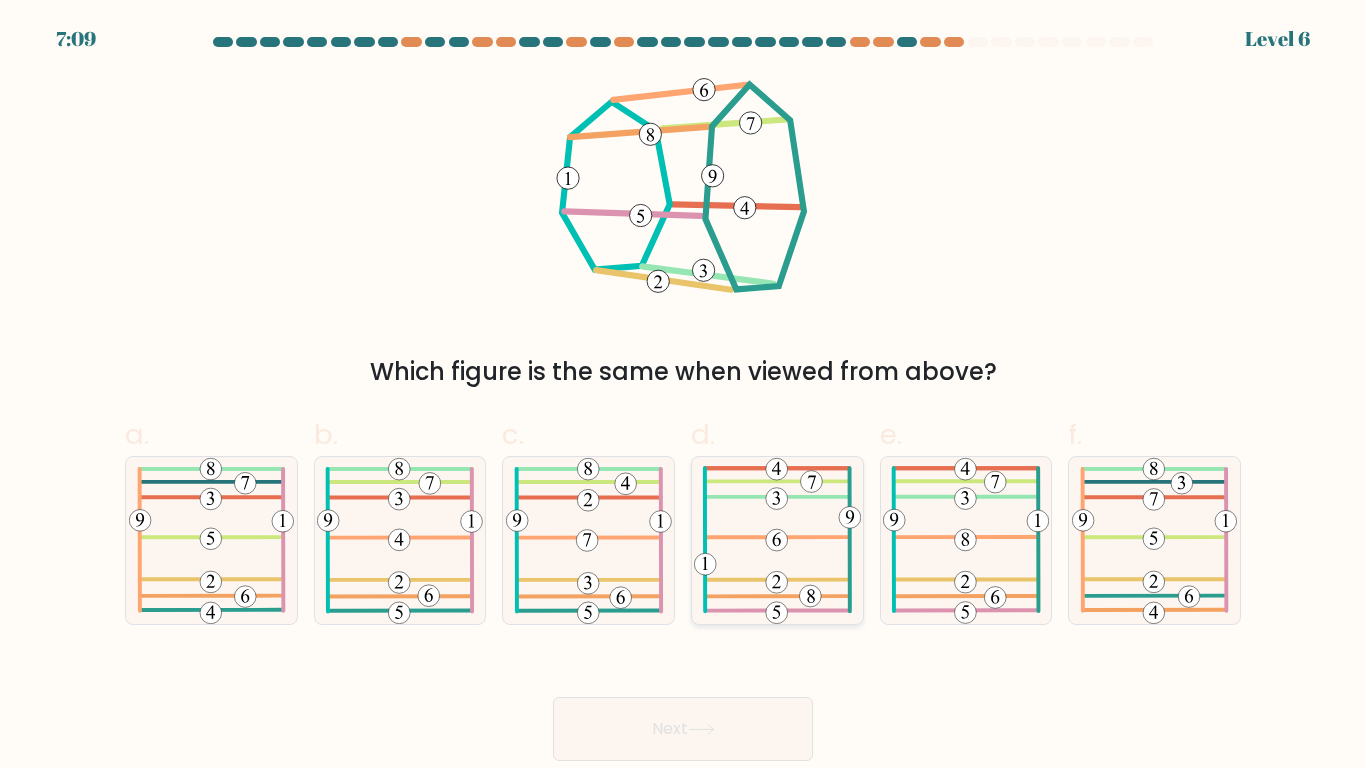 click at bounding box center [777, 540] 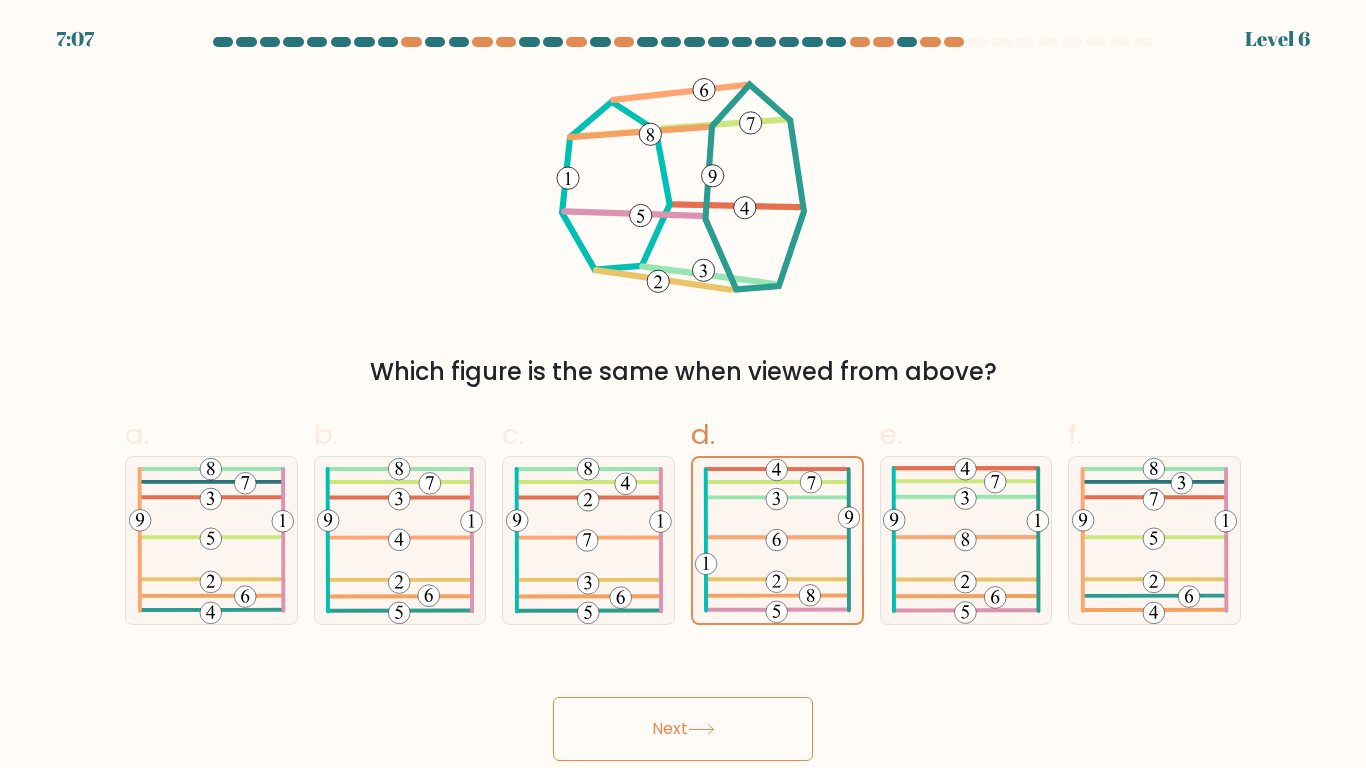 click on "Next" at bounding box center (683, 729) 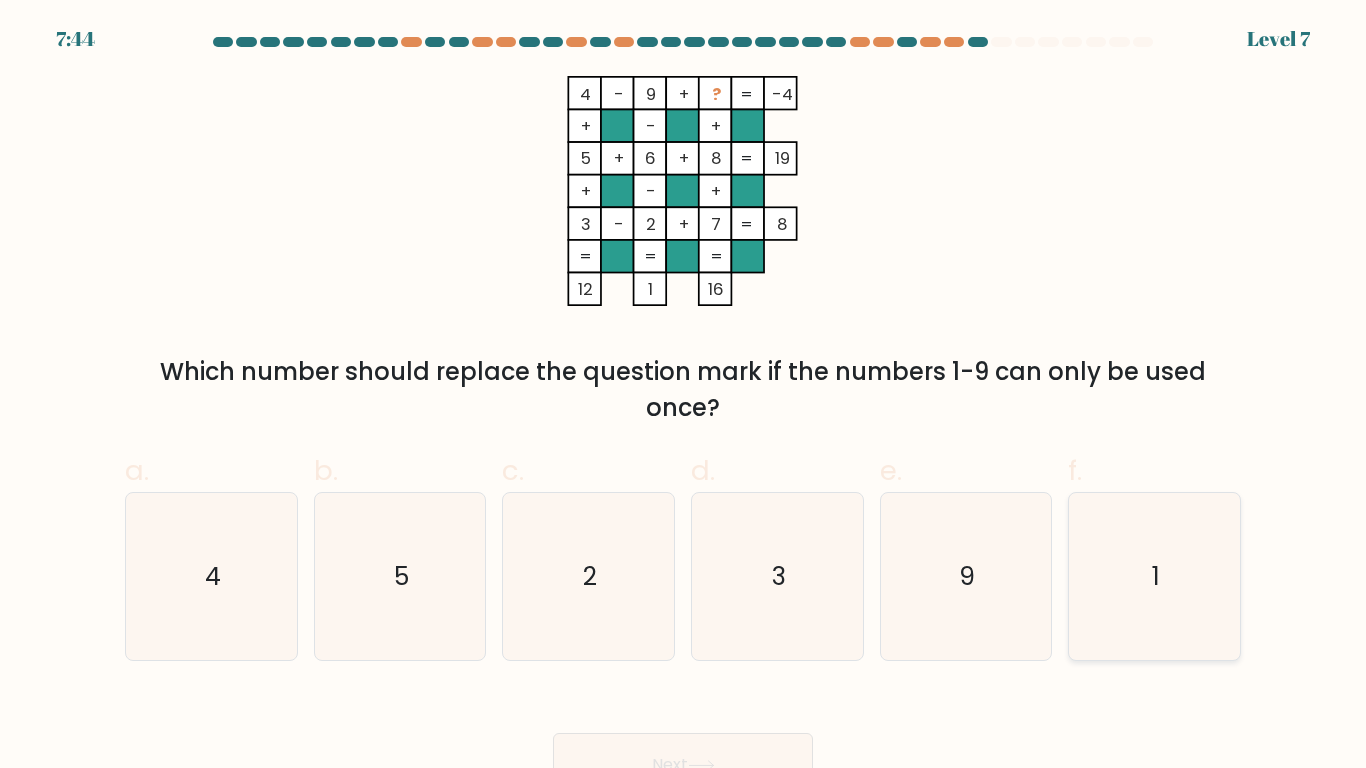 click on "1" at bounding box center (1154, 576) 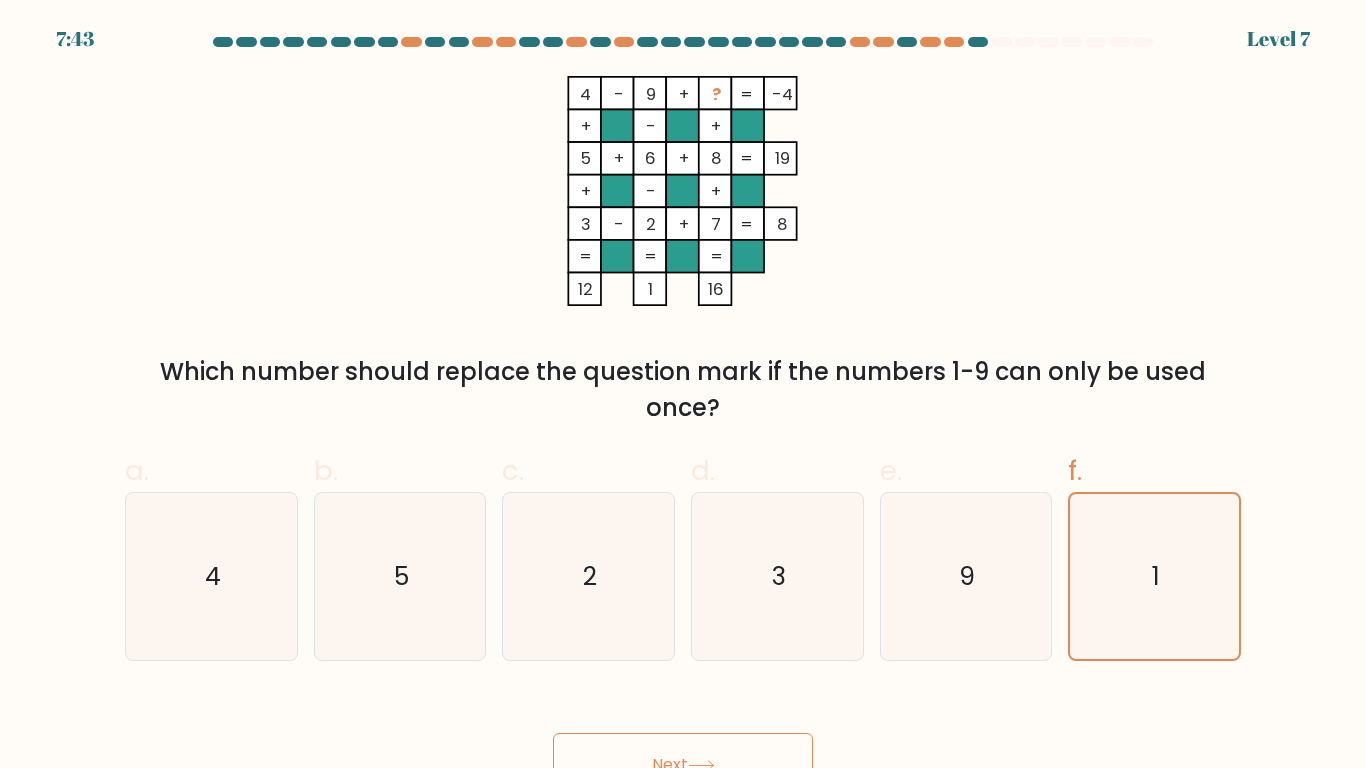 click on "Next" at bounding box center [683, 765] 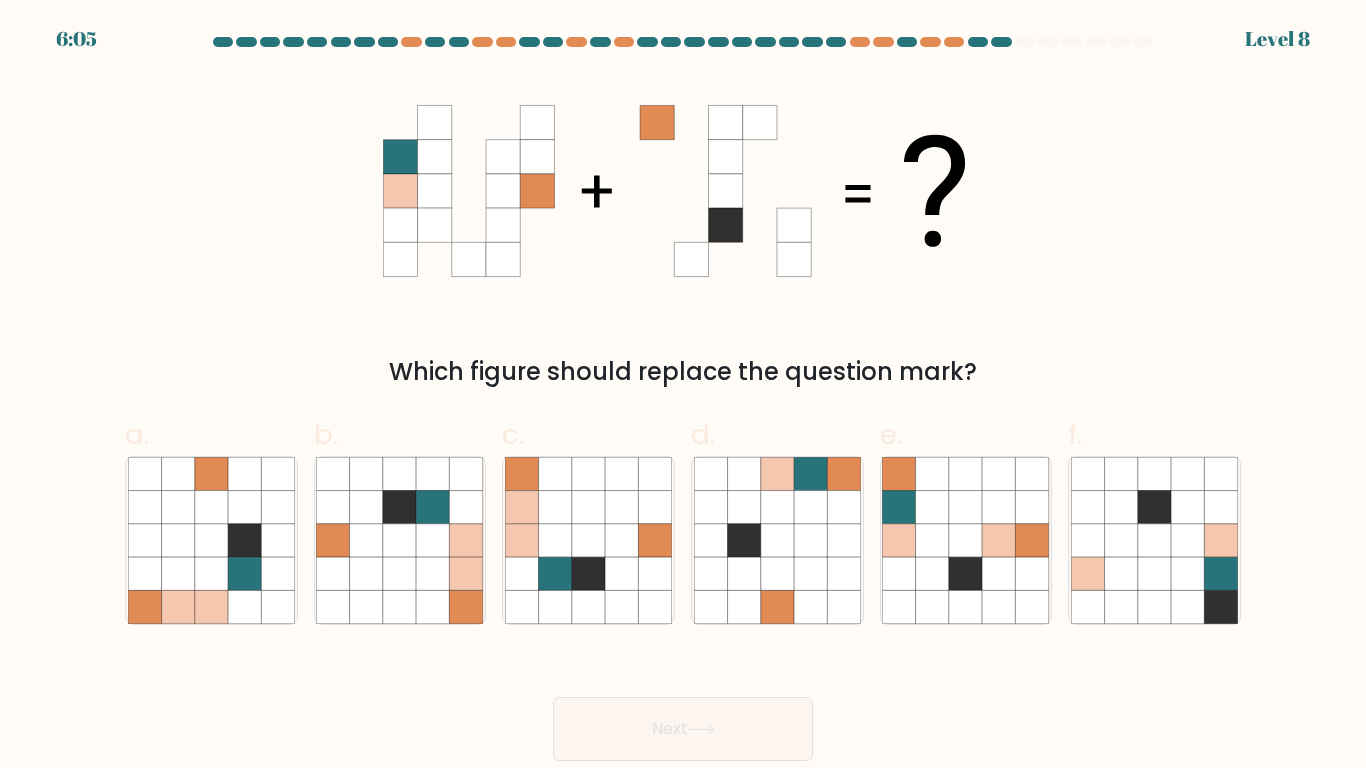 click on "Next" at bounding box center (683, 729) 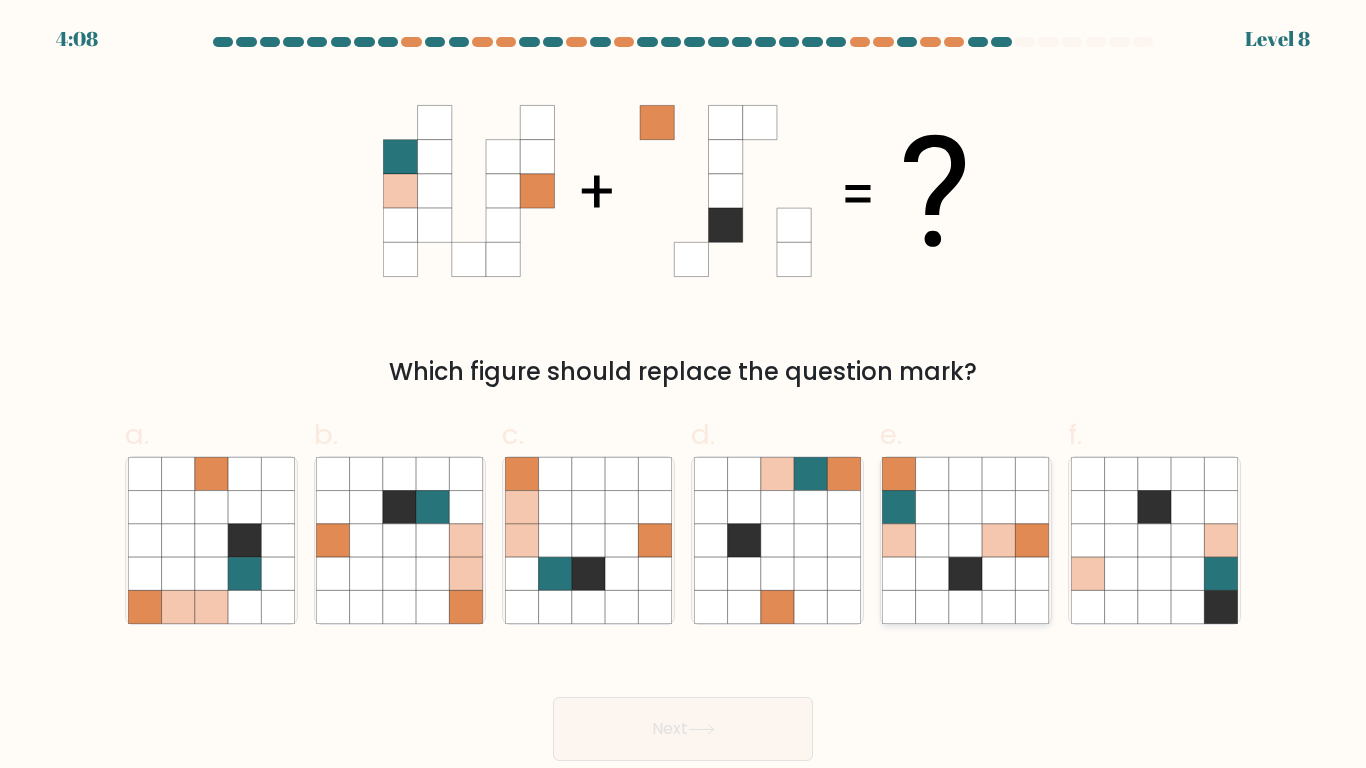click at bounding box center (1032, 573) 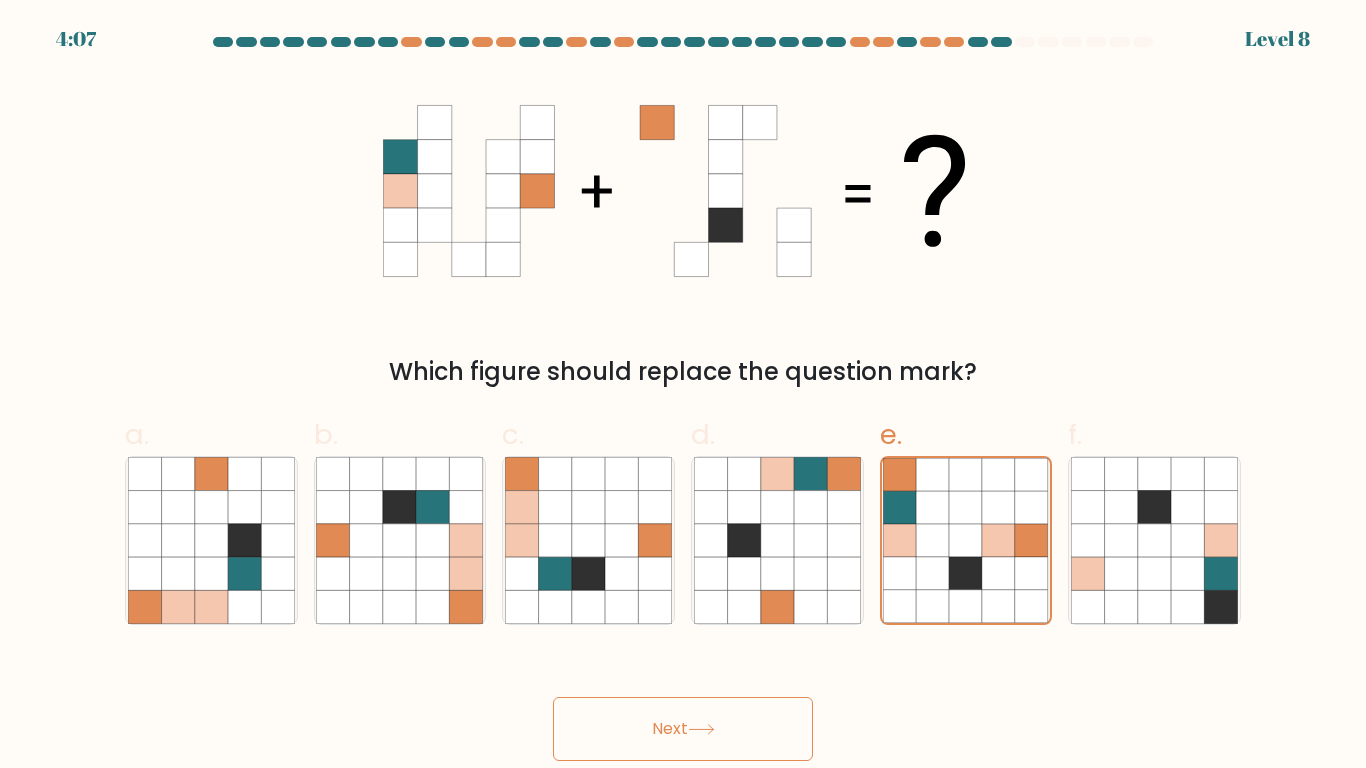 click on "Next" at bounding box center [683, 729] 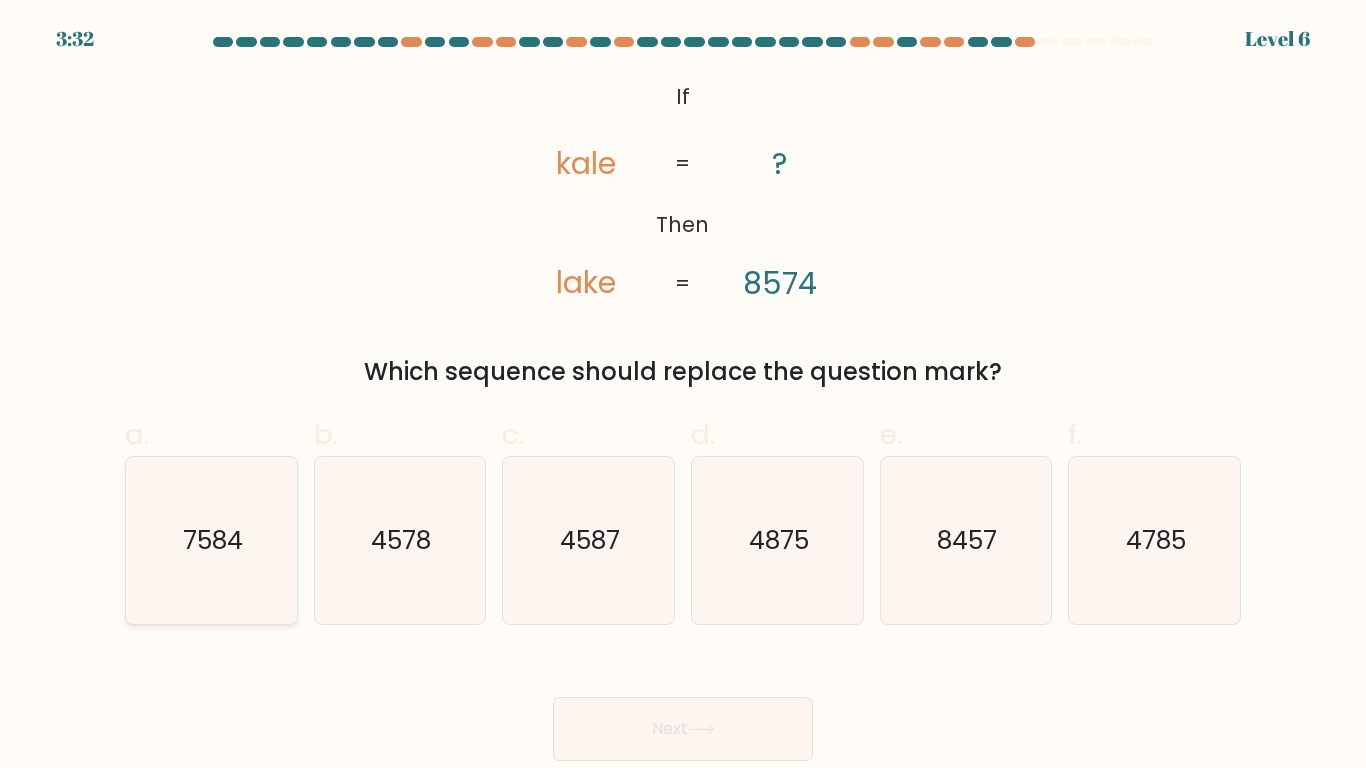 click on "7584" at bounding box center (211, 540) 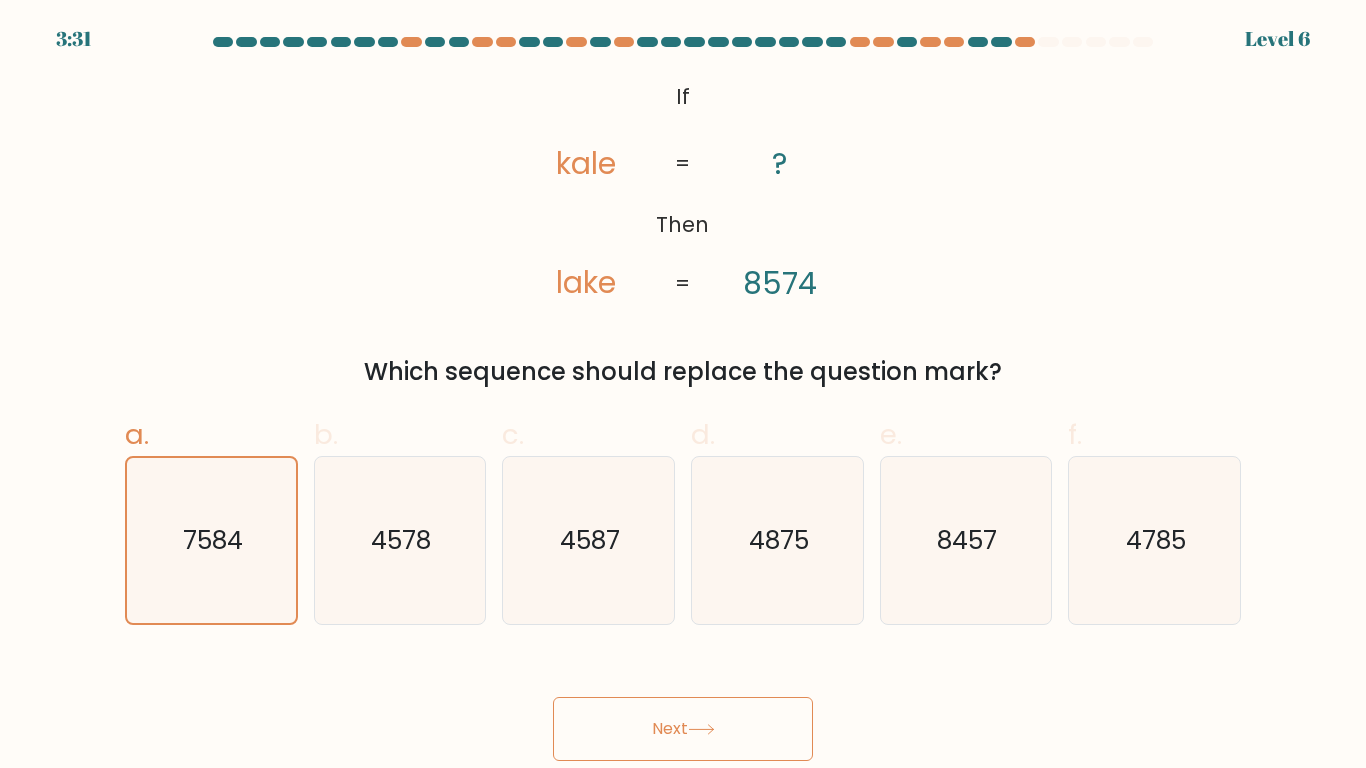click on "Next" at bounding box center [683, 729] 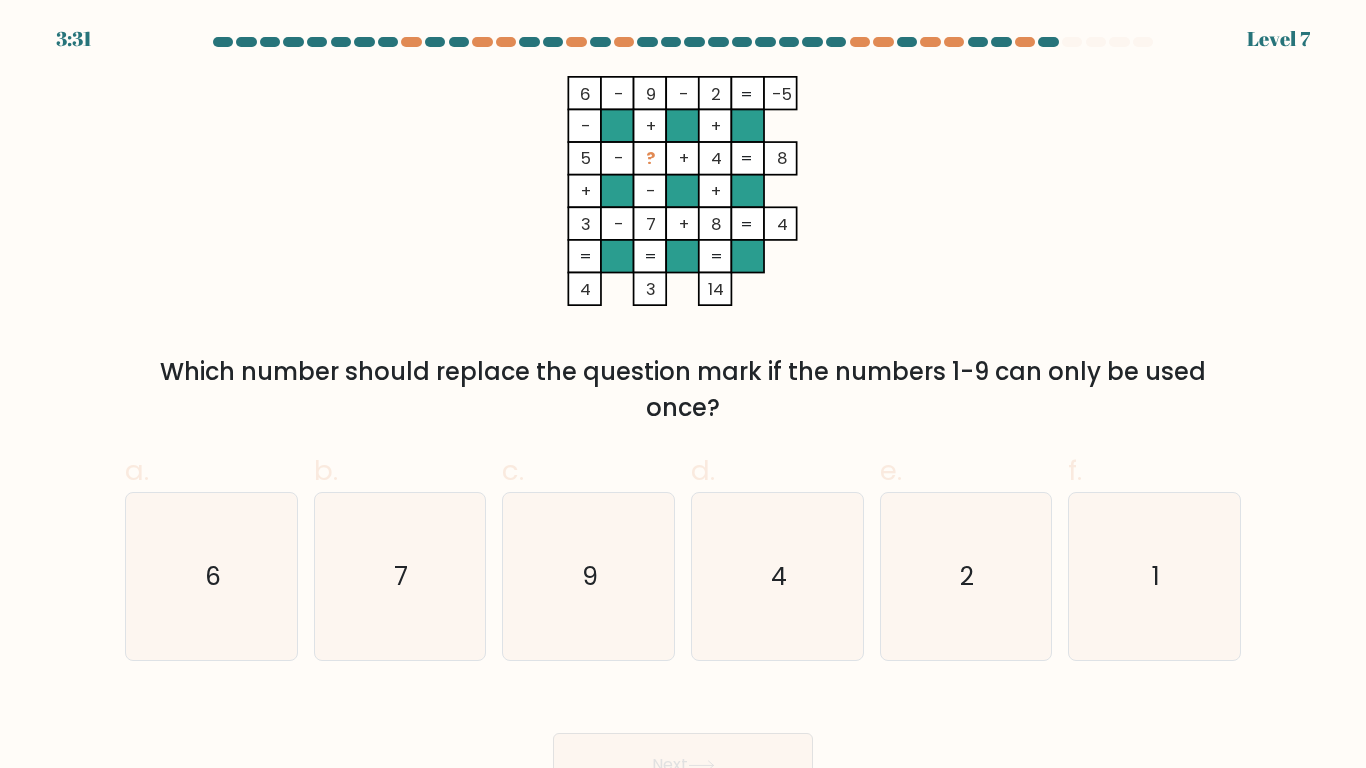 click on "Next" at bounding box center [683, 765] 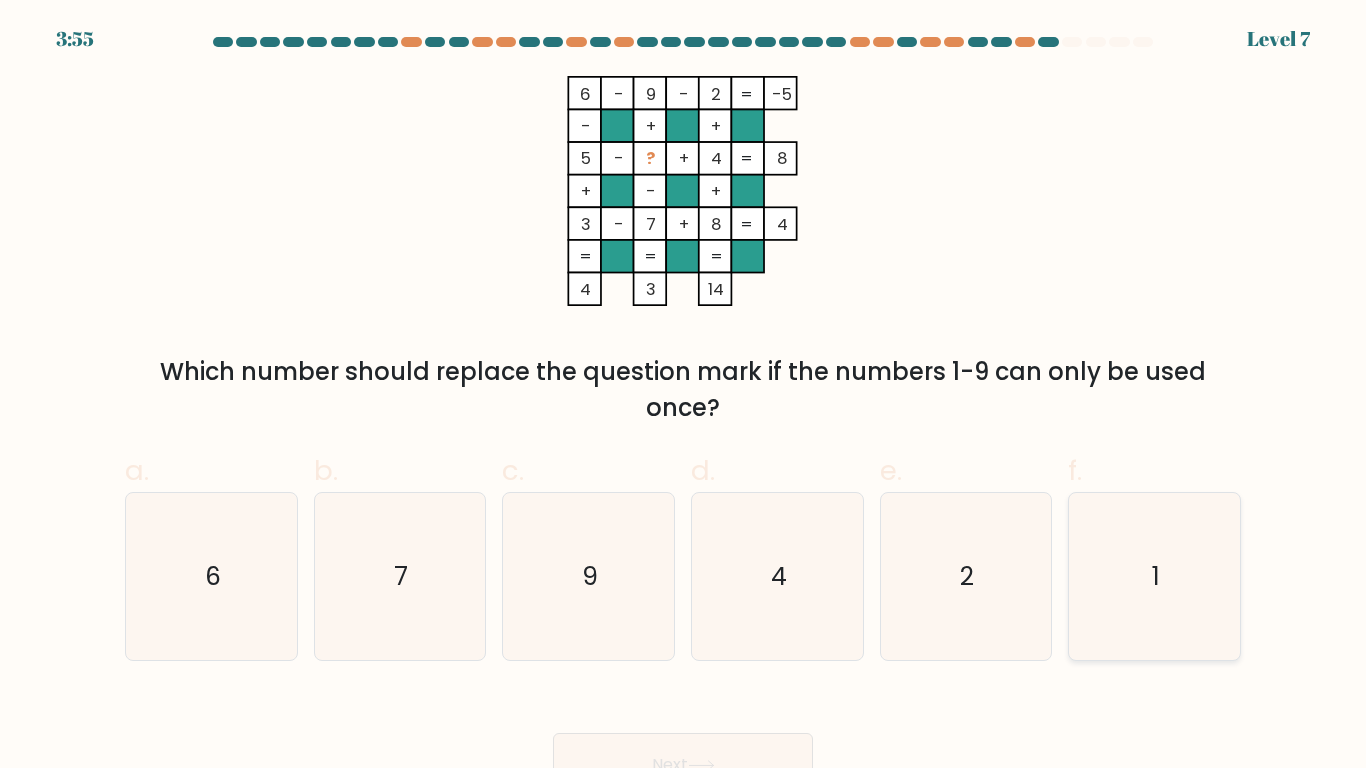 click on "1" at bounding box center (1154, 576) 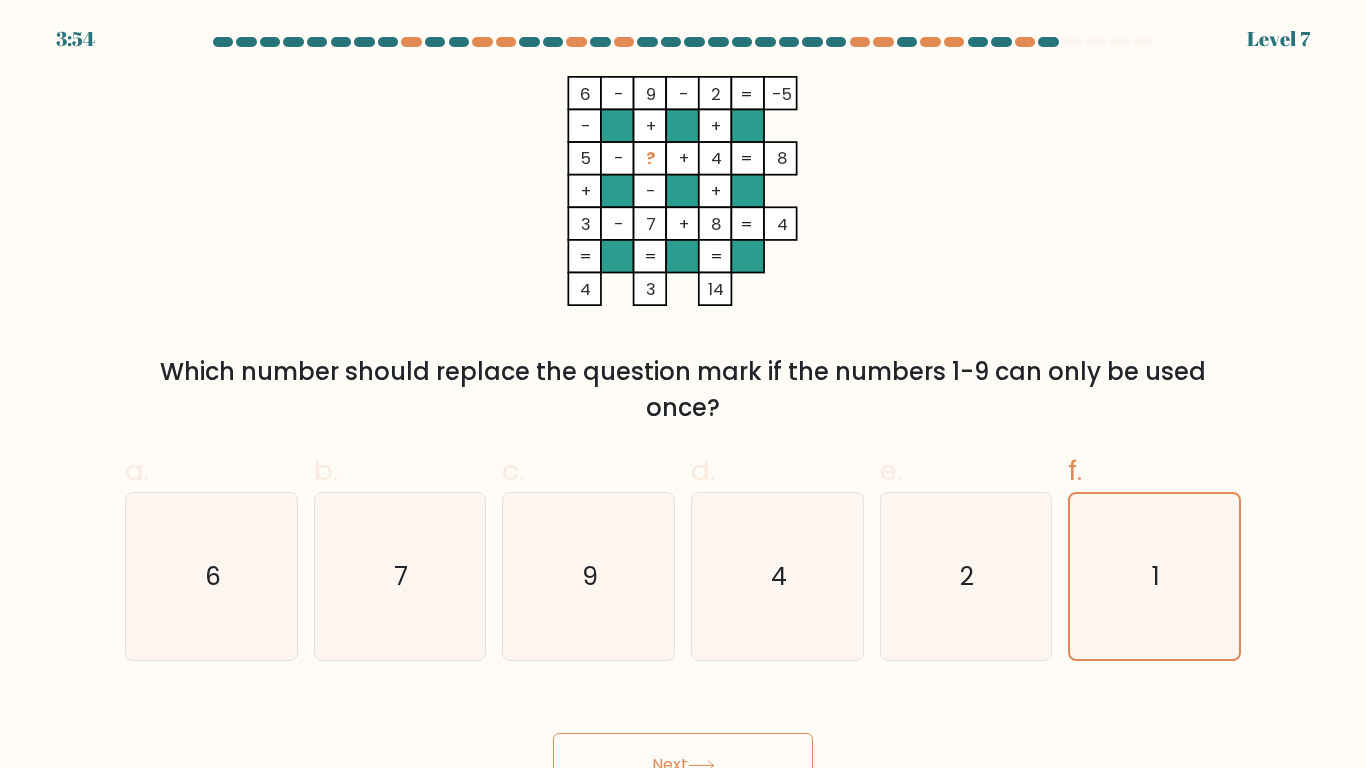 click on "Next" at bounding box center (683, 765) 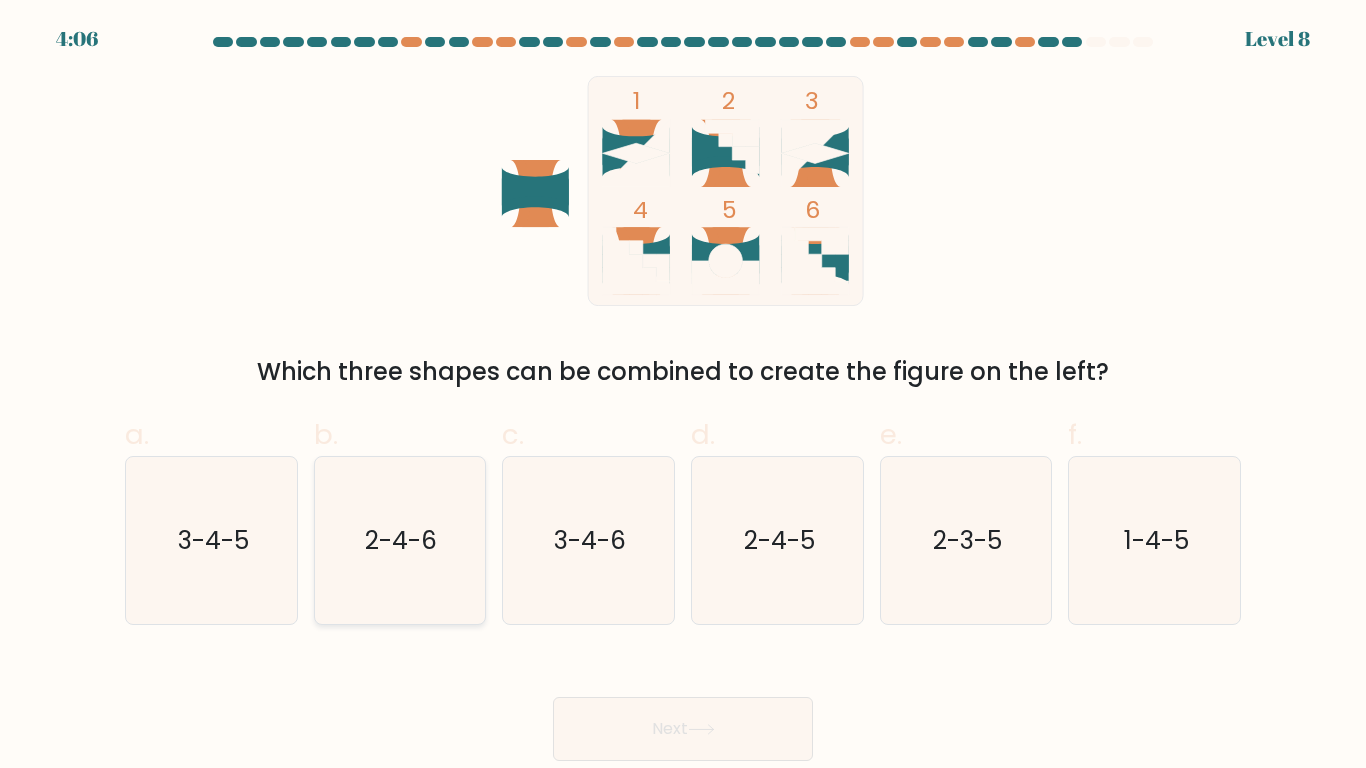 click on "2-4-6" at bounding box center [399, 540] 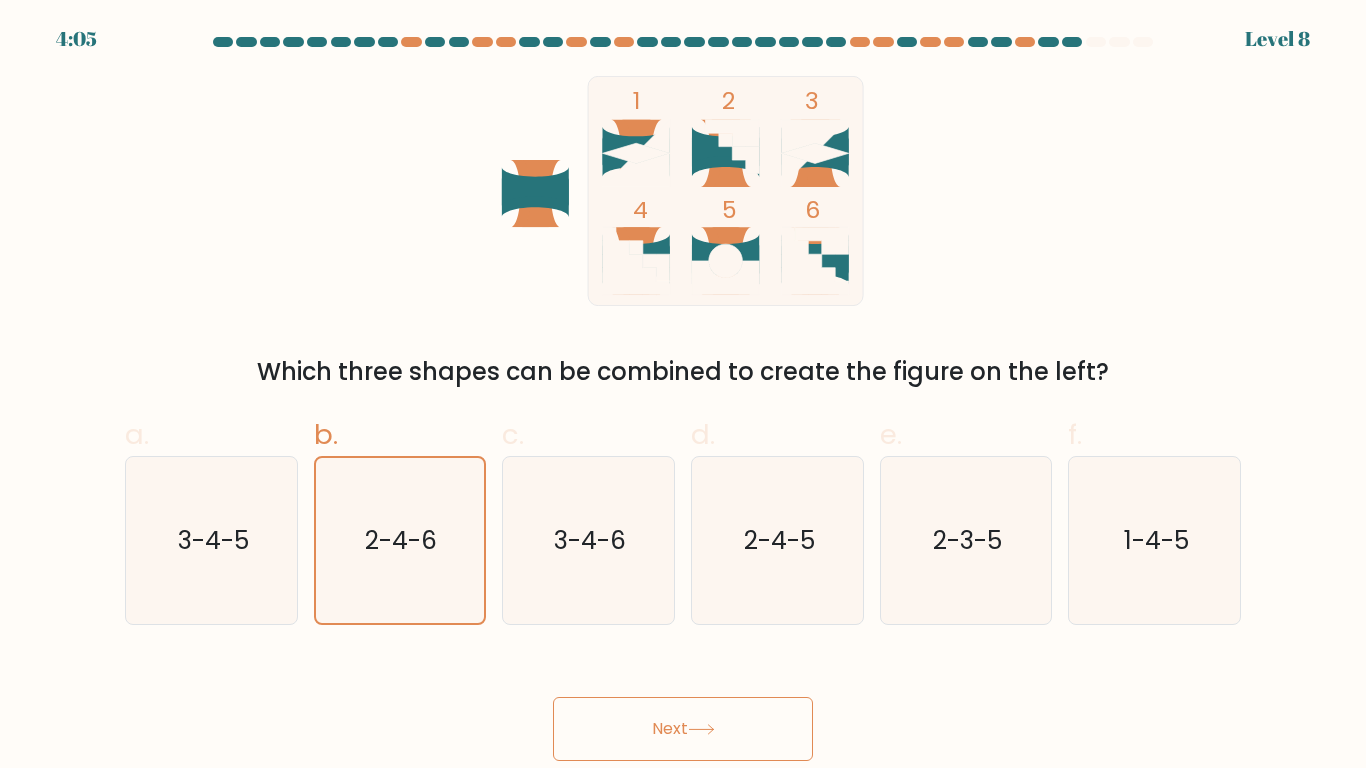 click on "Next" at bounding box center (683, 729) 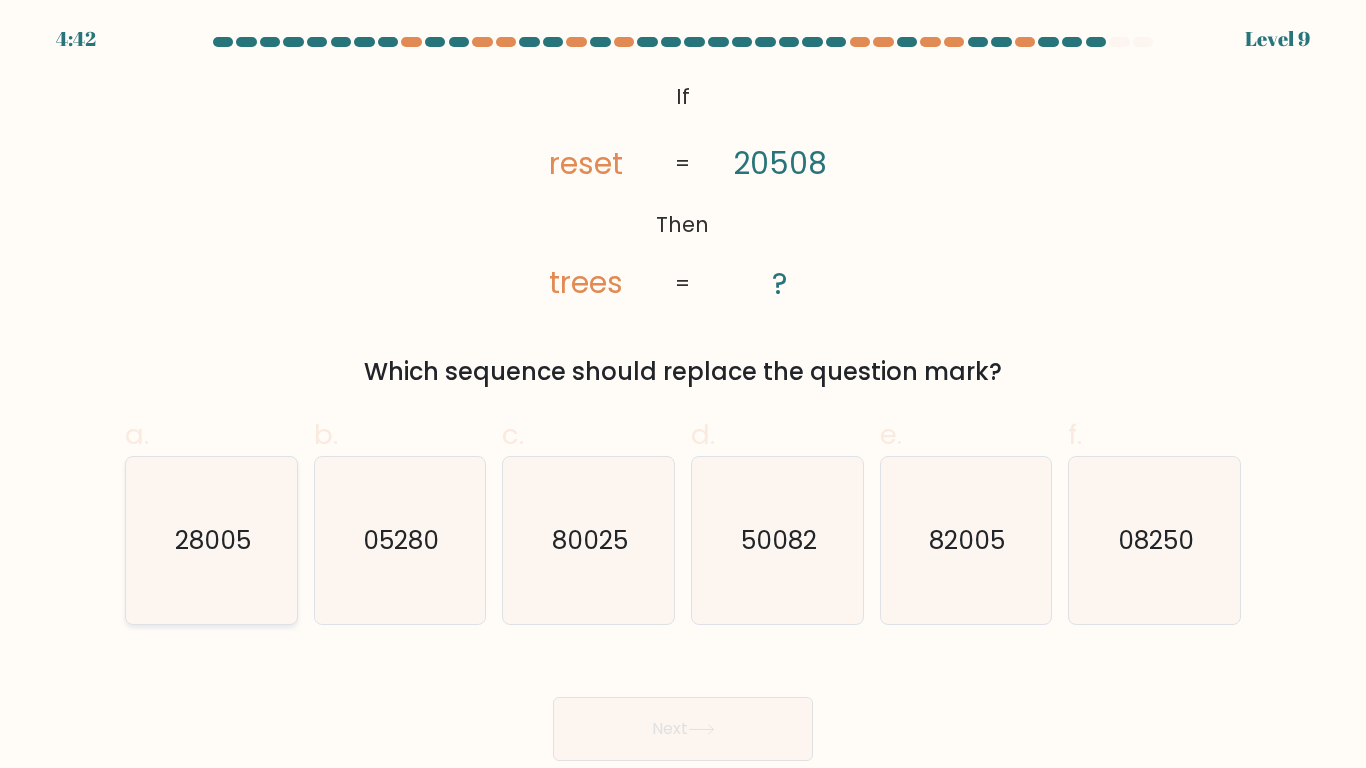 click on "If ?" at bounding box center [683, 399] 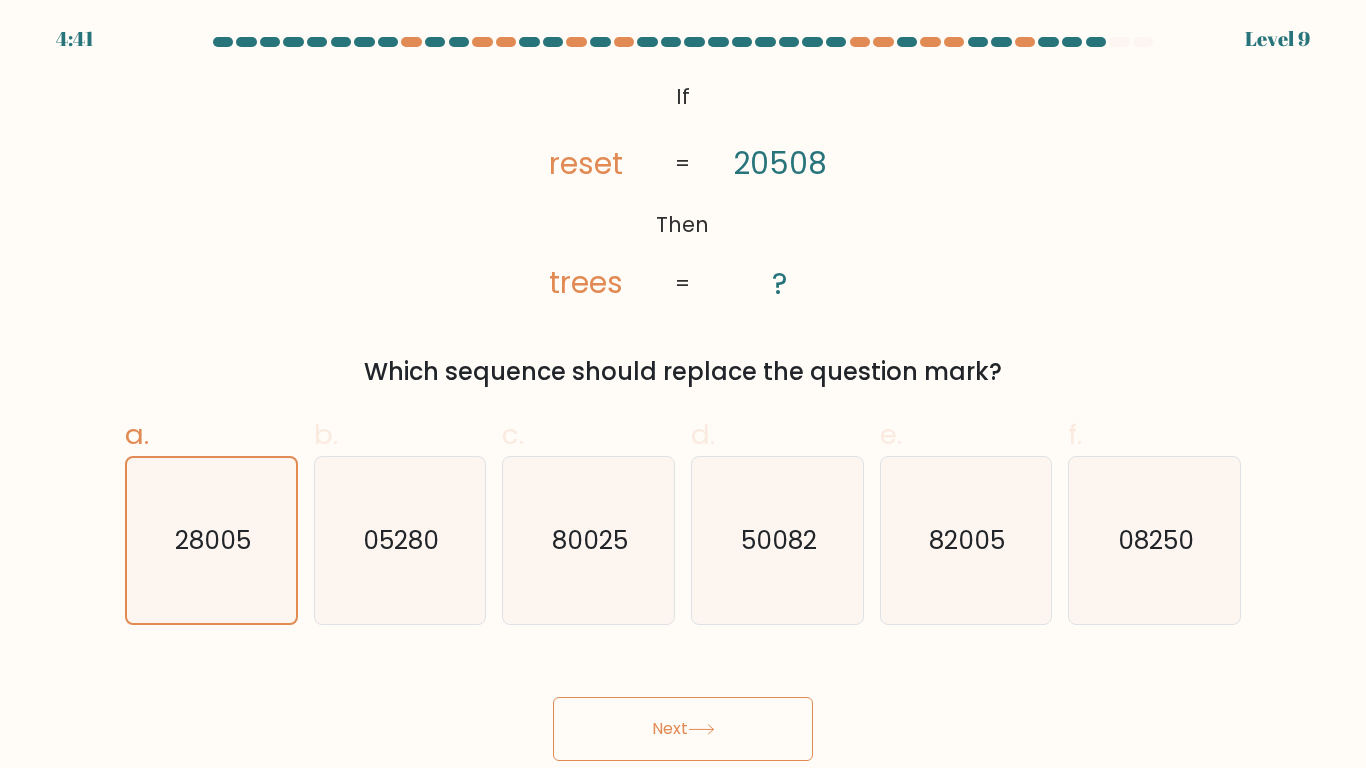click on "Next" at bounding box center (683, 729) 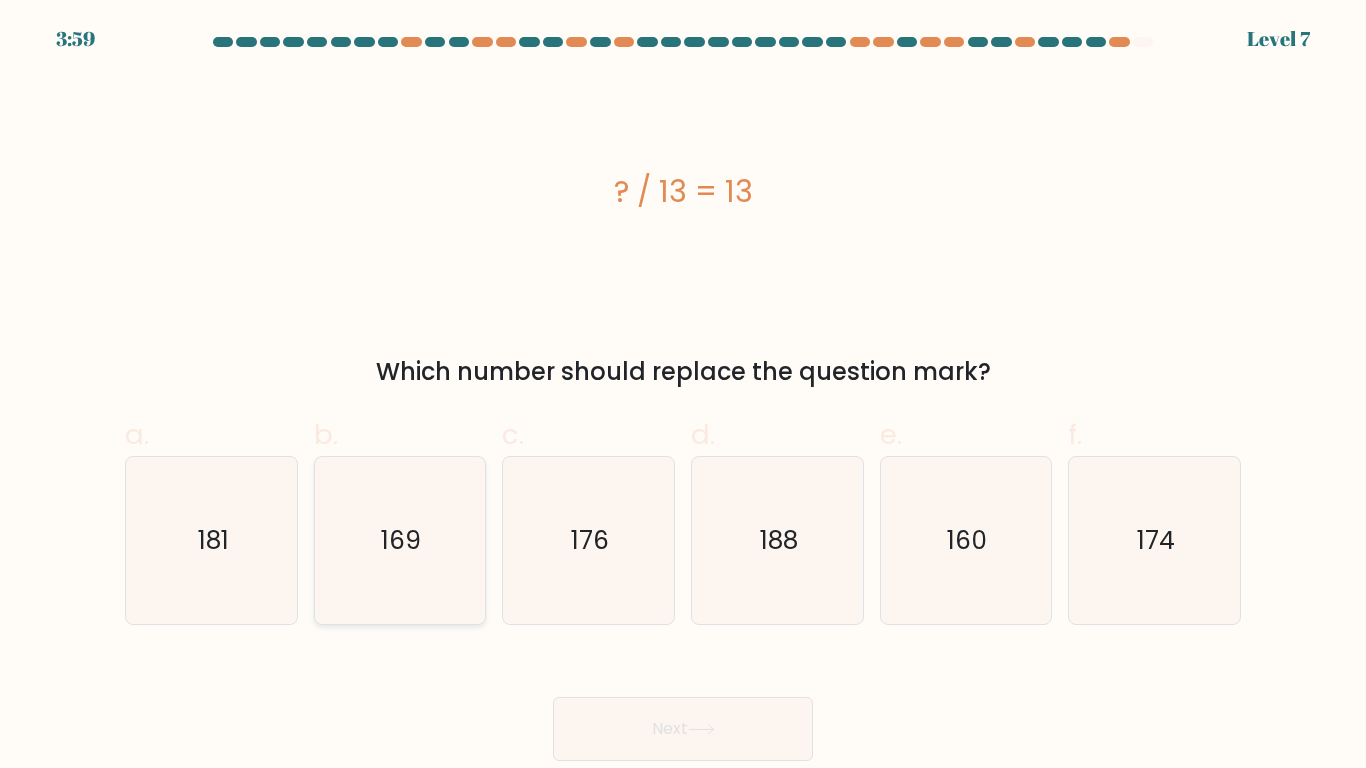 click on "169" at bounding box center [399, 540] 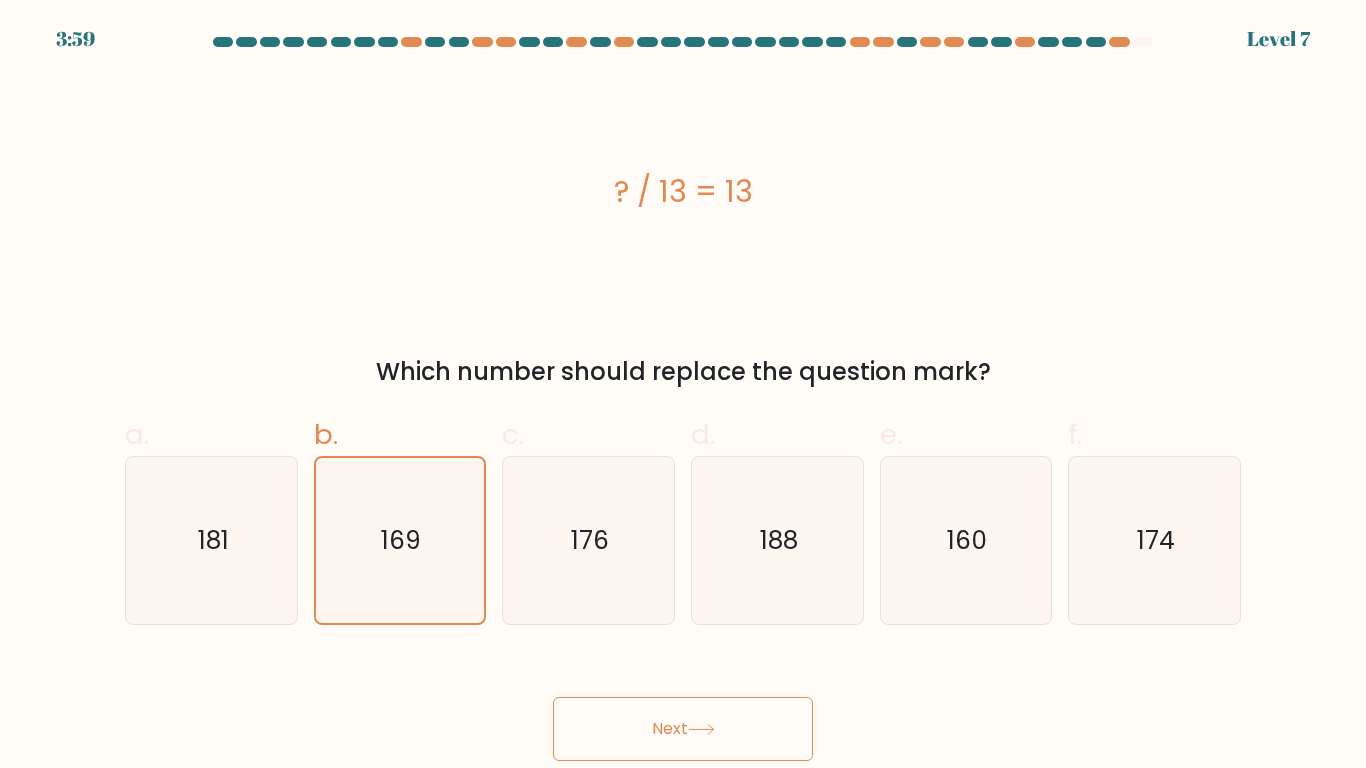 click on "Next" at bounding box center (683, 729) 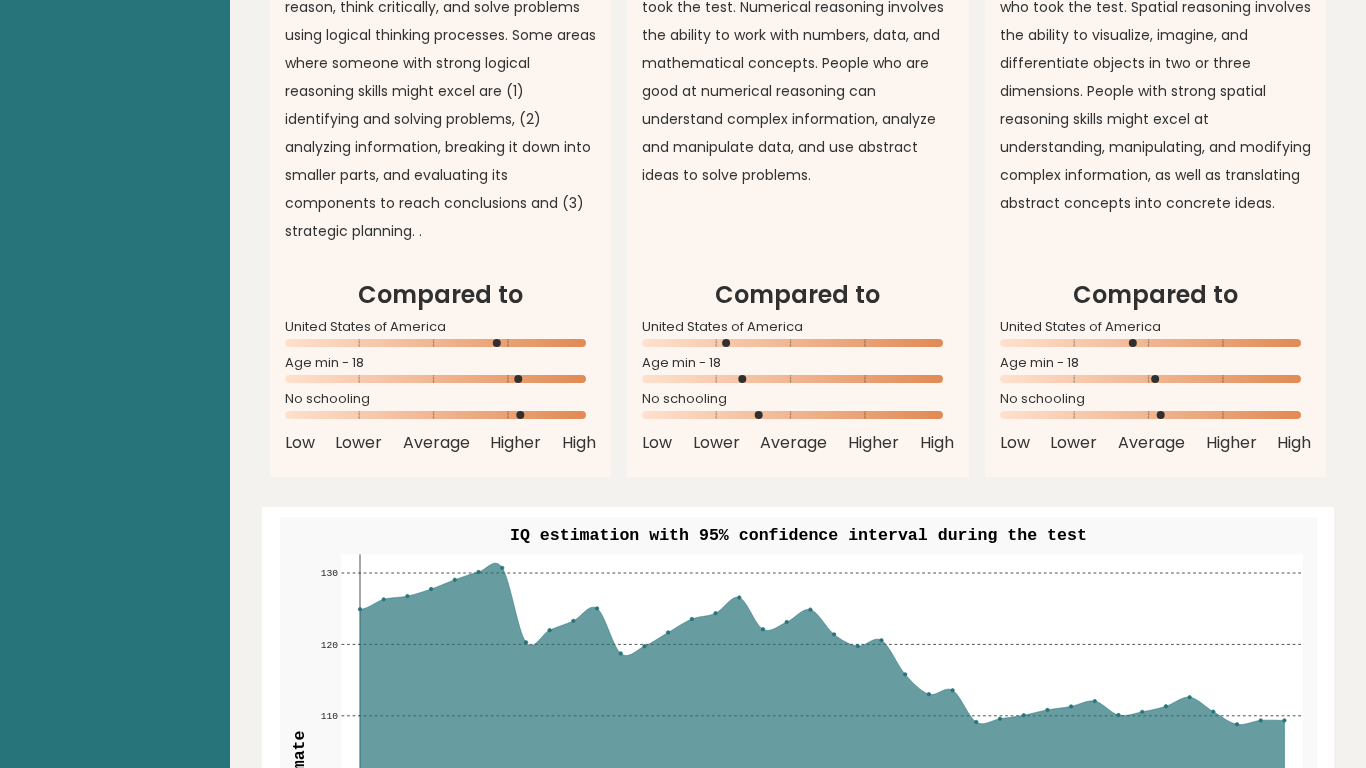 scroll, scrollTop: 1851, scrollLeft: 0, axis: vertical 